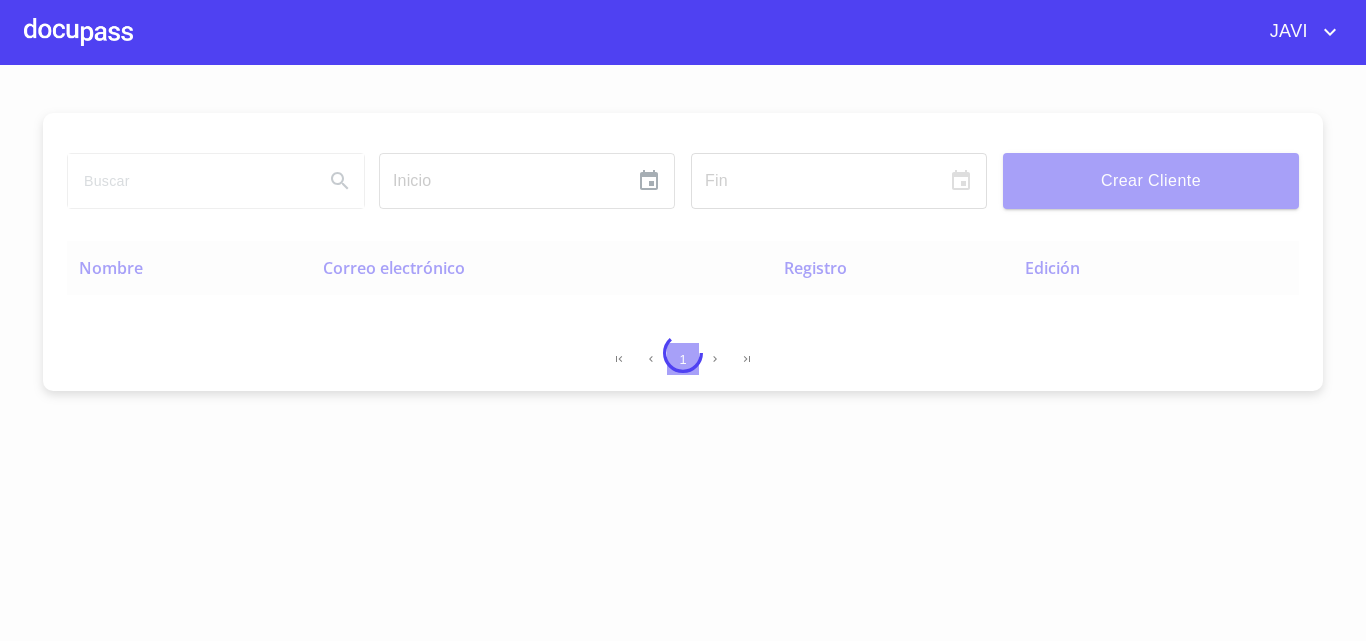 scroll, scrollTop: 0, scrollLeft: 0, axis: both 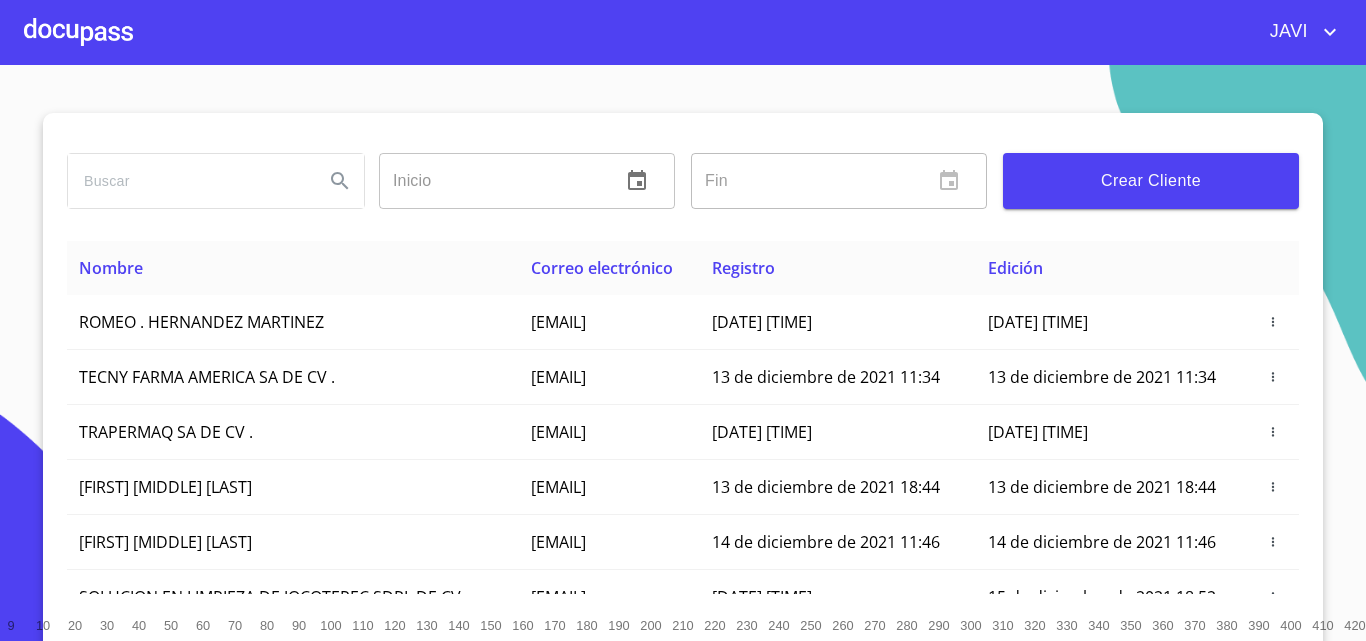 click on "Crear Cliente" at bounding box center (1151, 181) 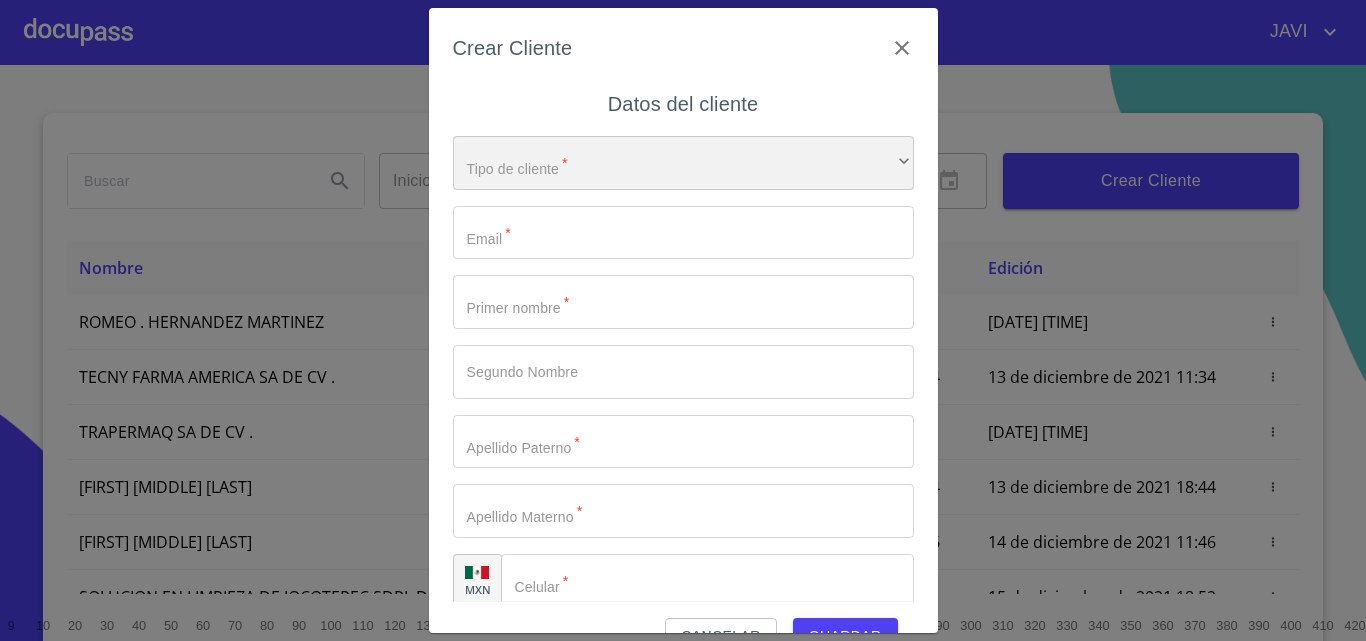 click on "​" at bounding box center [683, 163] 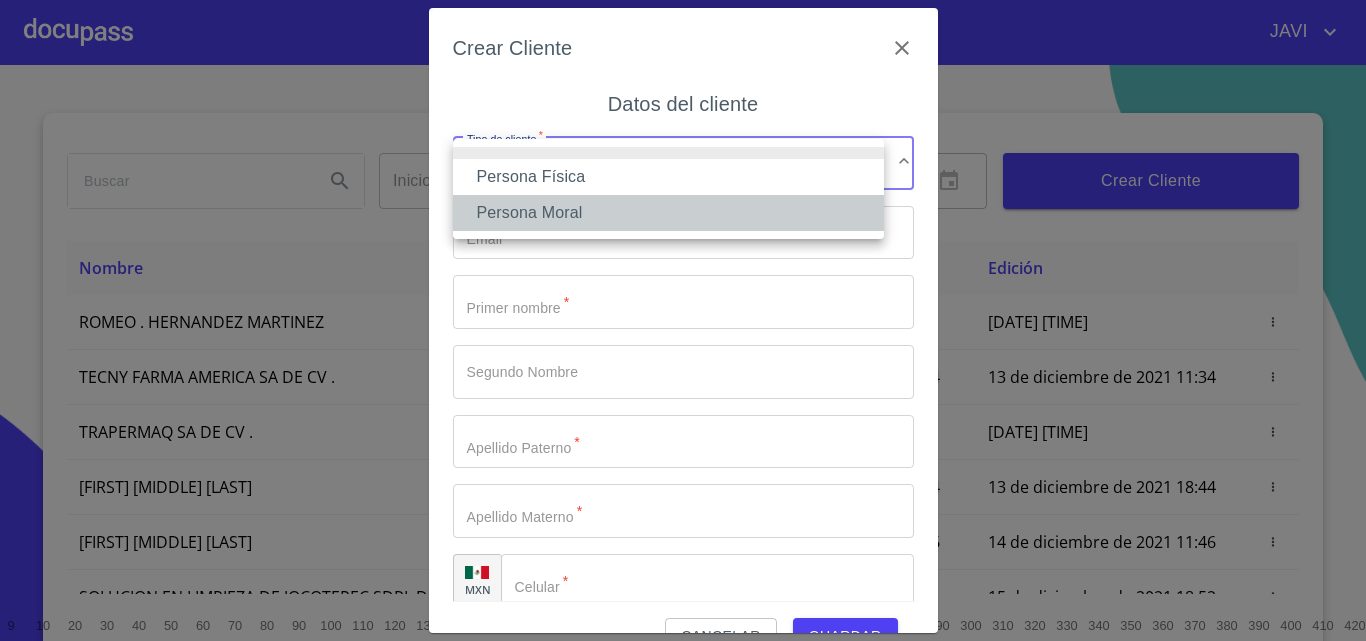 click on "Persona Moral" at bounding box center (668, 213) 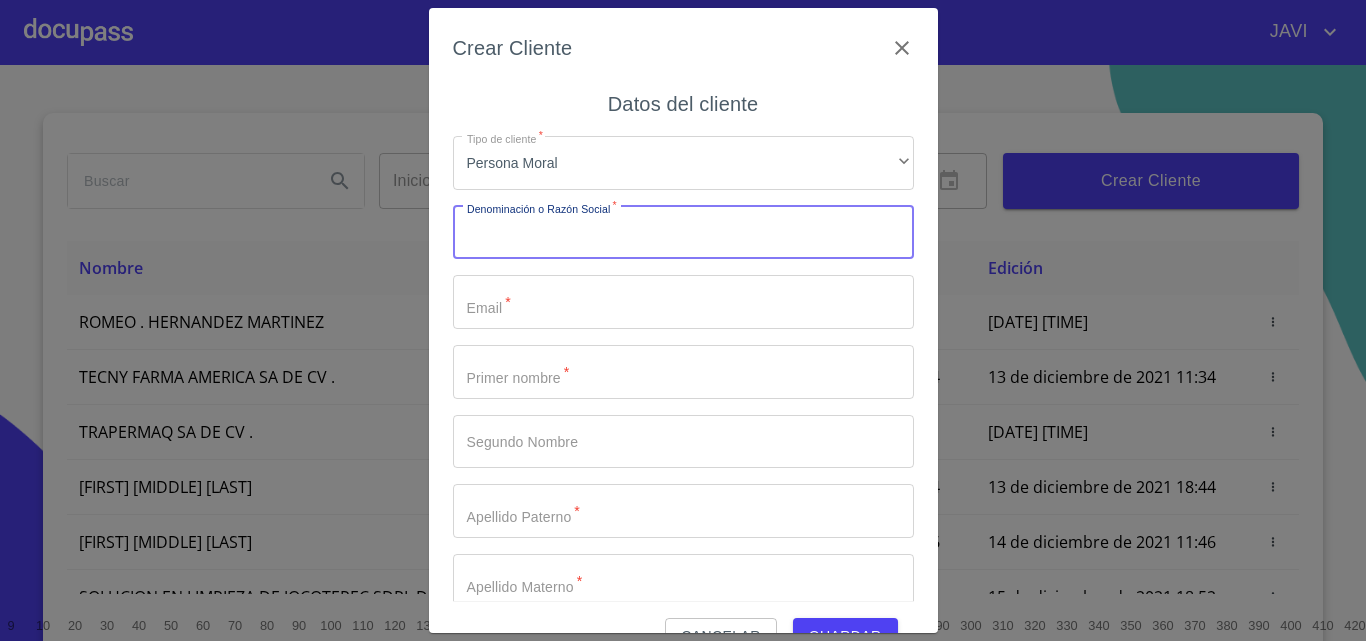 click on "Tipo de cliente   *" at bounding box center (683, 233) 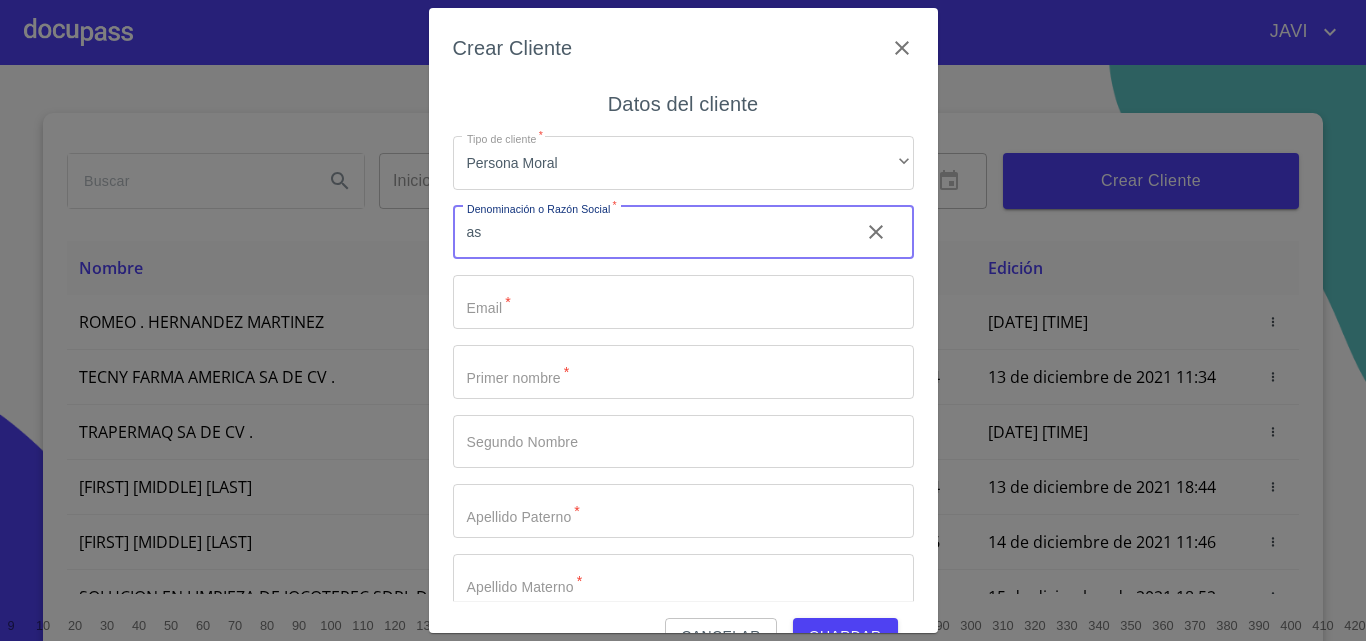 type on "a" 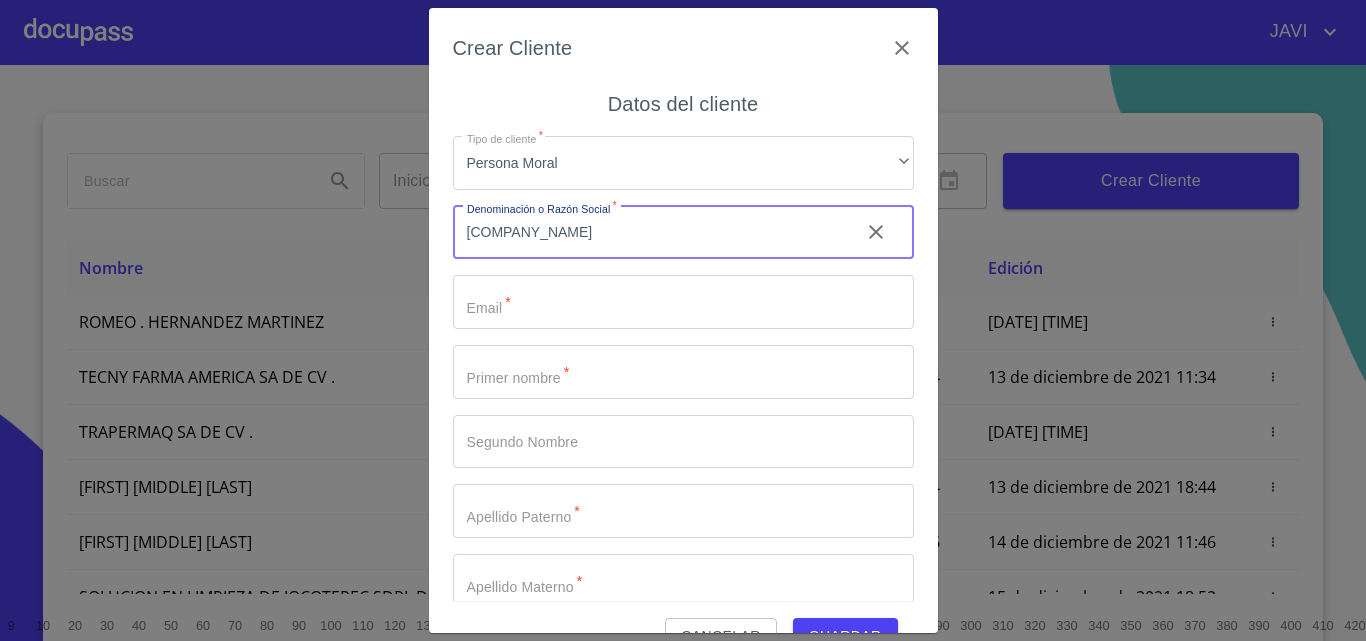 type on "[COMPANY_NAME]" 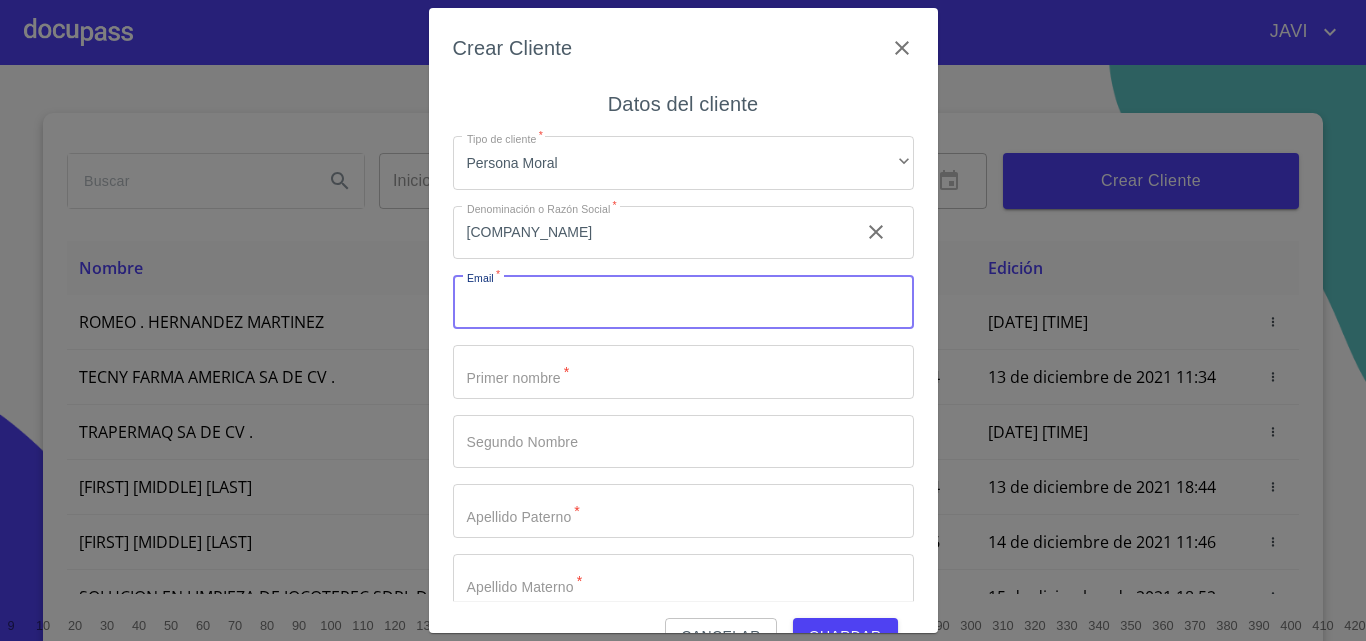 click on "Tipo de cliente   *" at bounding box center [683, 302] 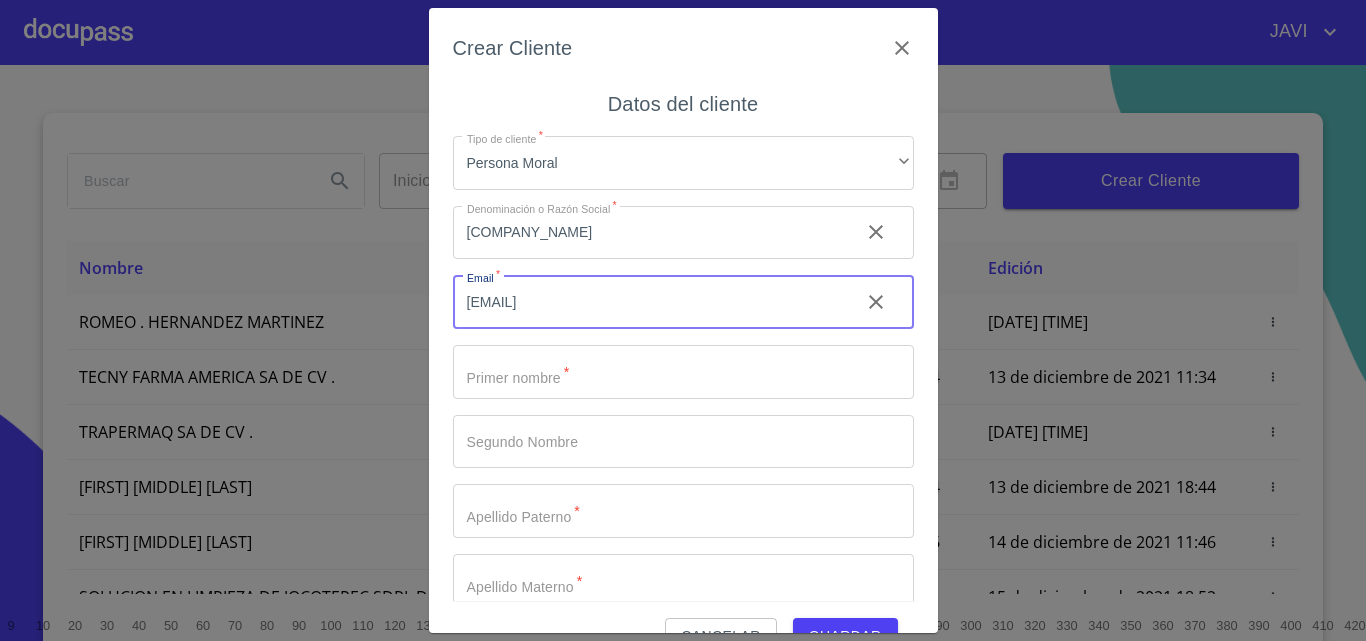 click on "[EMAIL]" at bounding box center [648, 302] 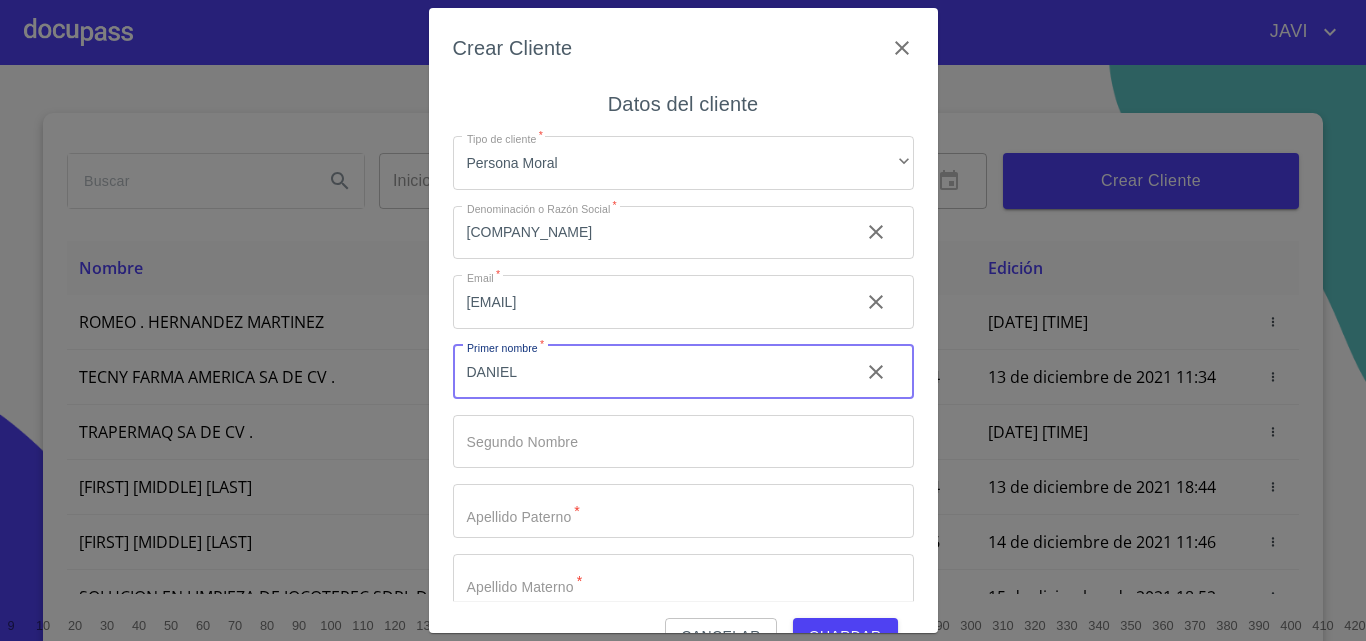 type on "DANIEL" 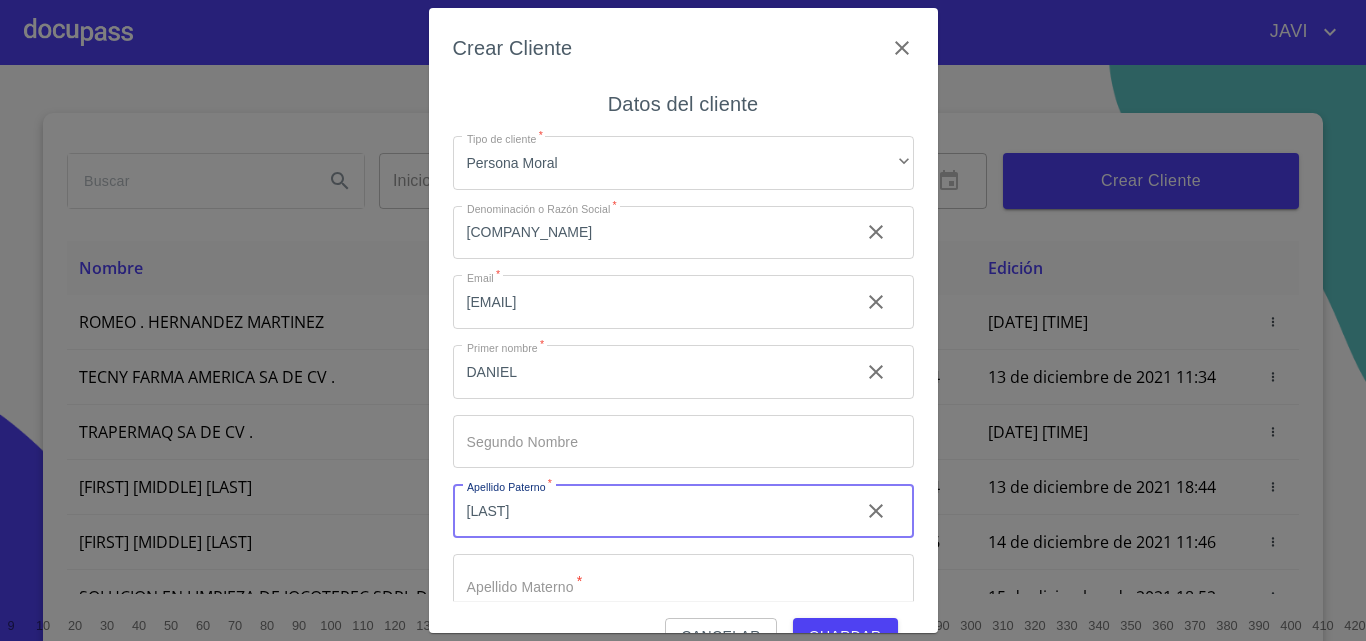 type on "DE L TORRE" 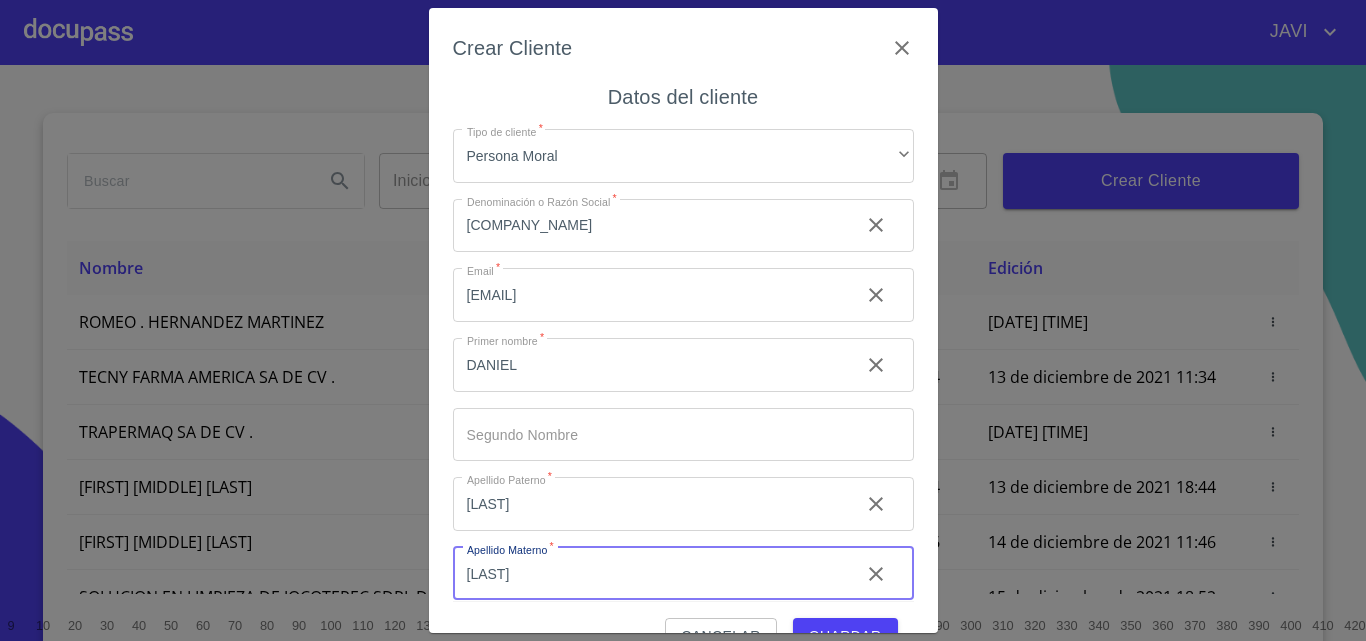 scroll, scrollTop: 92, scrollLeft: 0, axis: vertical 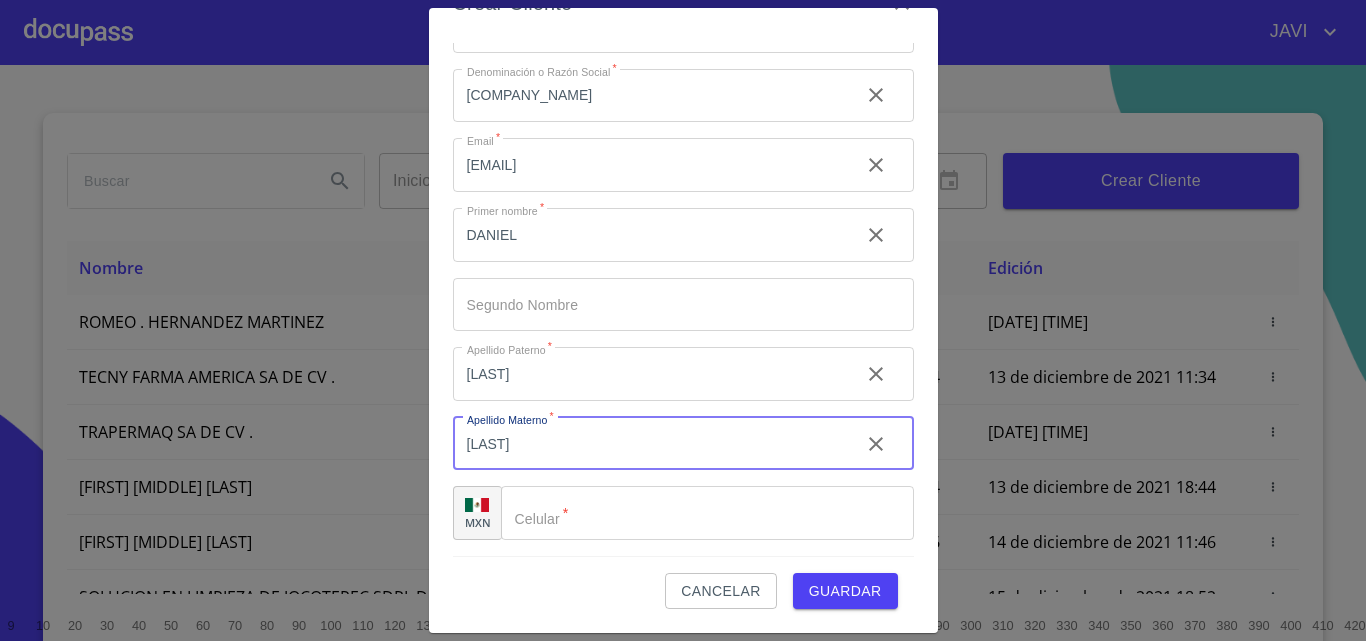 type on "[LAST]" 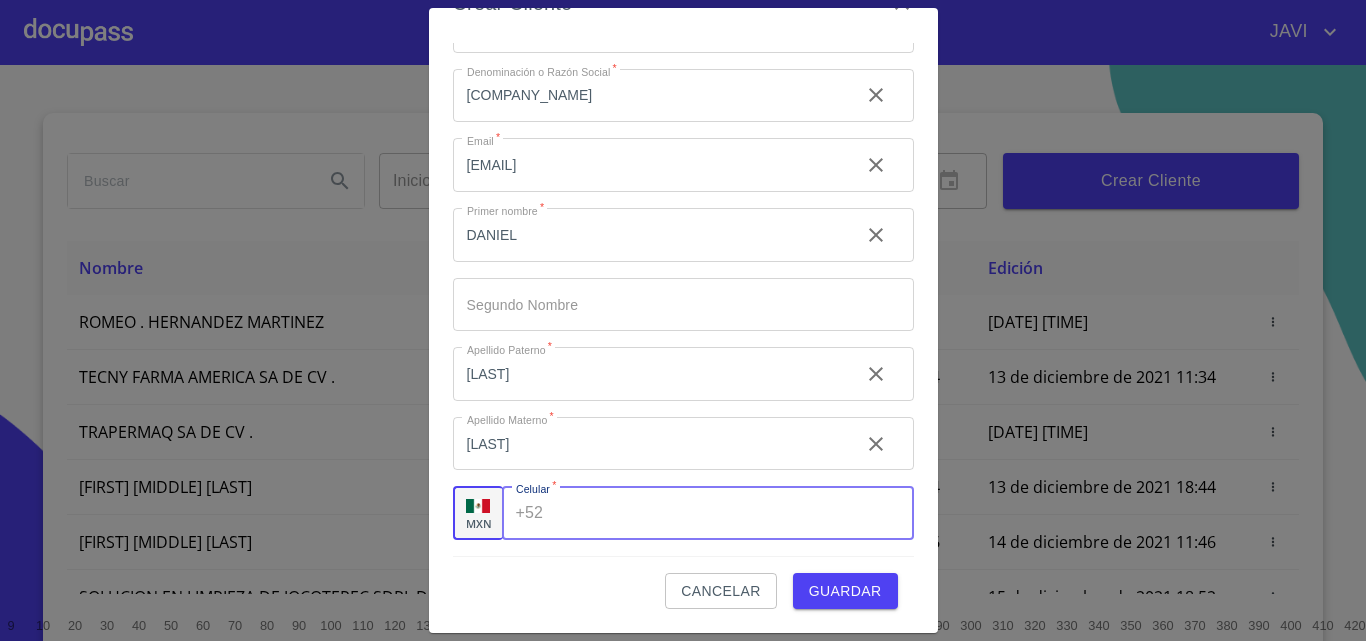 click on "DE L TORRE" at bounding box center (648, 96) 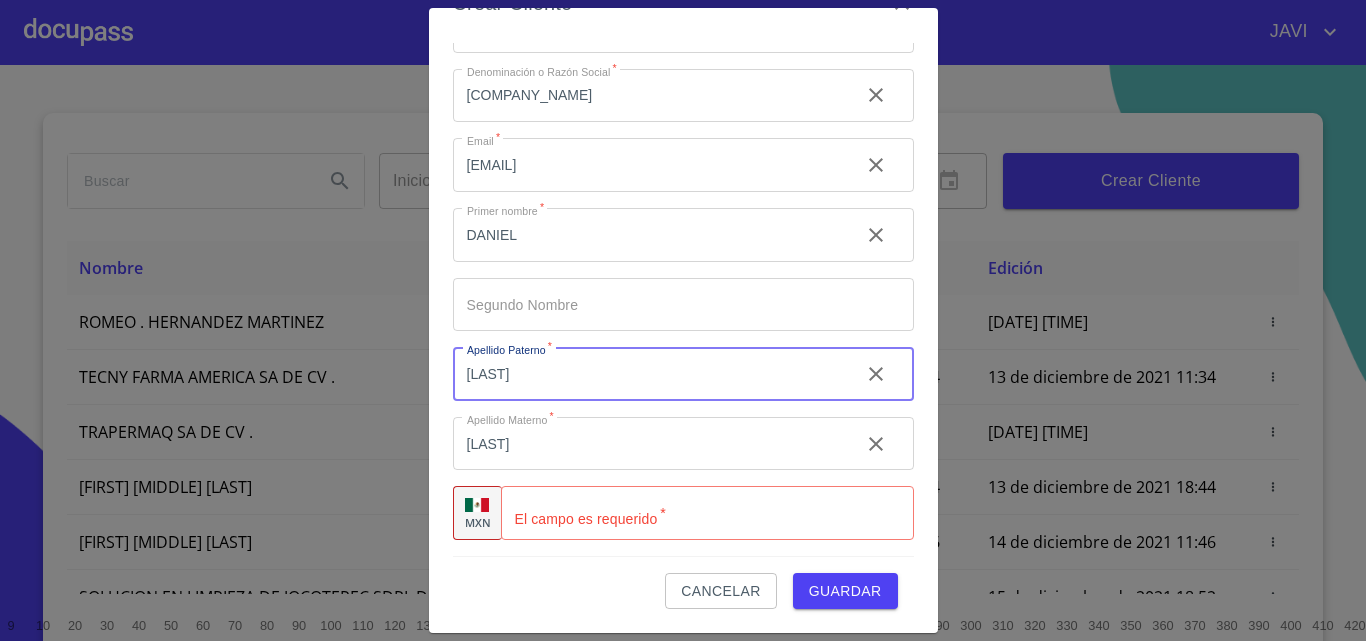 type on "[LAST] [LAST]" 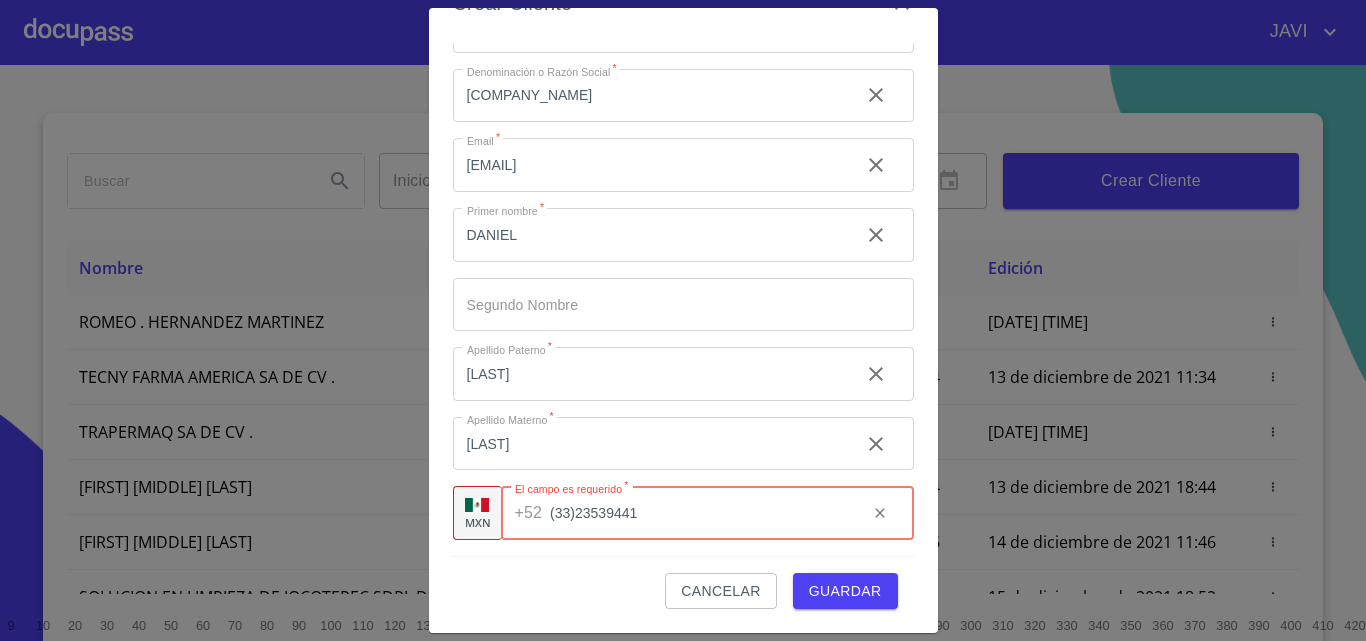 type on "(33)23539441" 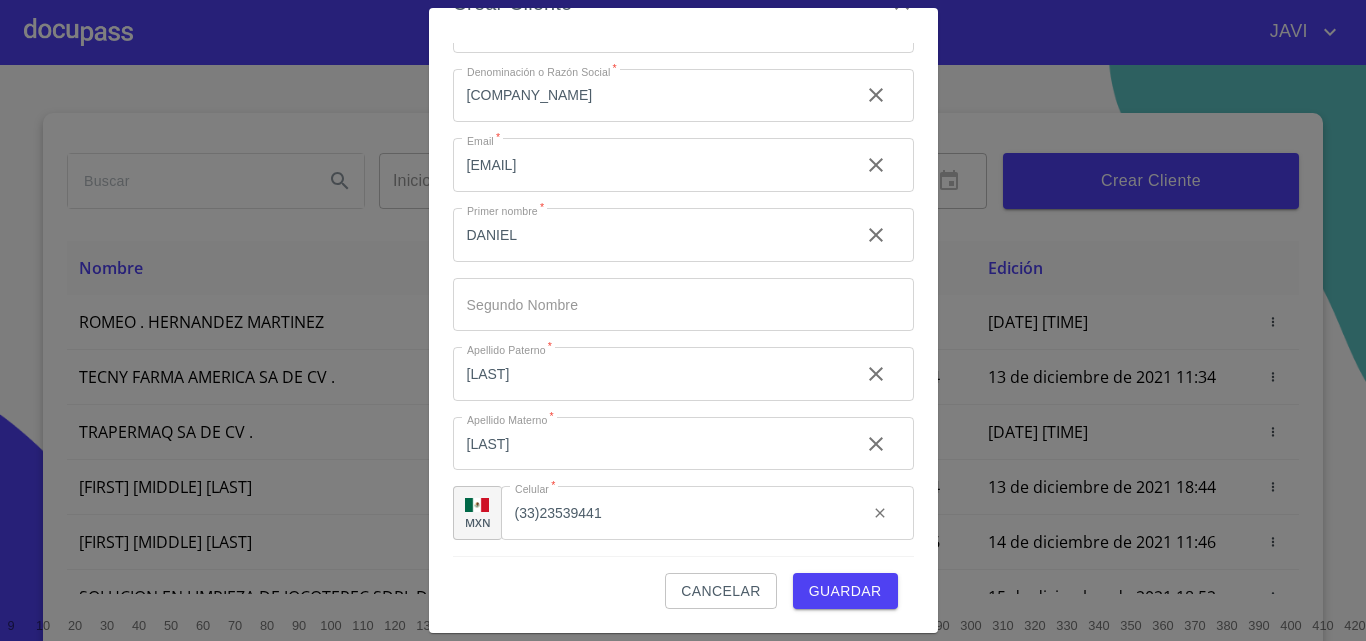 click on "Cancelar Guardar" at bounding box center [683, 583] 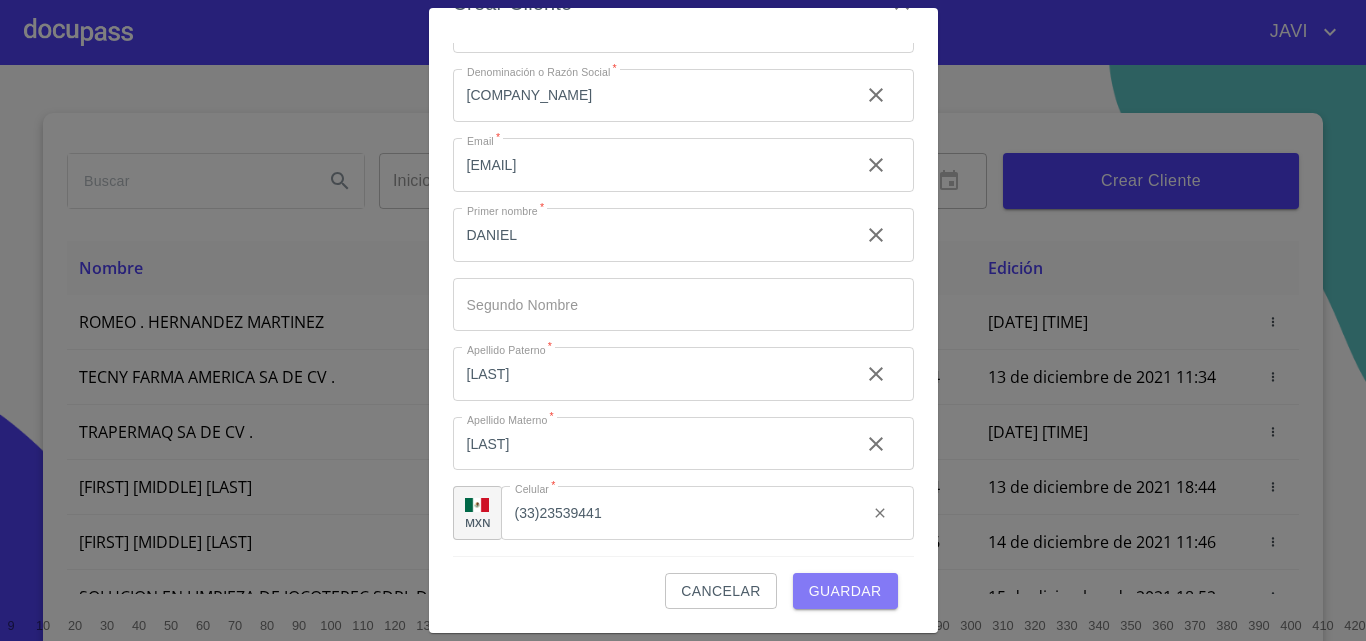 click on "Guardar" at bounding box center (845, 591) 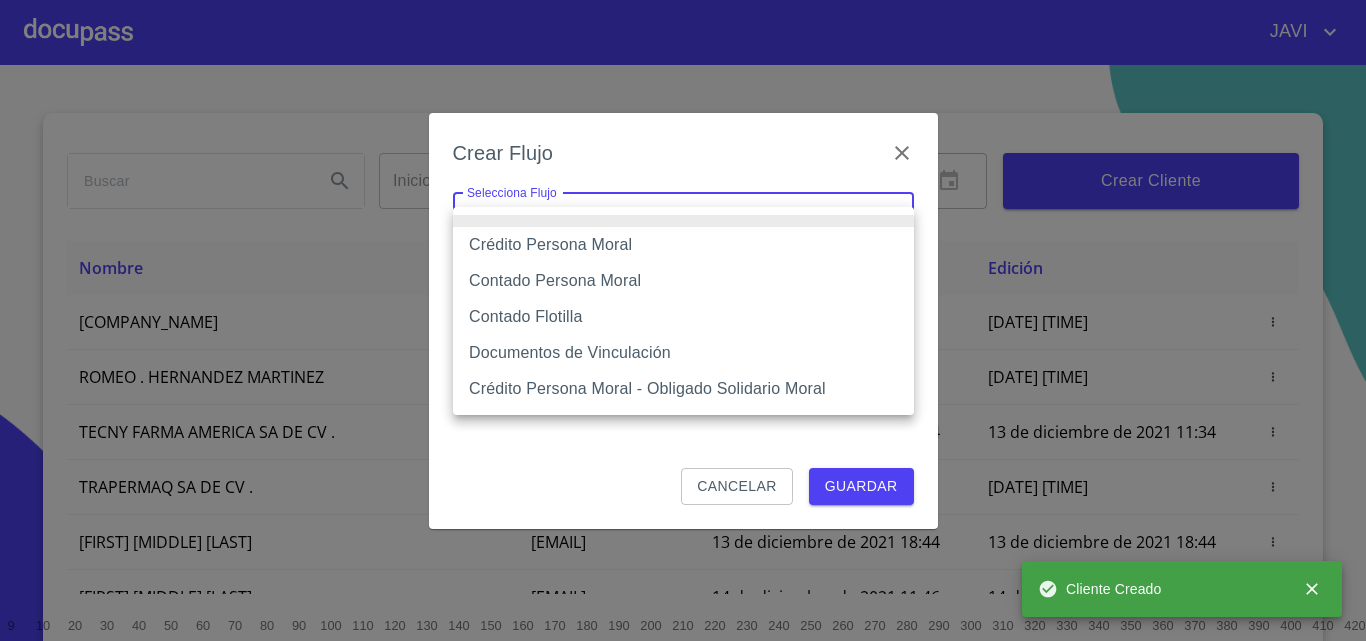 click on "JAVI Inicio ​ Fin ​ Crear Cliente Nombre   Correo electrónico   Registro   Edición     ASOCIADOS LOGISTICS DACA S DE RL DE CV administracion@dacalogisticas.mx 6 de agosto de 2025 17:20 6 de agosto de 2025 17:20 ROMEO . HERNANDEZ MARTINEZ rhernandezm93@gmail.com 13 de diciembre de 2021 10:17 14 de octubre de 2024 17:57 TECNY FARMA AMERICA  SA DE CV  . benjamin@tecnyfarma.com.mx 13 de diciembre de 2021 11:34 13 de diciembre de 2021 11:34 TRAPERMAQ SA DE CV  . trapermaq@outlook.com 13 de diciembre de 2021 17:36 13 de diciembre de 2021 17:36 MARIA DEL CARMEN TIRADO LOPEZ carmentirado65@hotmail.com 13 de diciembre de 2021 18:44 13 de diciembre de 2021 18:44 ENRIQUE  ANTONIO  RICAÑO  ALCAZAR  antonio_ric@hotmail.com 14 de diciembre de 2021 11:46 14 de diciembre de 2021 11:46 SOLUCION EN LIMPIEZA DE JOCOTEPEC SDRL DE CV . reynobanos@yahoo.com 14 de diciembre de 2021 12:14 15 de diciembre de 2021 18:52 ISRAEL LOPEZ LOPEZ copcom32@gmail.com 14 de diciembre de 2021 15:01 26 de abril de 2024 17:58 1 2 3 4 5" at bounding box center [683, 320] 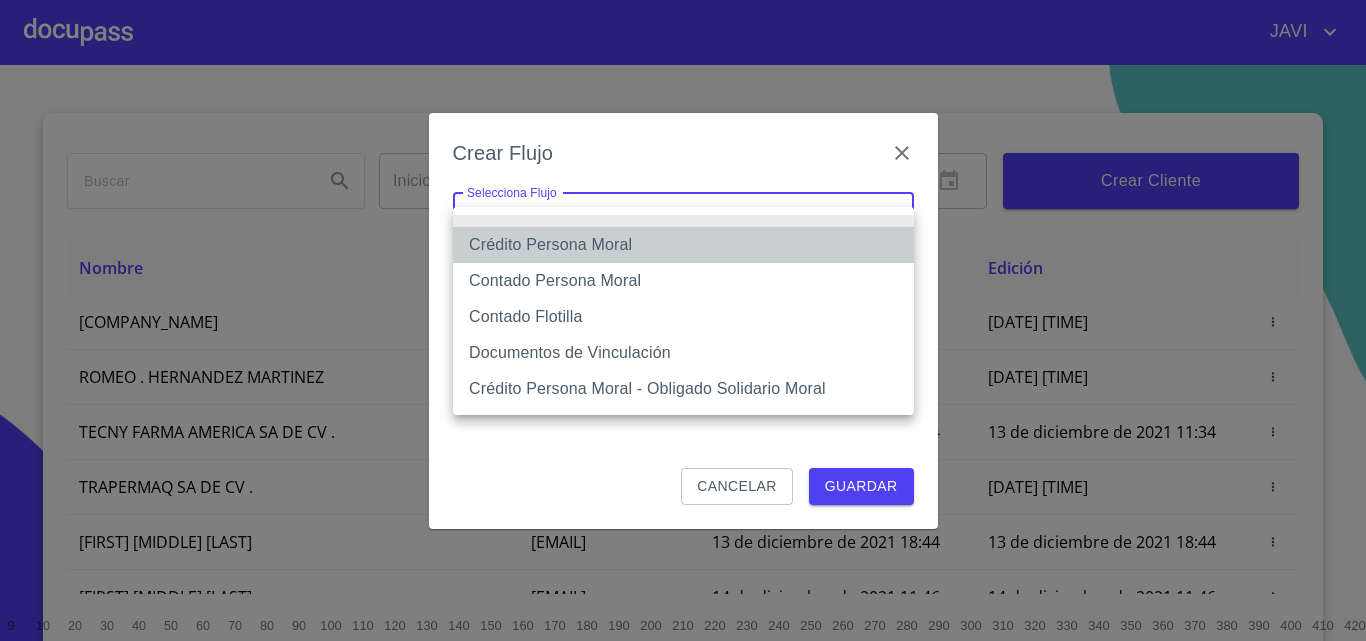click on "Crédito Persona Moral" at bounding box center [683, 245] 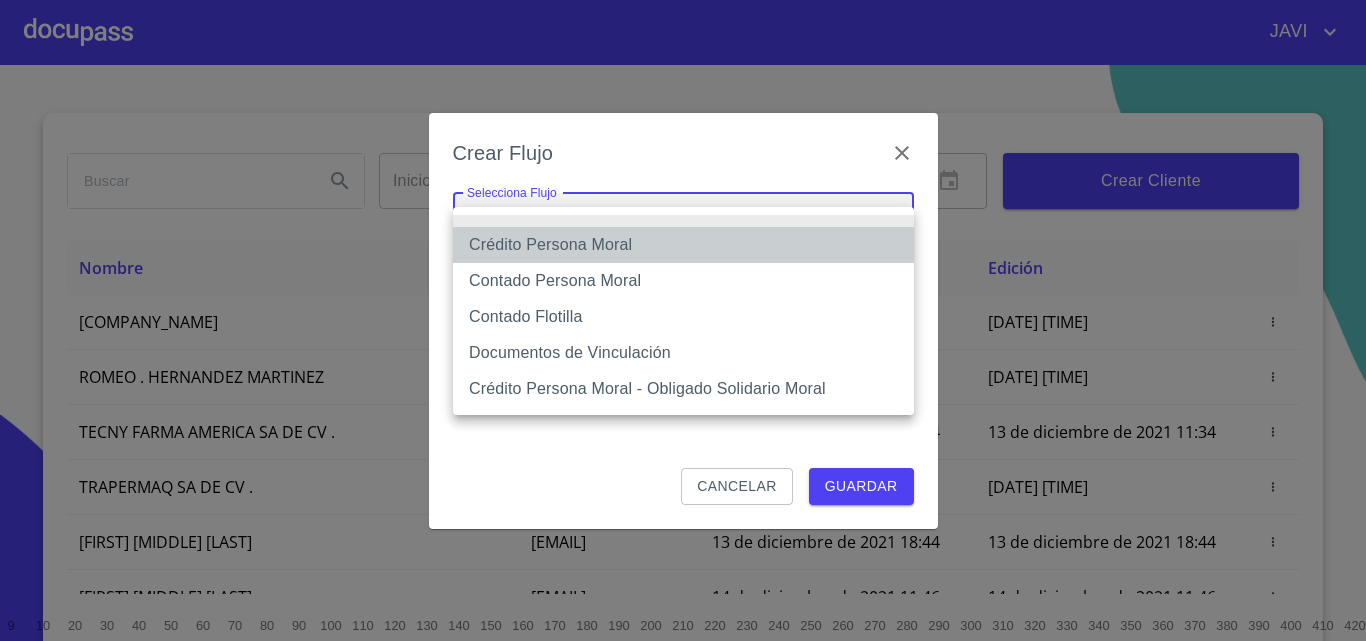 type on "61b135e99b8c202ad5a10319" 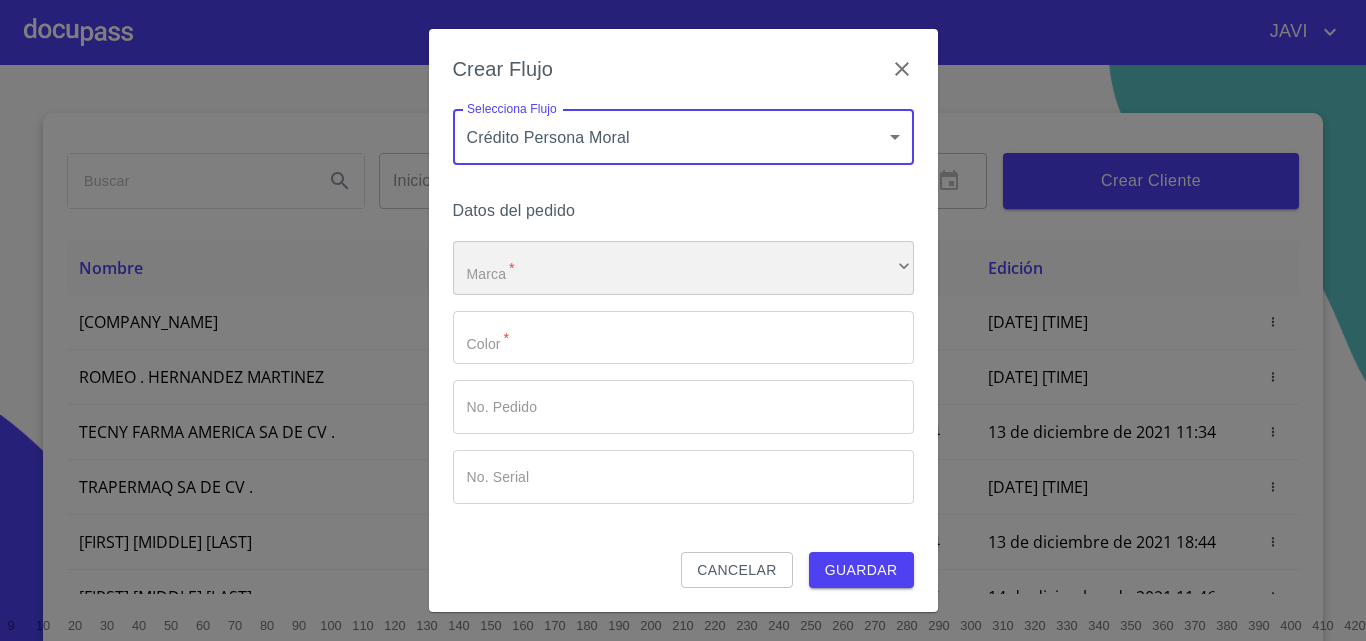 click on "​" at bounding box center (683, 268) 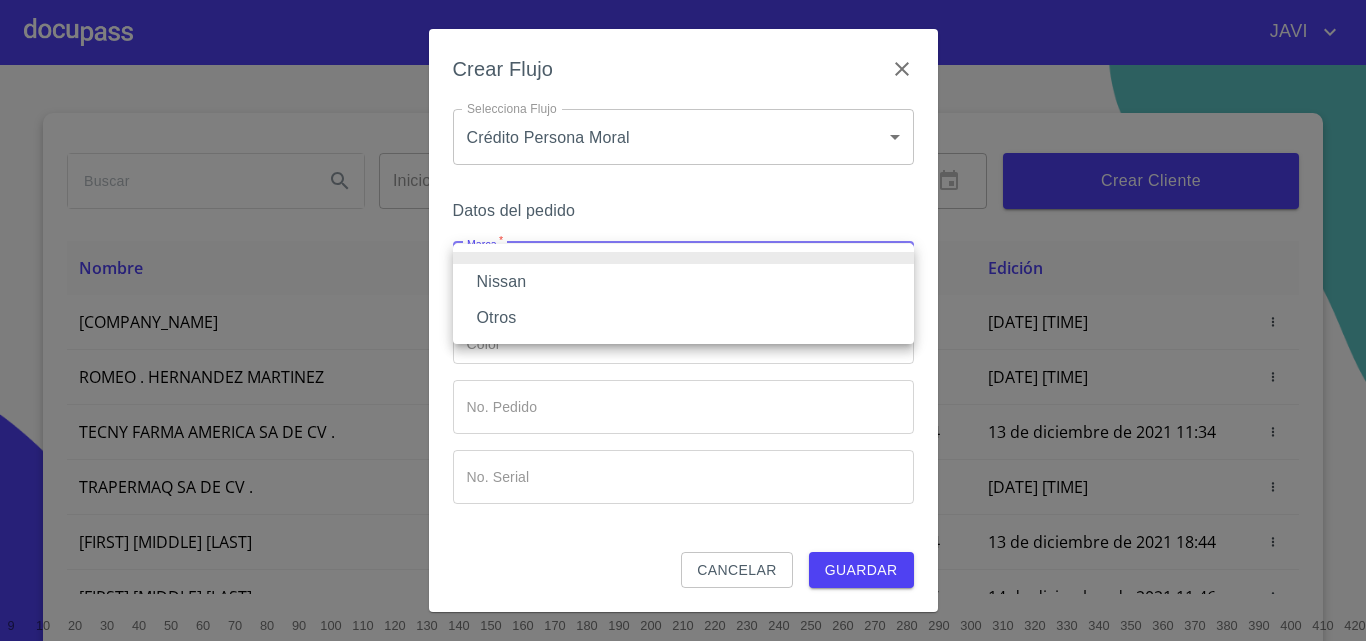 click on "Nissan" at bounding box center [683, 282] 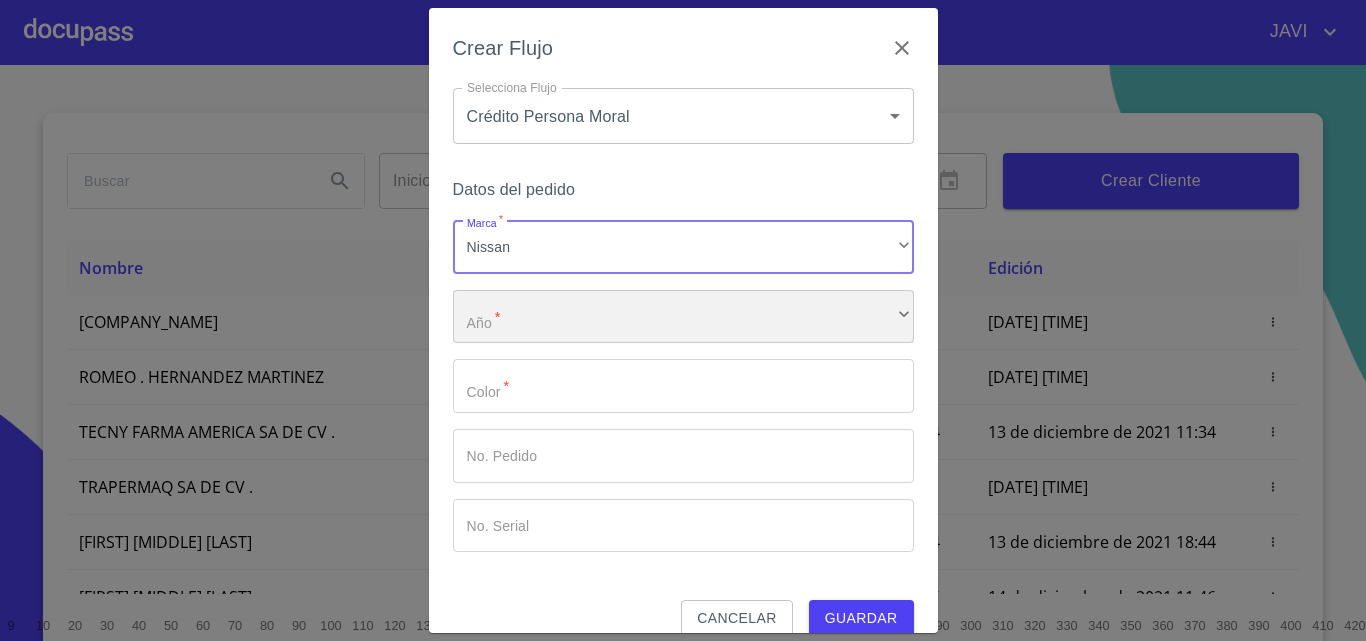 click on "​" at bounding box center (683, 317) 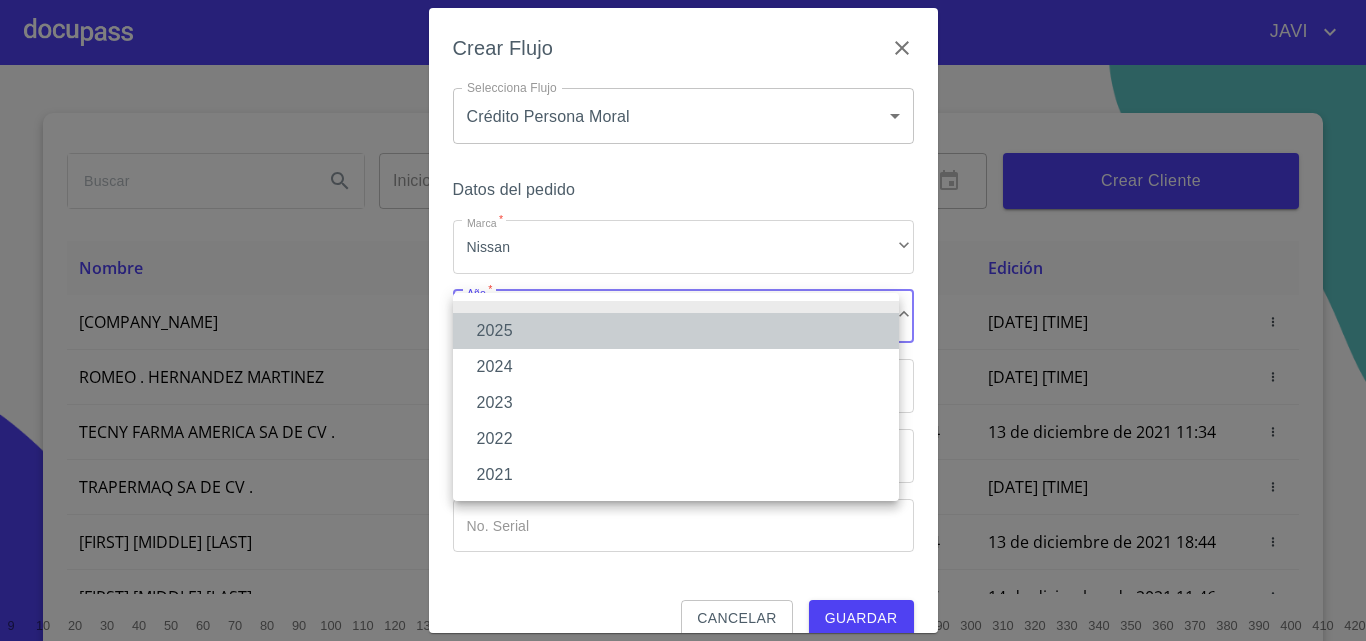 click on "2025" at bounding box center (676, 331) 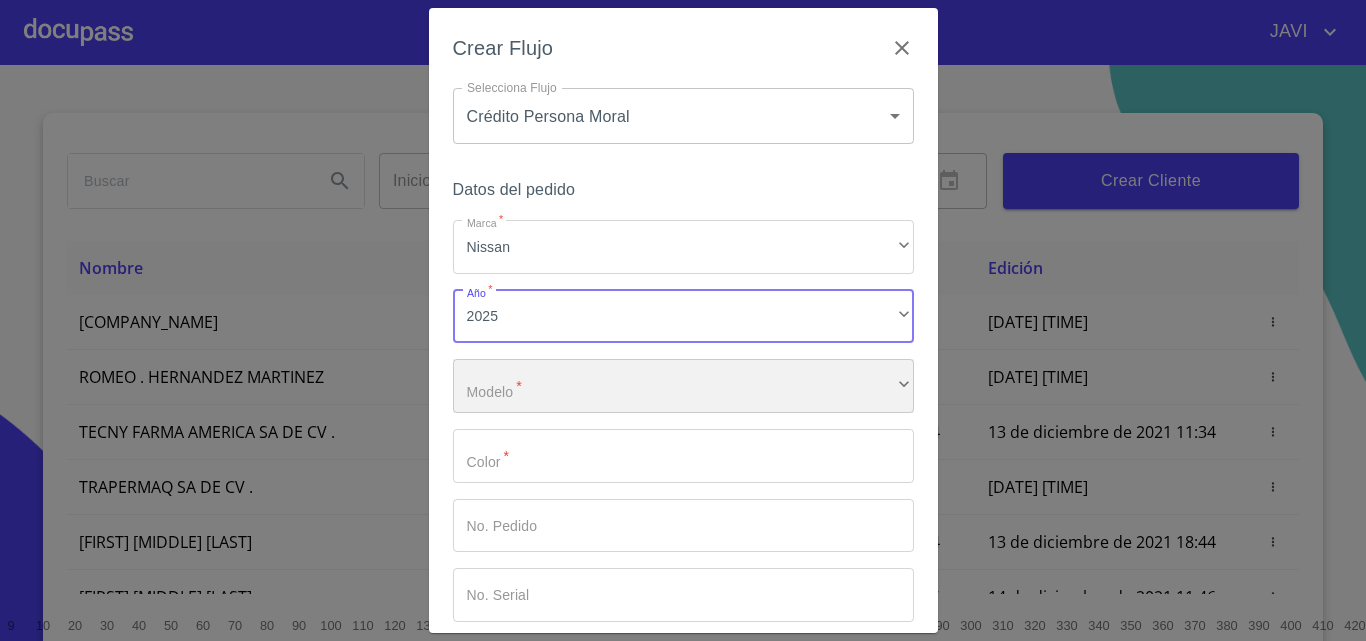 click on "​" at bounding box center [683, 386] 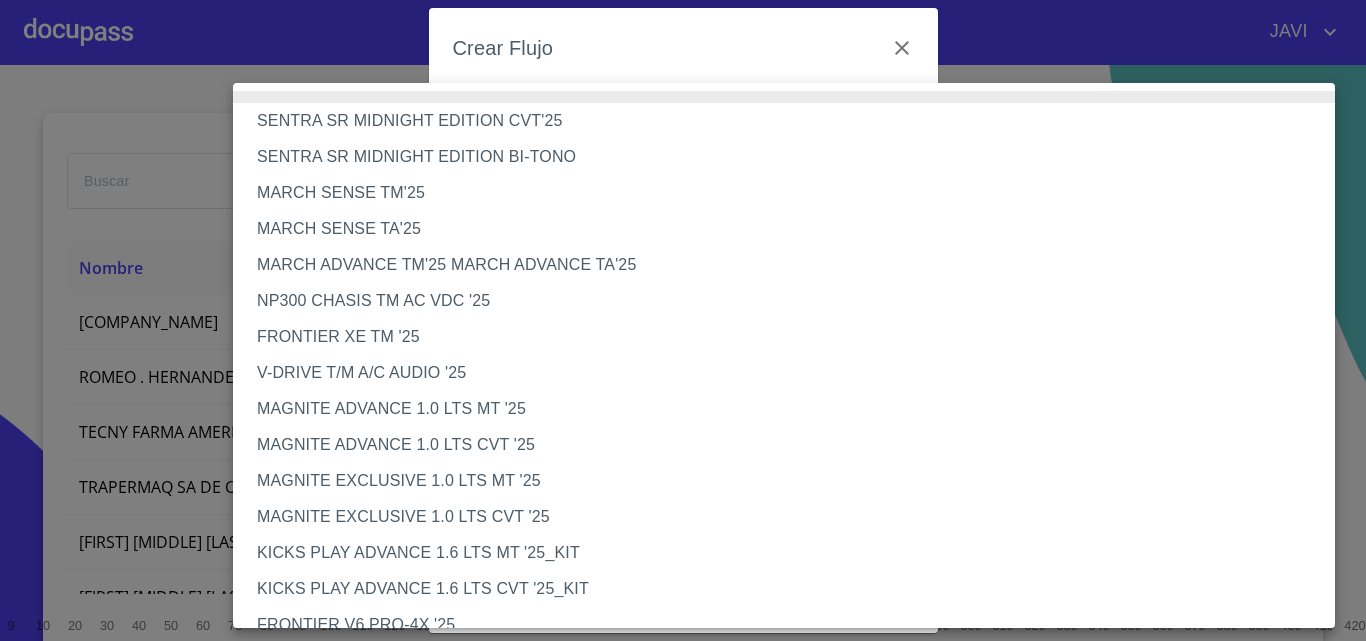 click on "MAGNITE EXCLUSIVE 1.0 LTS CVT '25" at bounding box center [791, 517] 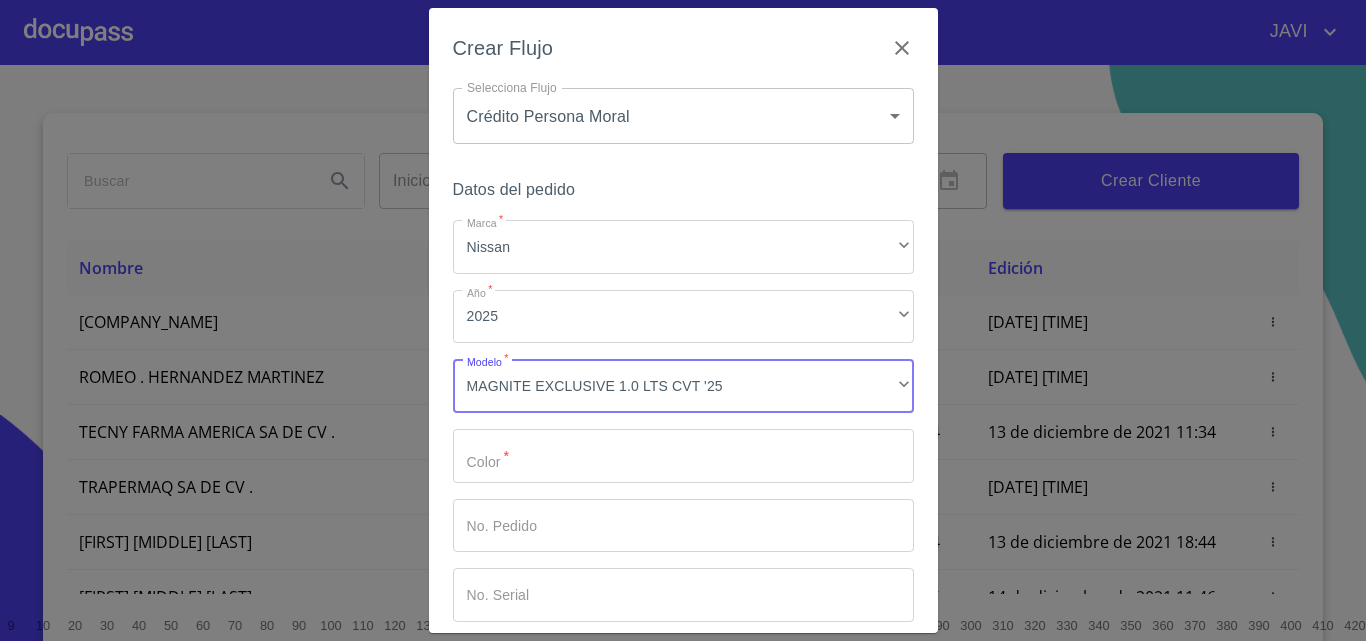 click on "Marca   *" at bounding box center (683, 456) 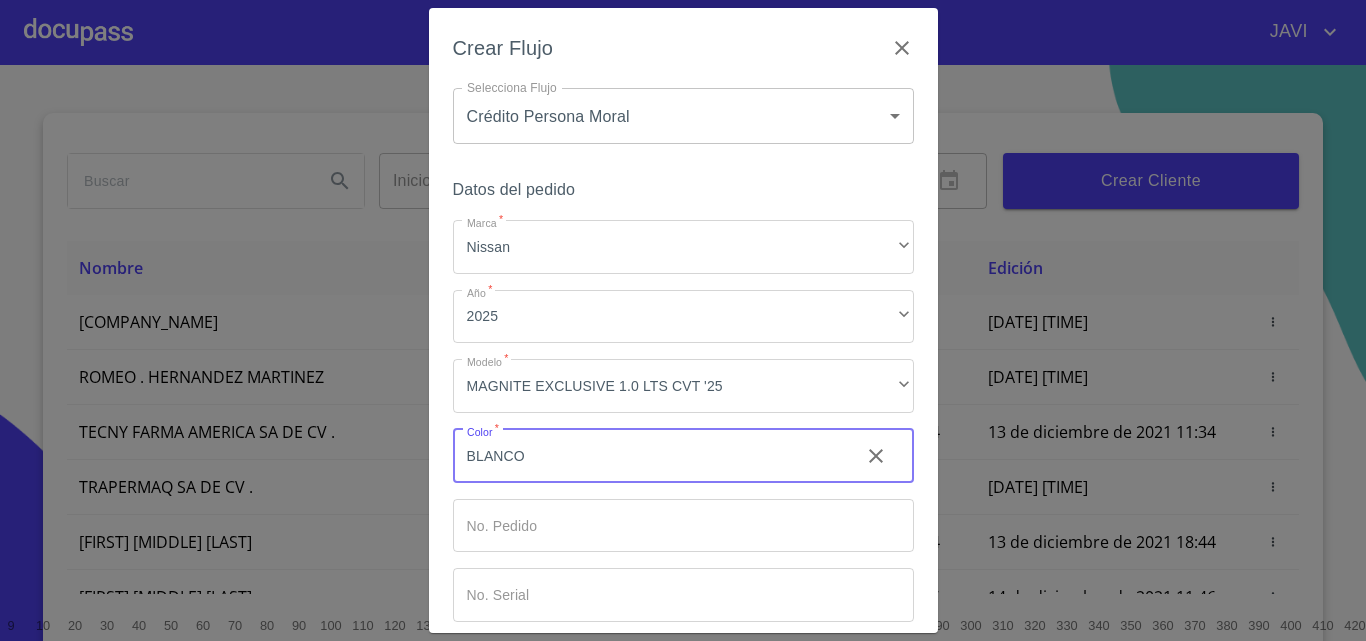 scroll, scrollTop: 97, scrollLeft: 0, axis: vertical 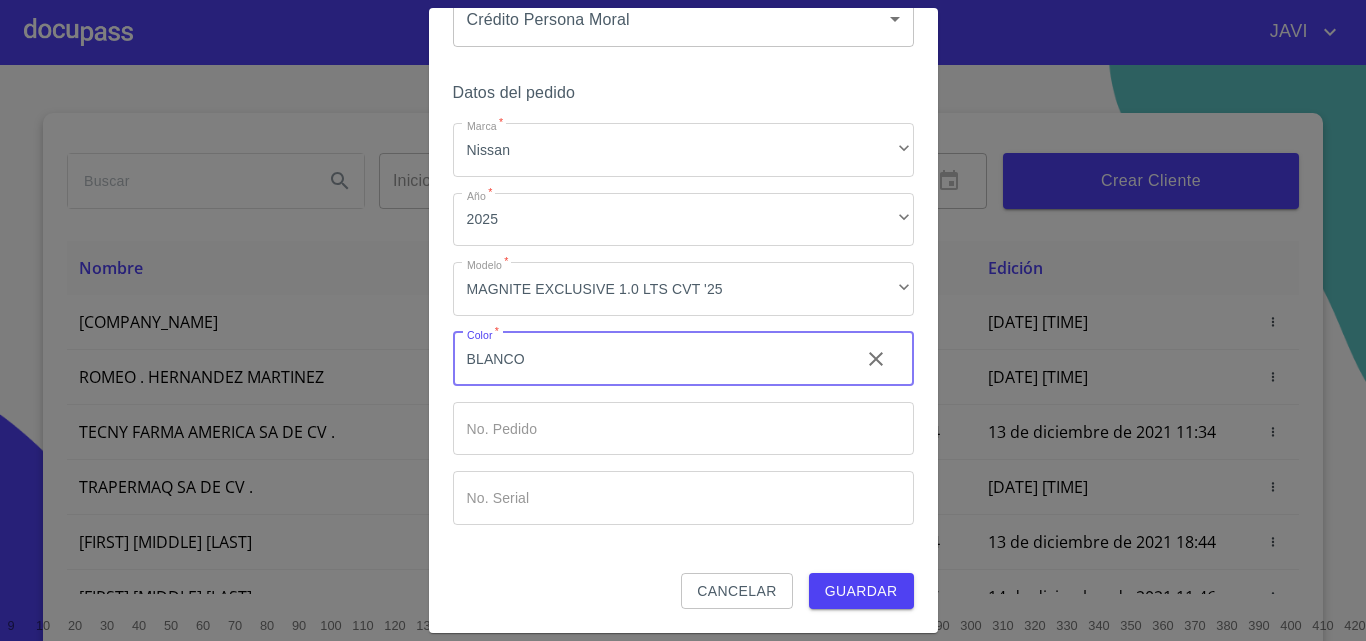 type on "BLANCO" 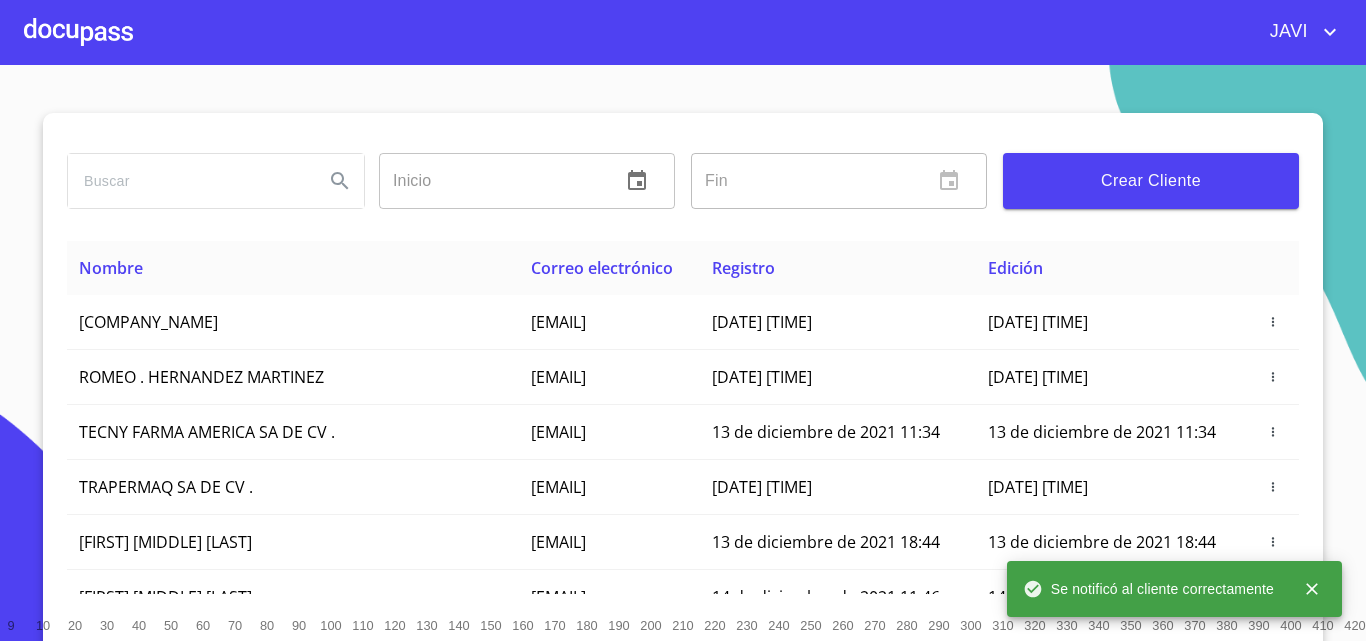 click at bounding box center [78, 32] 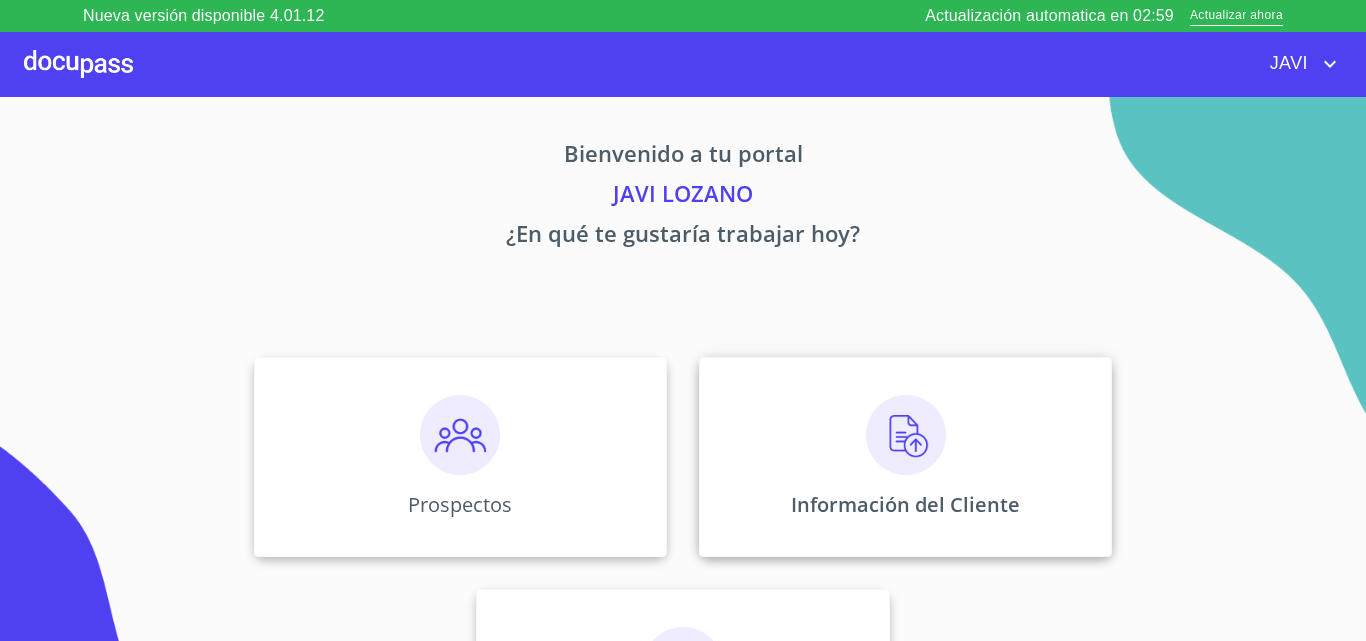 click at bounding box center (906, 435) 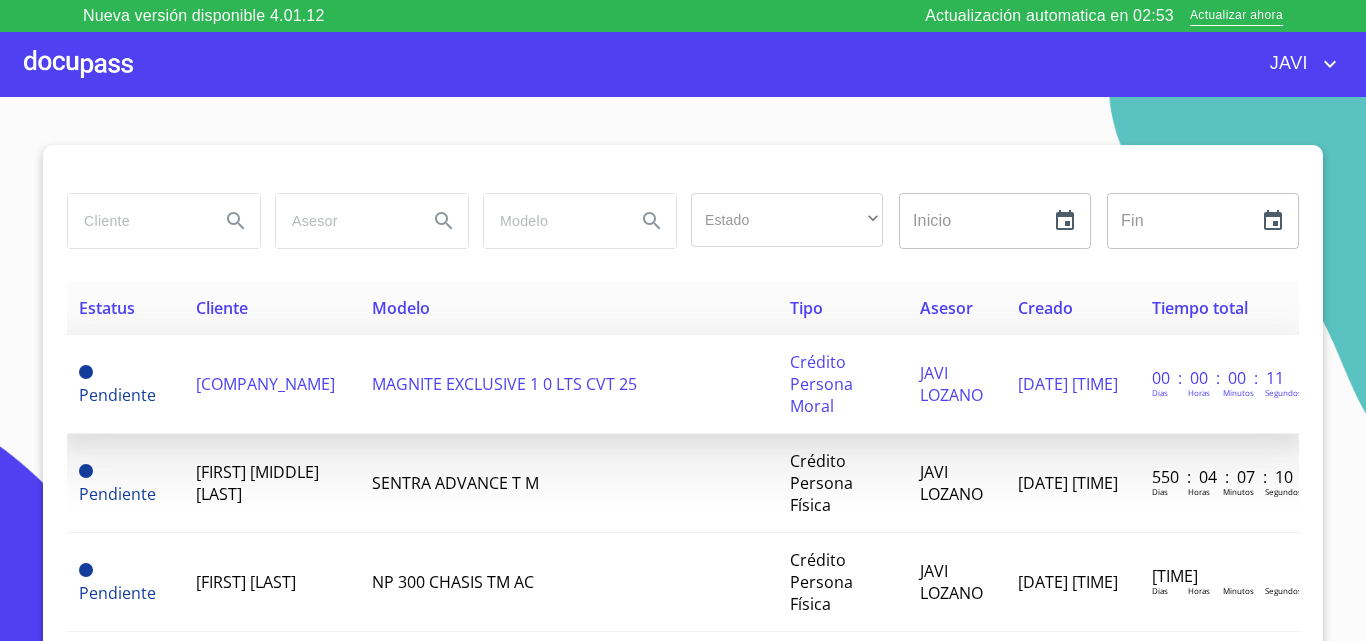 click on "MAGNITE EXCLUSIVE 1 0 LTS CVT 25" at bounding box center (504, 384) 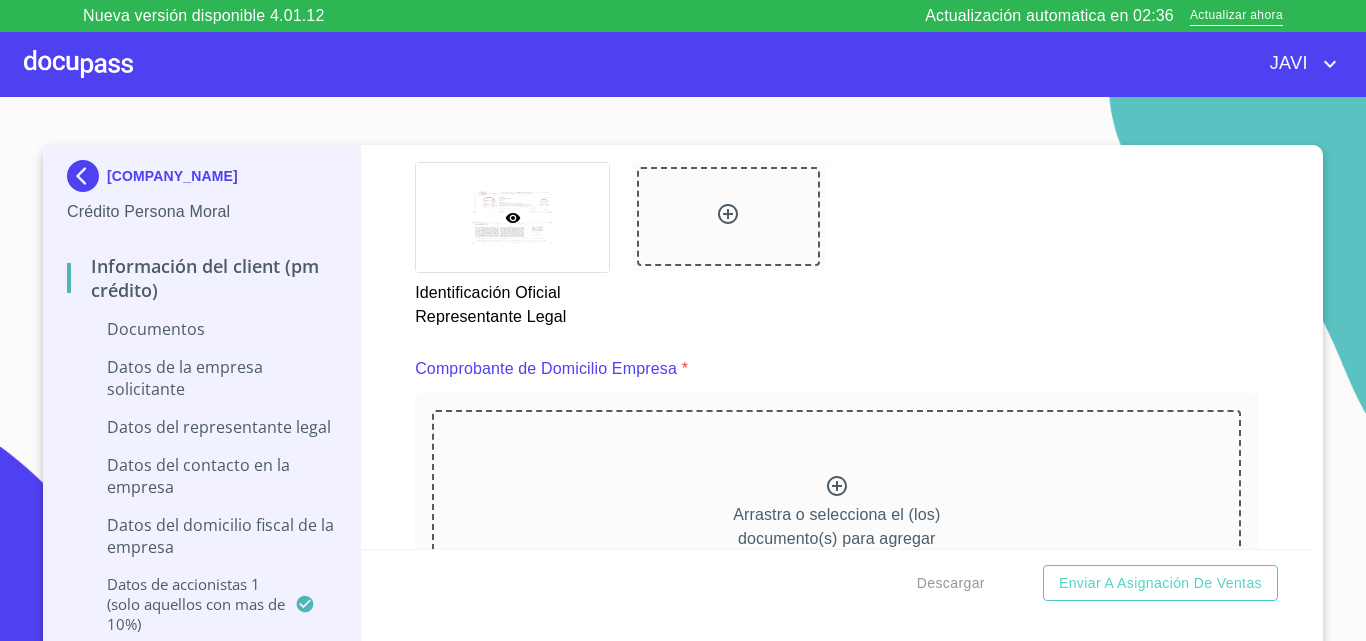 scroll, scrollTop: 1000, scrollLeft: 0, axis: vertical 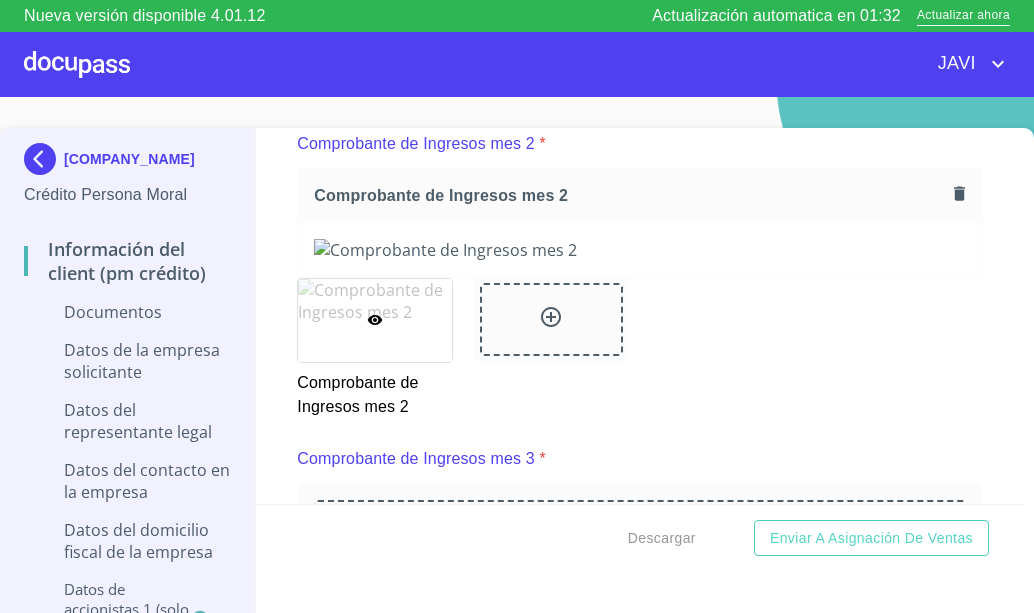 click 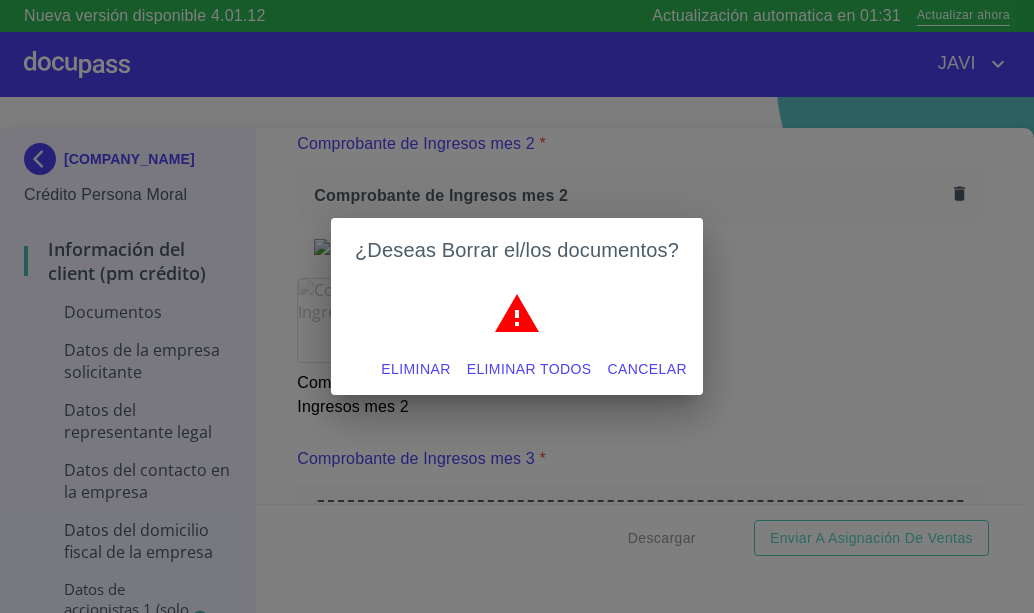 click on "Eliminar todos" at bounding box center (529, 369) 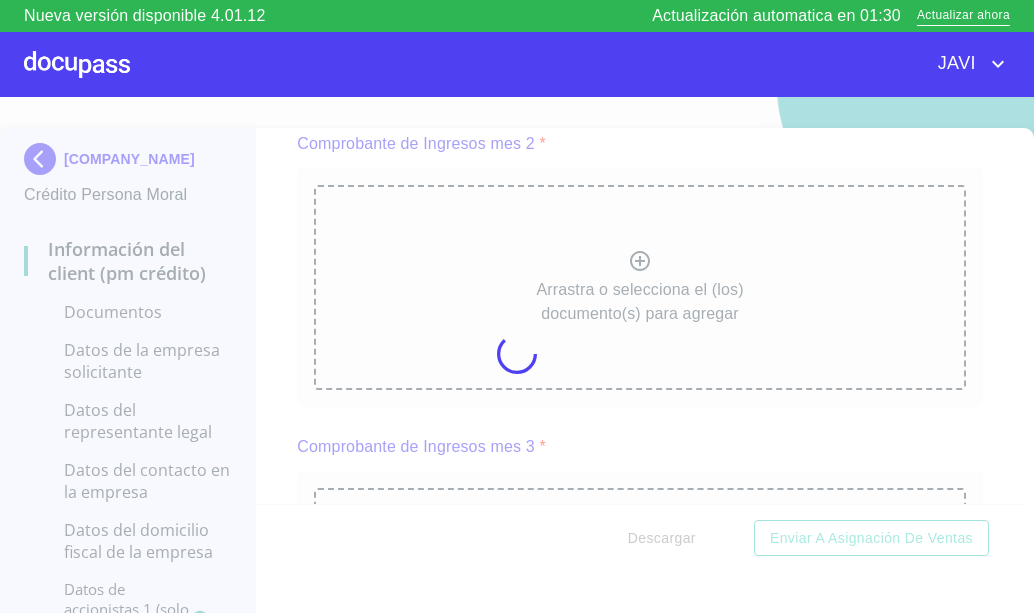scroll, scrollTop: 0, scrollLeft: 0, axis: both 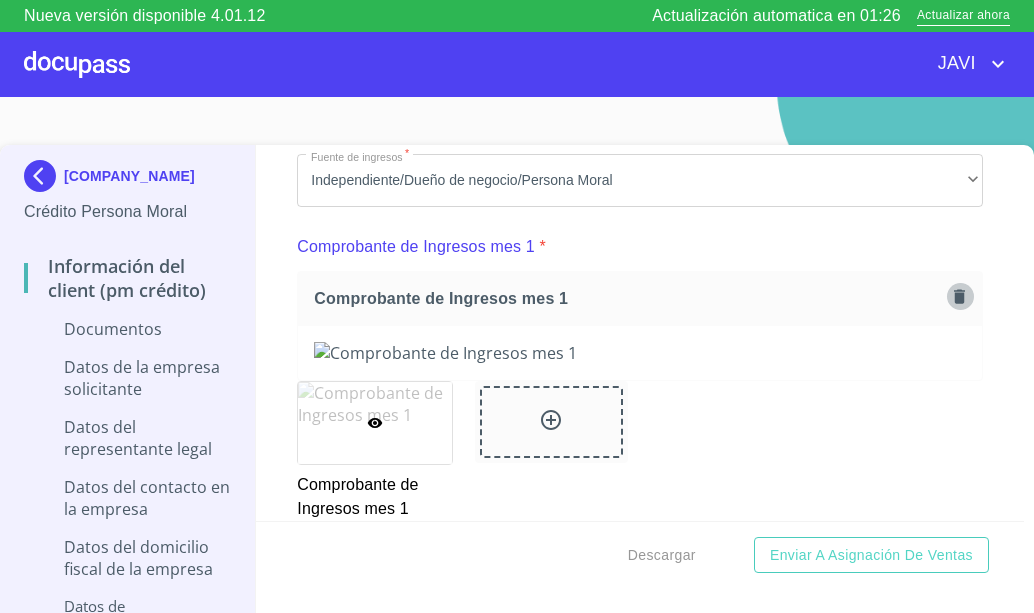click 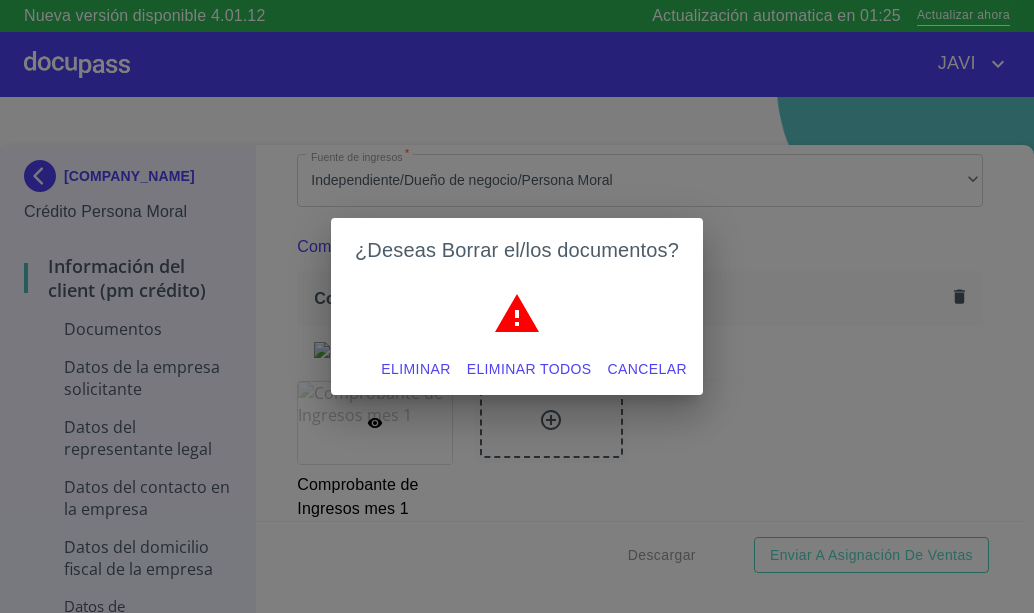 click on "Eliminar todos" at bounding box center (529, 369) 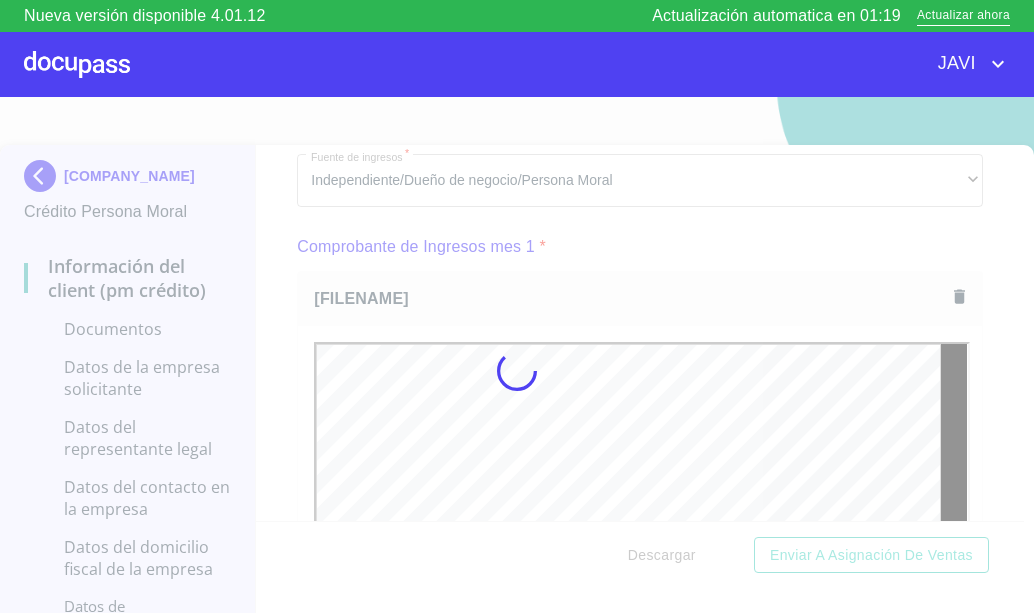 scroll, scrollTop: 0, scrollLeft: 0, axis: both 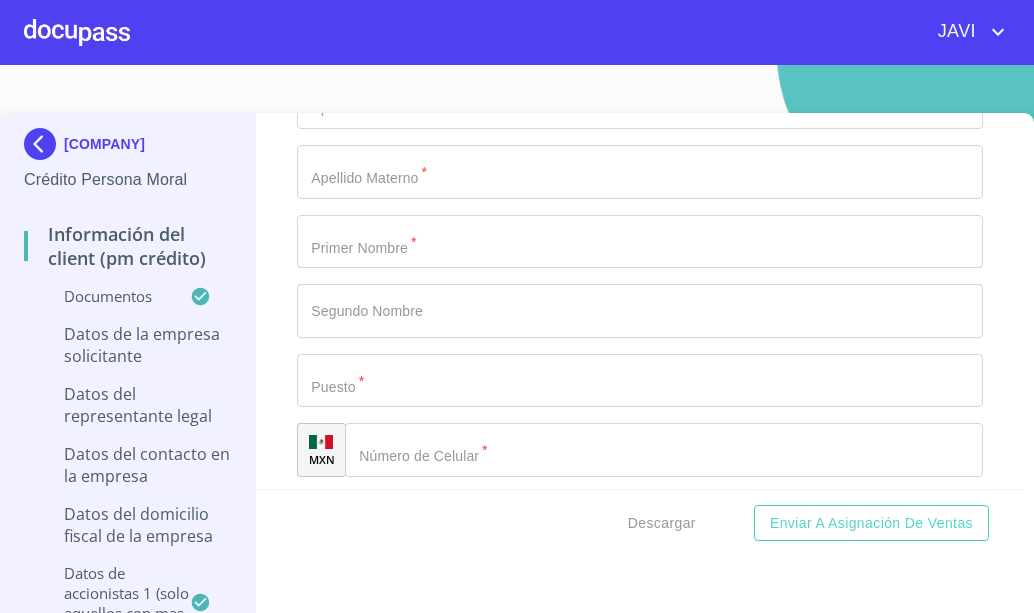 click on "Documento de identificación representante legal.   *" at bounding box center (616, -1092) 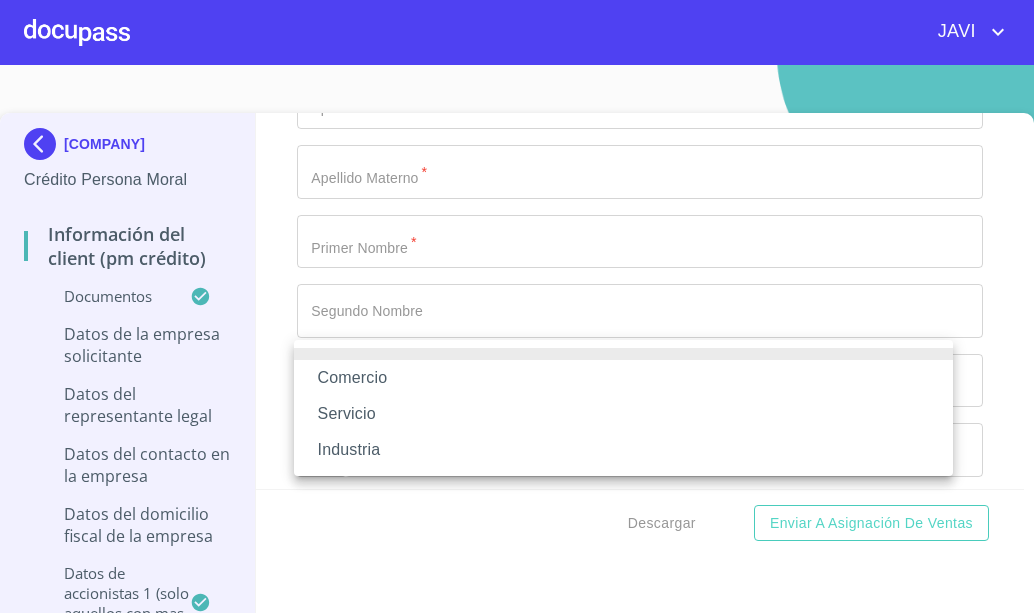 type 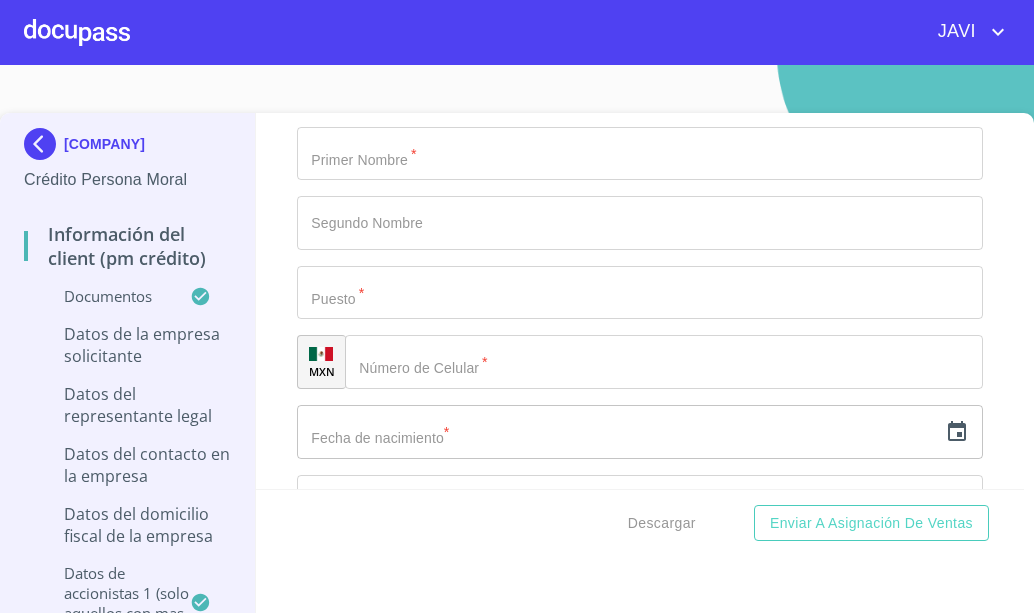 scroll, scrollTop: 11200, scrollLeft: 0, axis: vertical 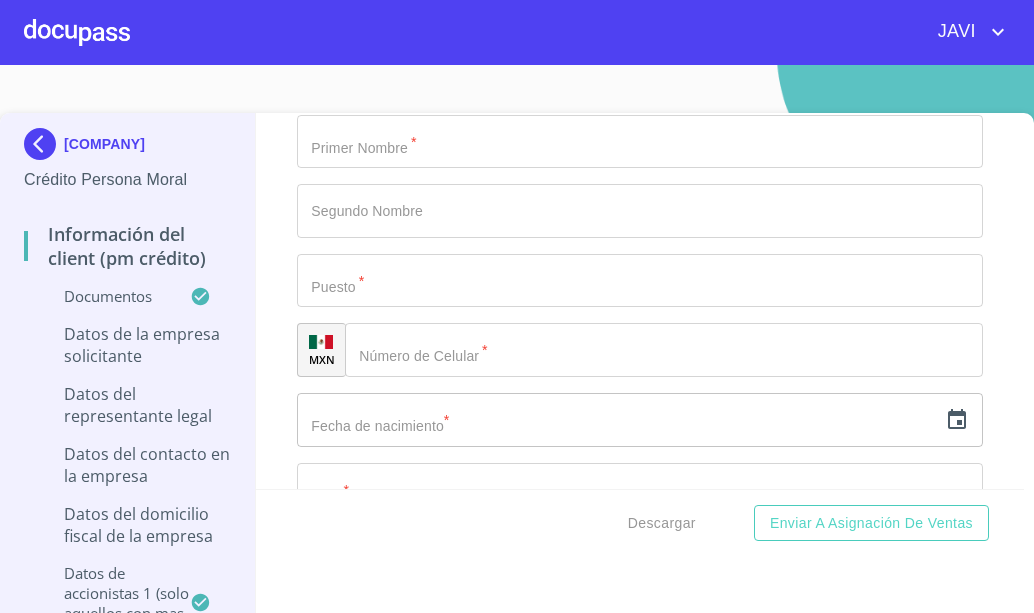 click on "Documento de identificación representante legal.   *" at bounding box center [616, -1192] 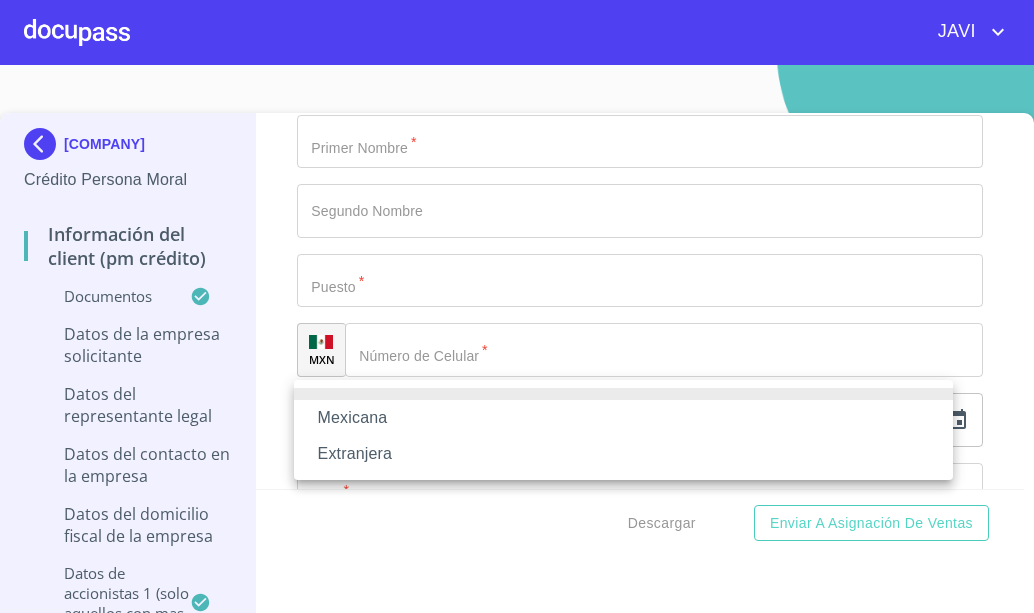 click on "Mexicana" at bounding box center (623, 418) 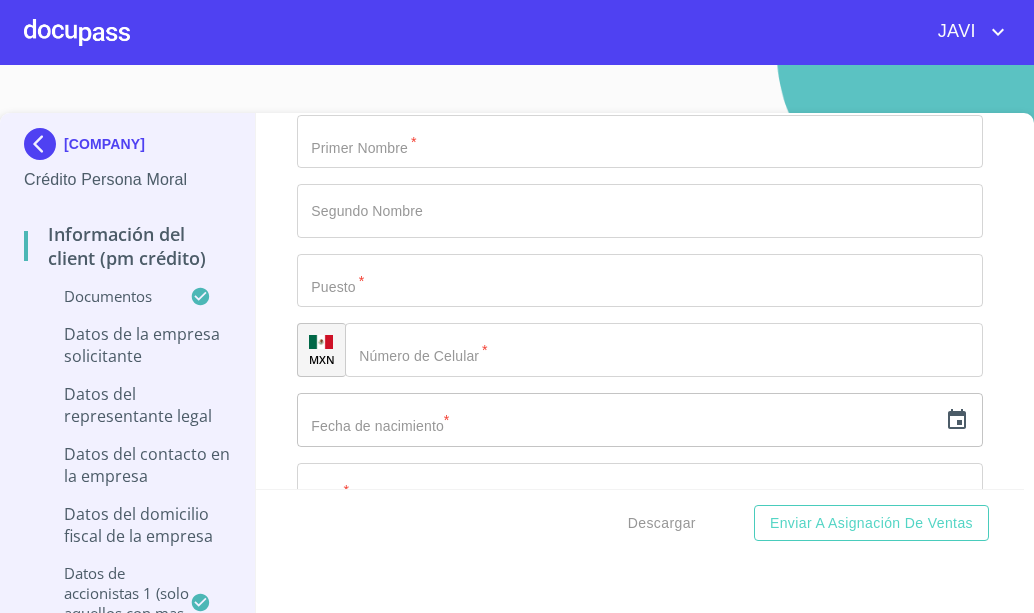 click on "Documento de identificación representante legal.   *" at bounding box center [639, -774] 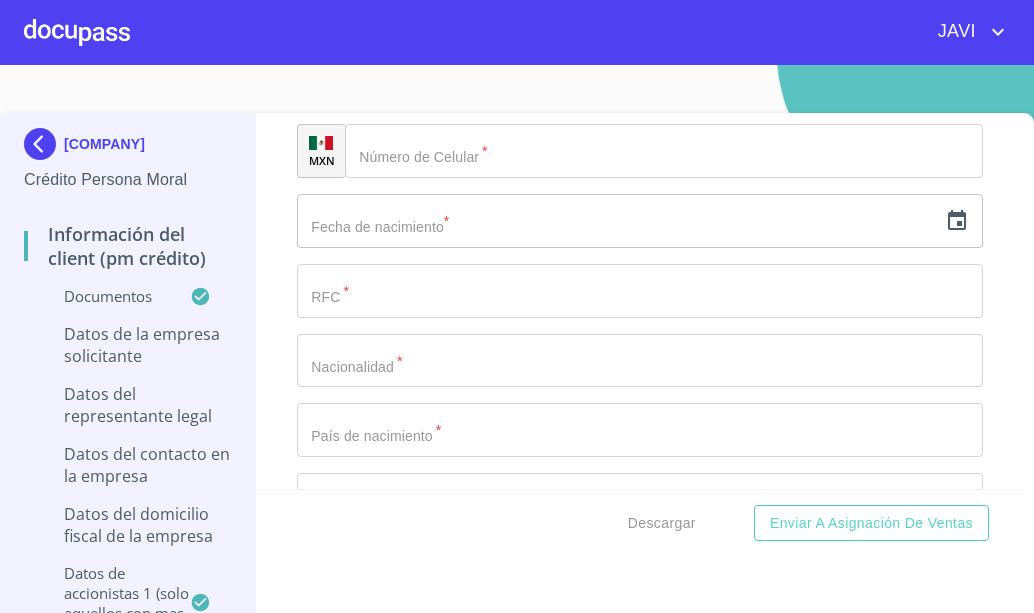 scroll, scrollTop: 11400, scrollLeft: 0, axis: vertical 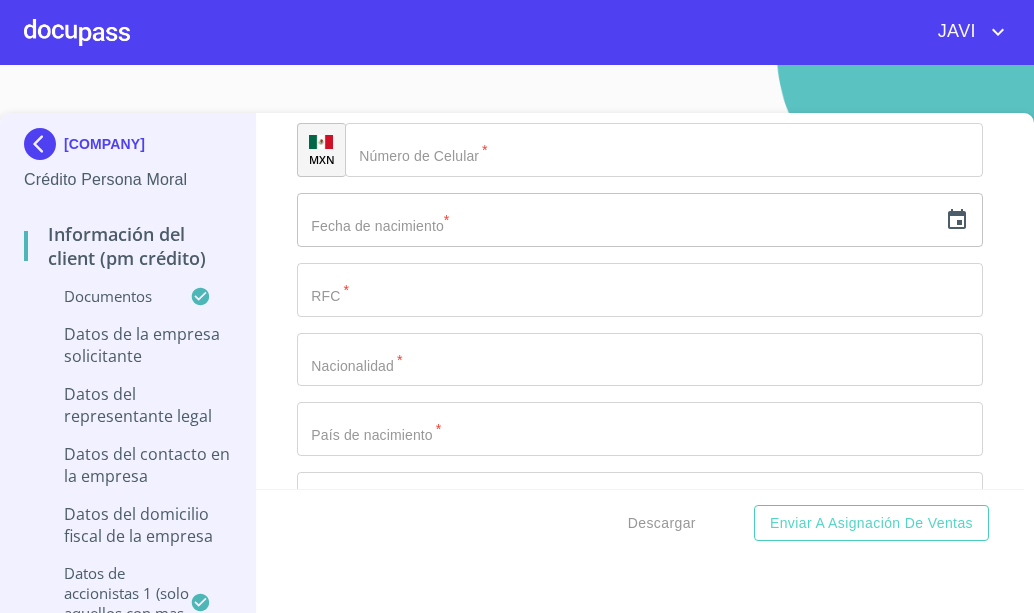 type on "([PHONE])" 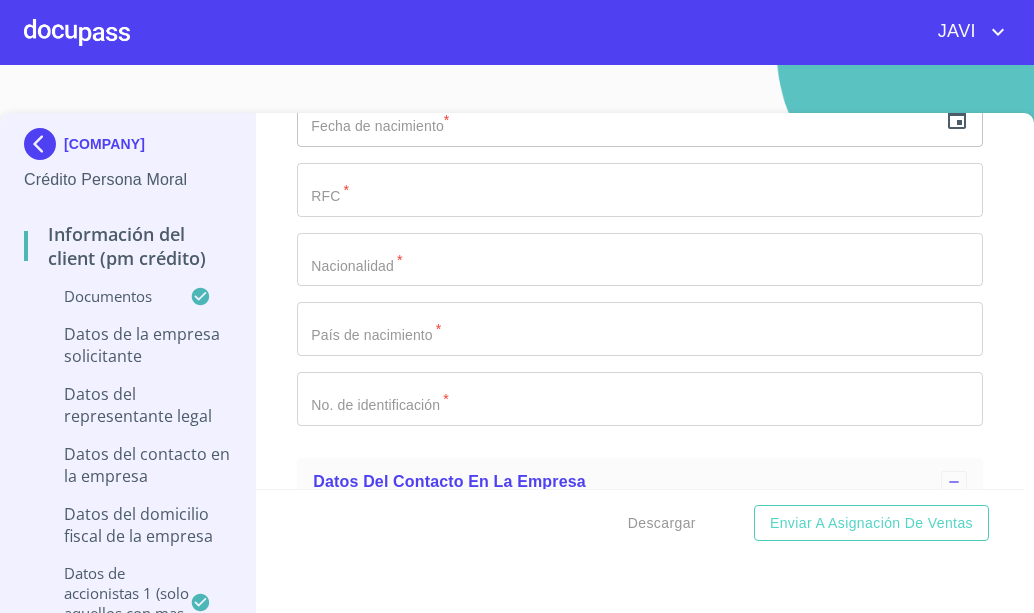 scroll, scrollTop: 11600, scrollLeft: 0, axis: vertical 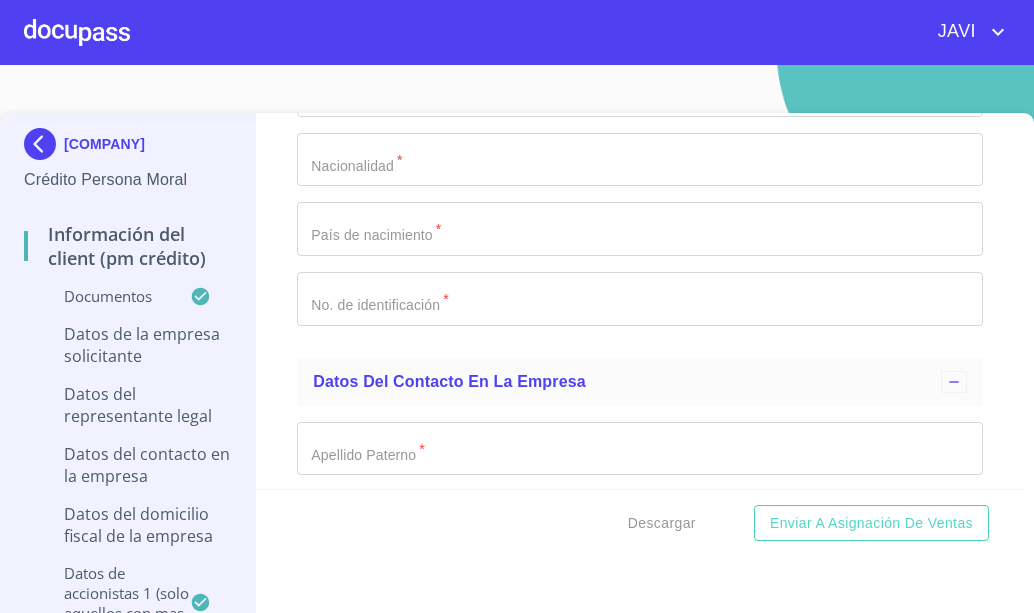 type on "([PHONE])" 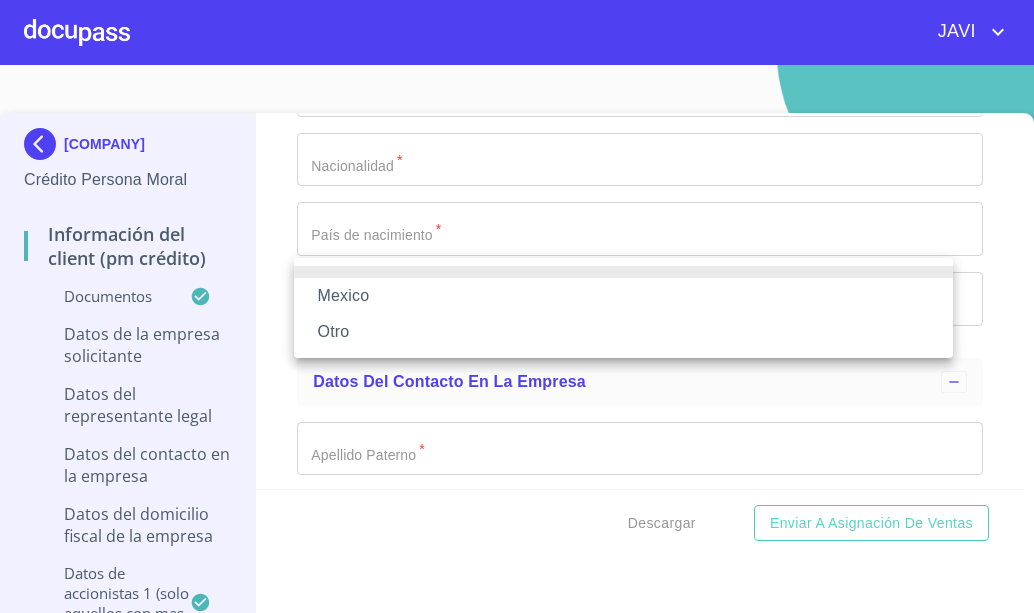 click on "Mexico" at bounding box center [623, 296] 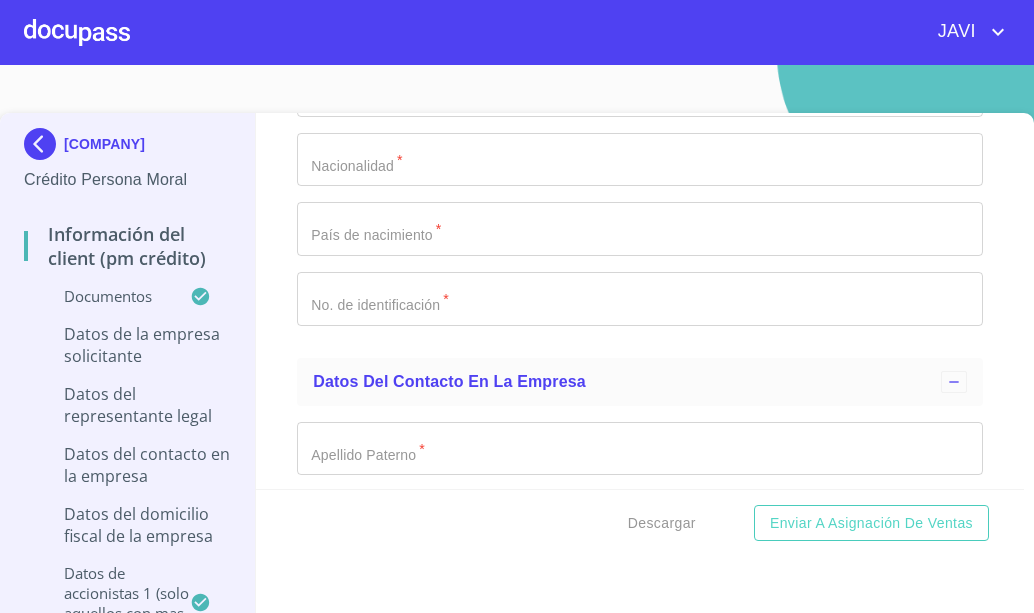 click 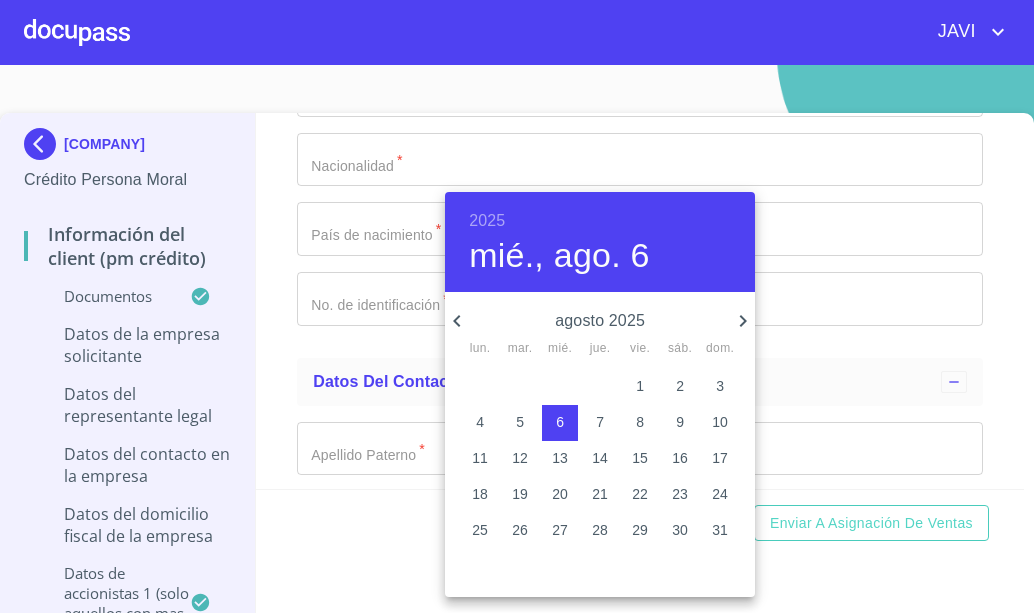 click on "2025" at bounding box center (487, 221) 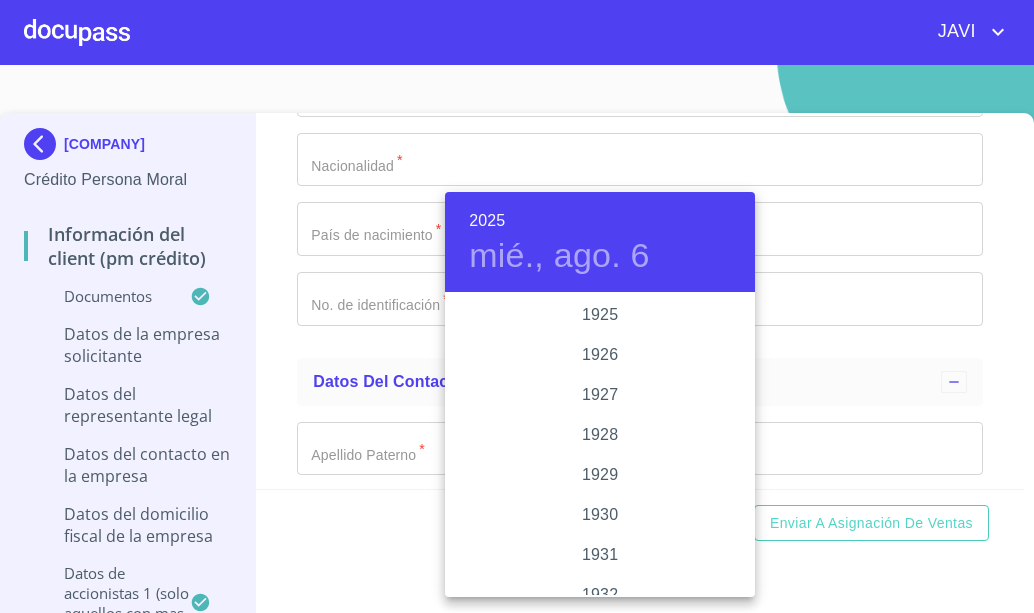 scroll, scrollTop: 3880, scrollLeft: 0, axis: vertical 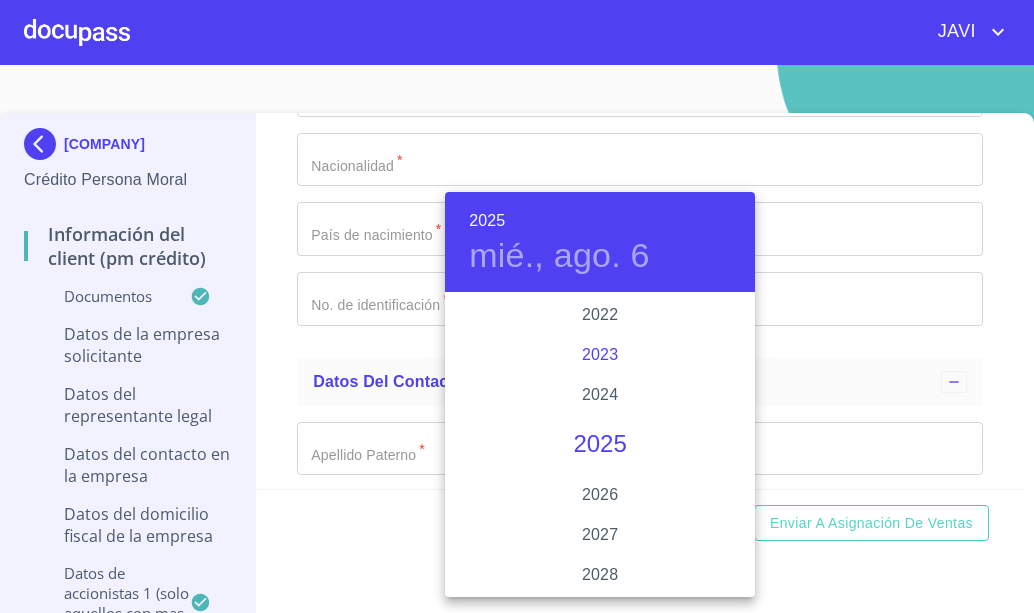 click on "2023" at bounding box center [600, 355] 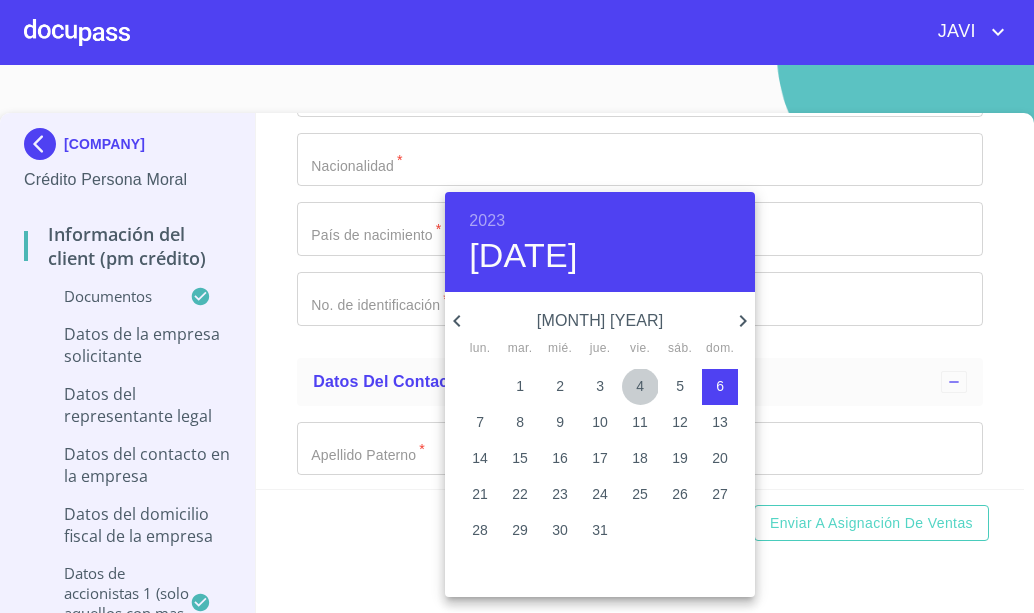 click on "4" at bounding box center (640, 386) 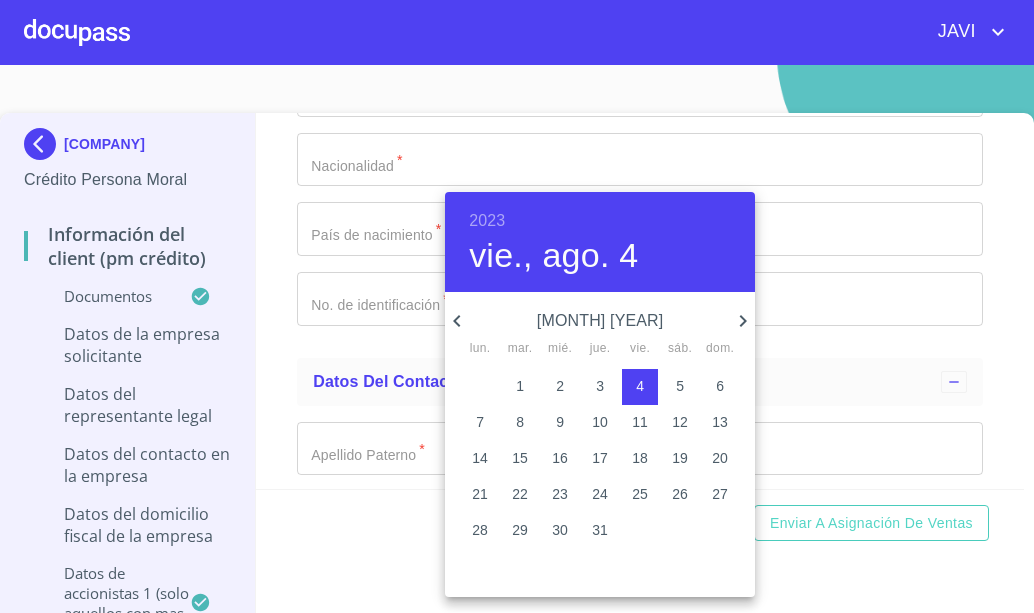 click at bounding box center (517, 306) 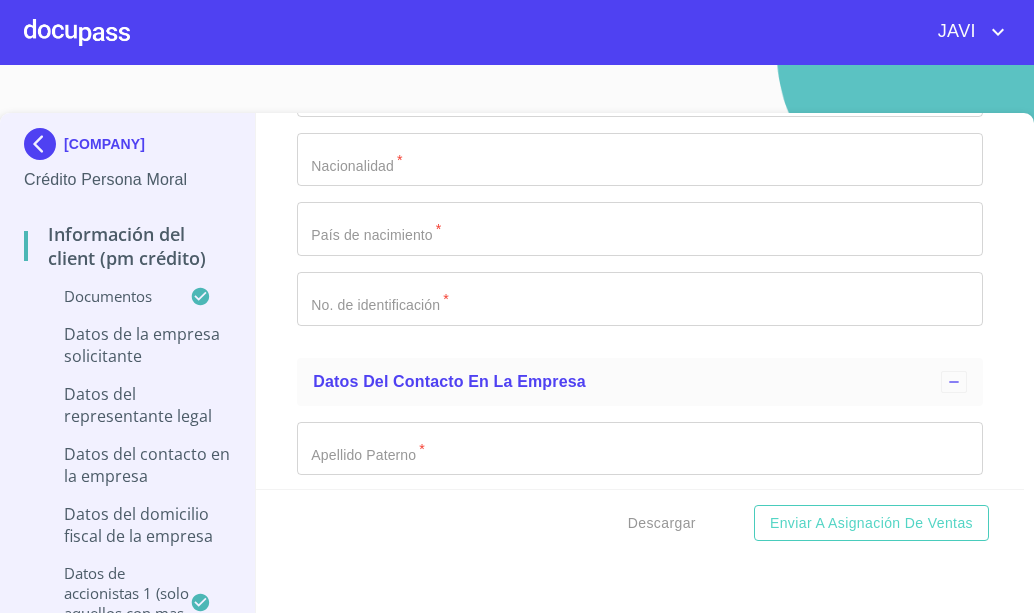 click on "Documento de identificación representante legal.   *" at bounding box center [639, -826] 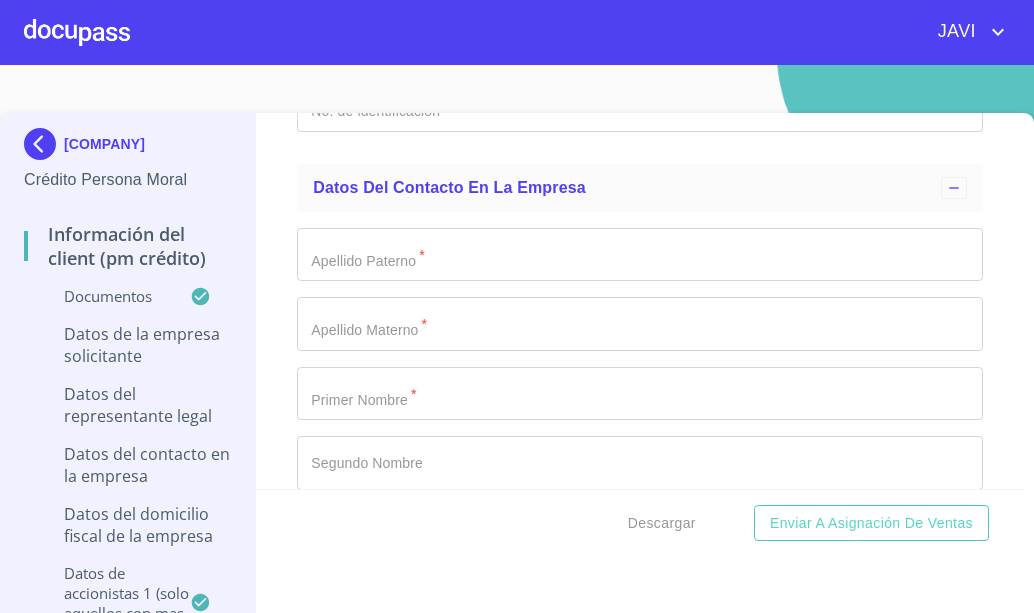 scroll, scrollTop: 11800, scrollLeft: 0, axis: vertical 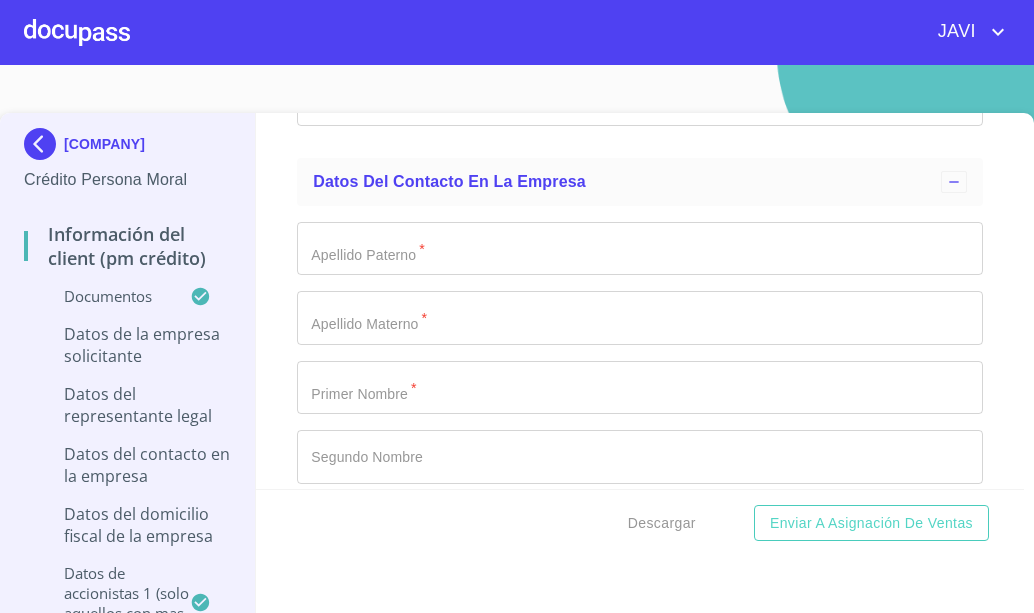 type on "[ID]" 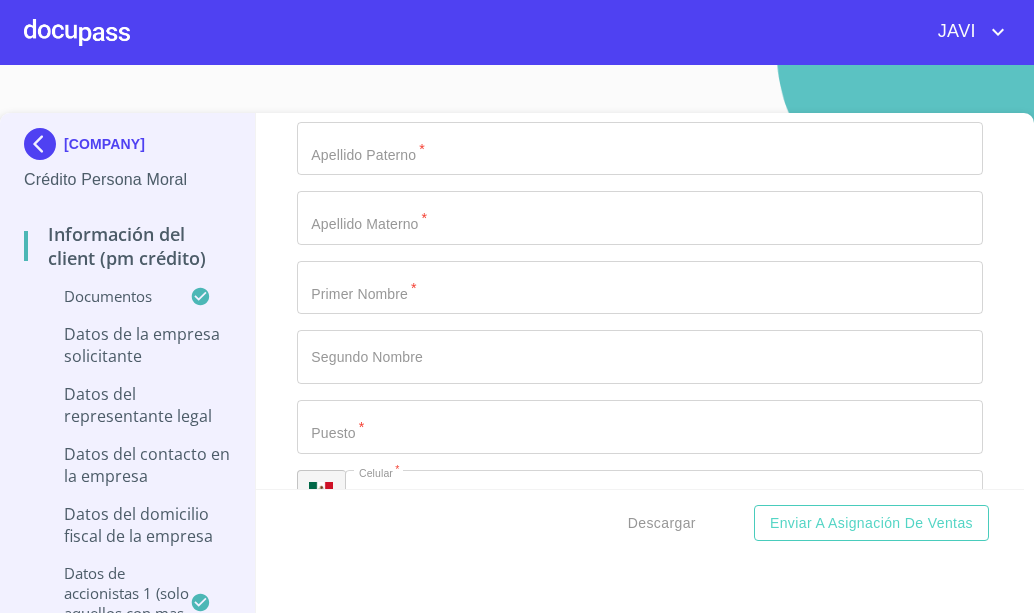 type on "50" 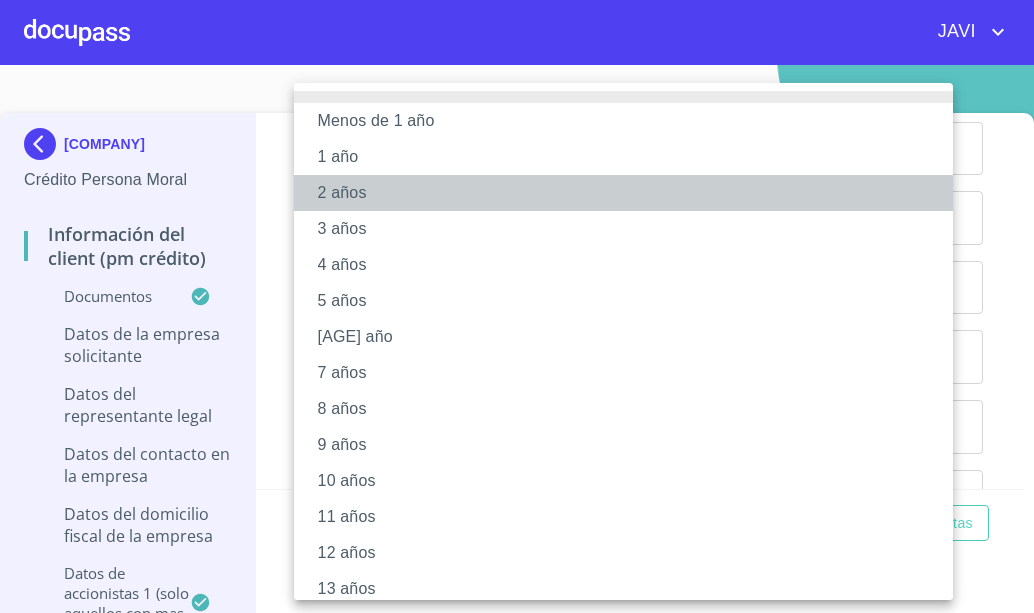 click on "2 años" at bounding box center [631, 193] 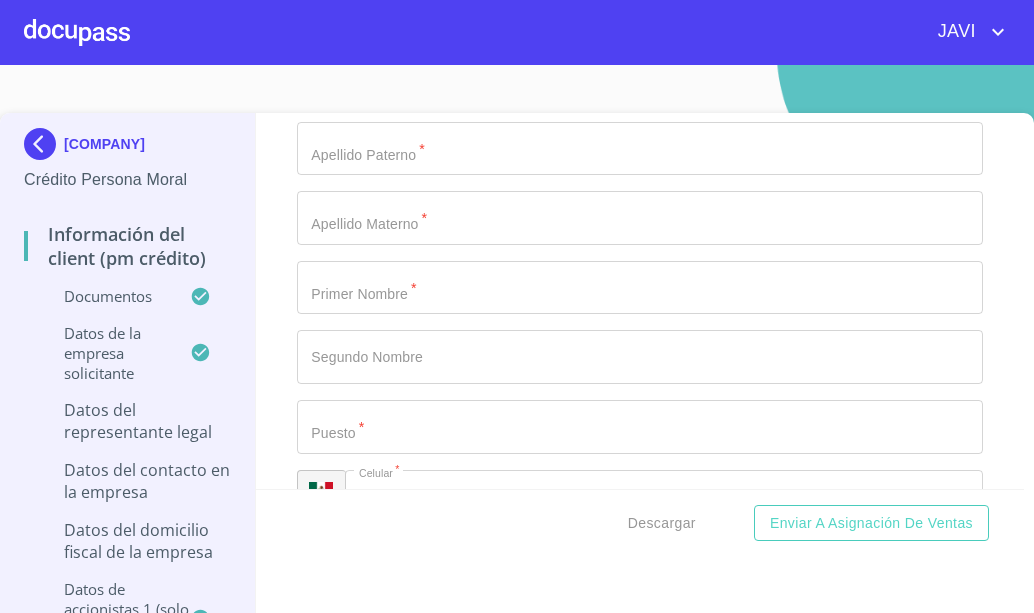 click on "​" at bounding box center (639, -847) 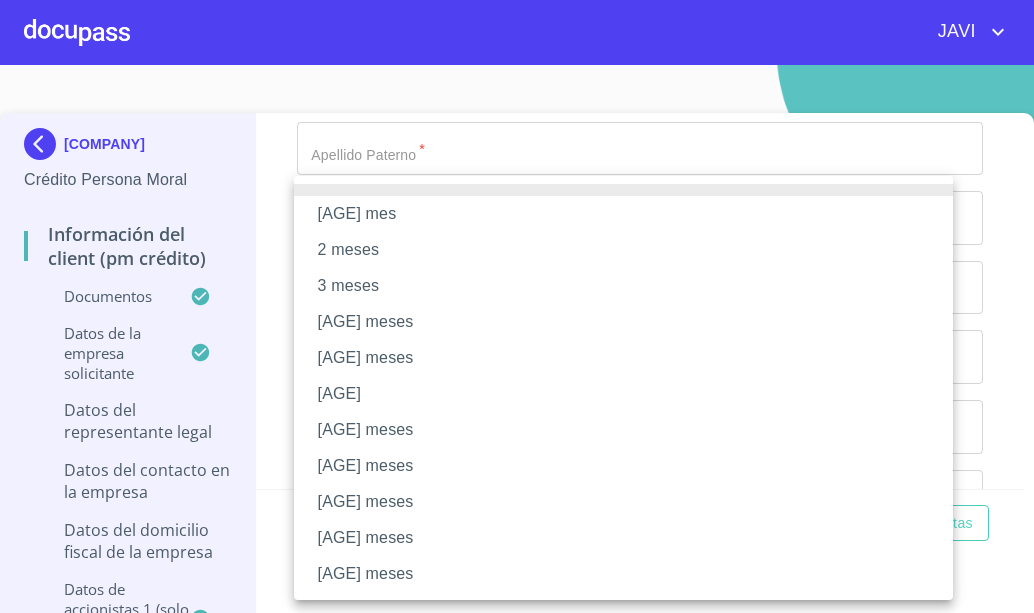 click at bounding box center [517, 306] 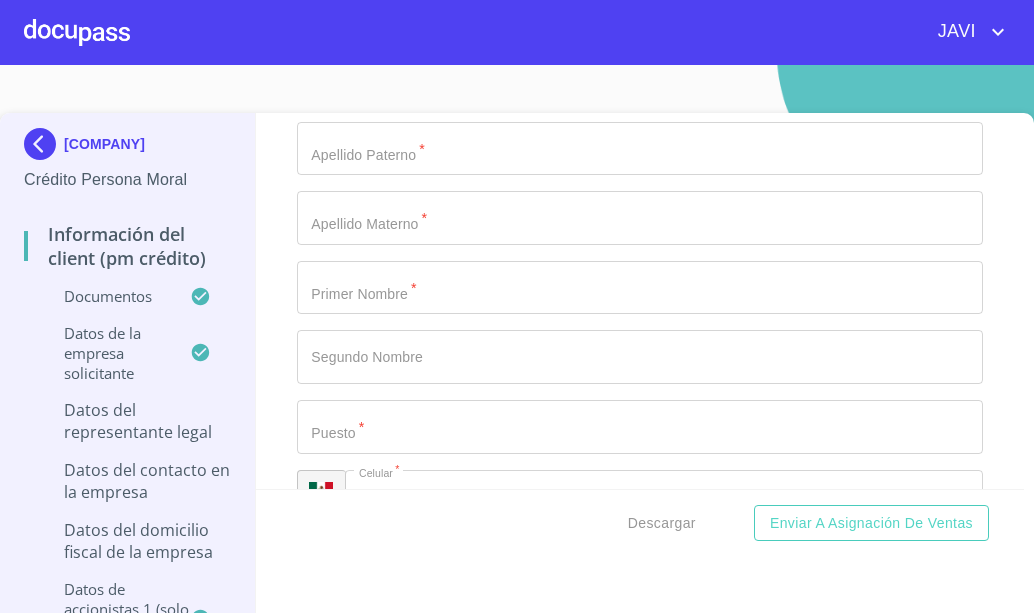 click on "​" at bounding box center (639, -847) 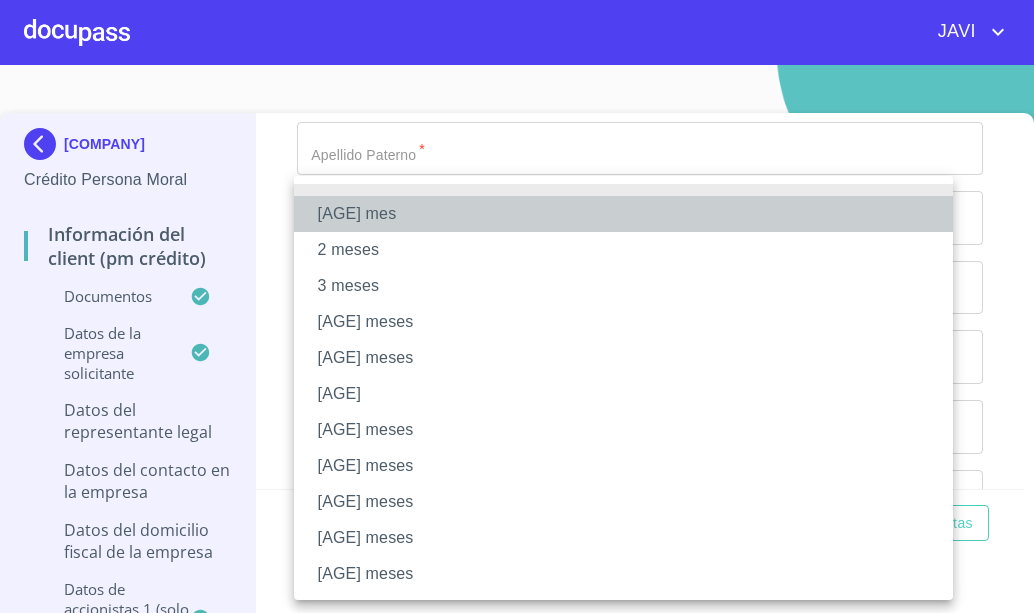 click on "[AGE] mes" at bounding box center [623, 214] 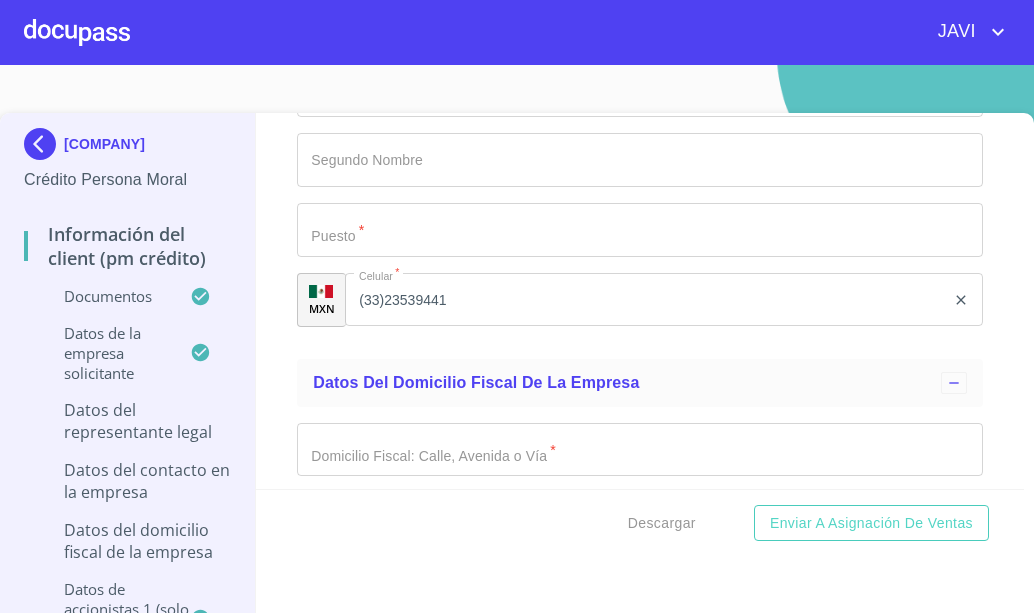 scroll, scrollTop: 12100, scrollLeft: 0, axis: vertical 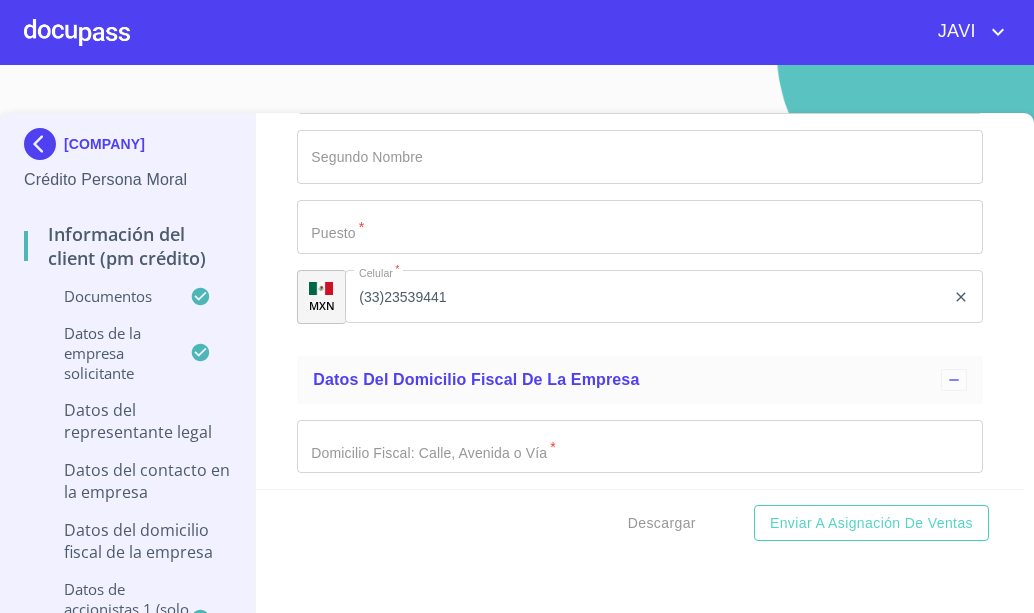 click on "Documento de identificación representante legal.   *" at bounding box center (639, -898) 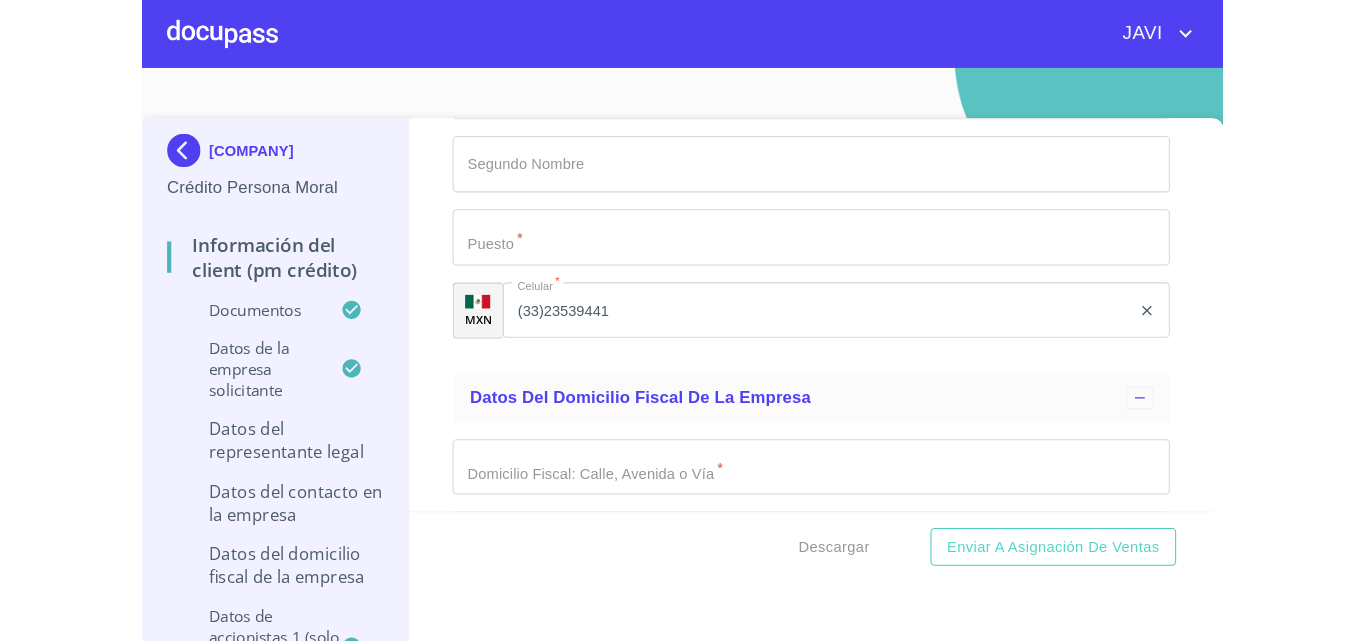 scroll, scrollTop: 12200, scrollLeft: 0, axis: vertical 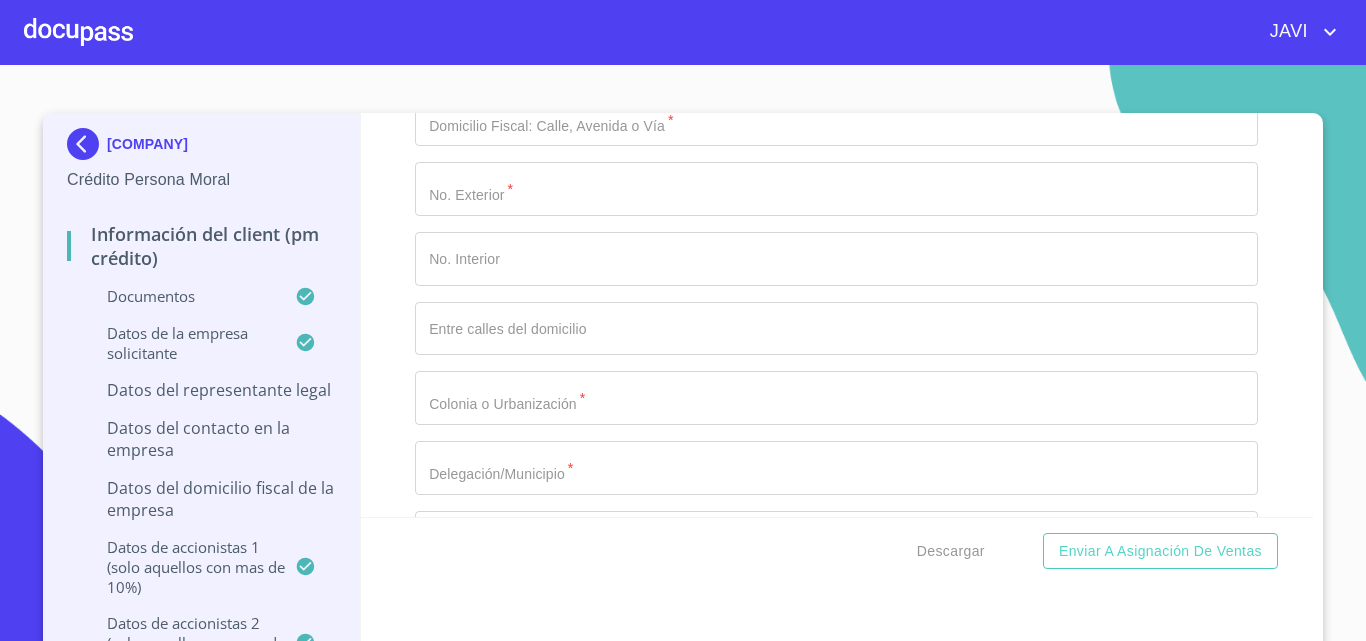click on "Documento de identificación representante legal.   *" at bounding box center (836, -1225) 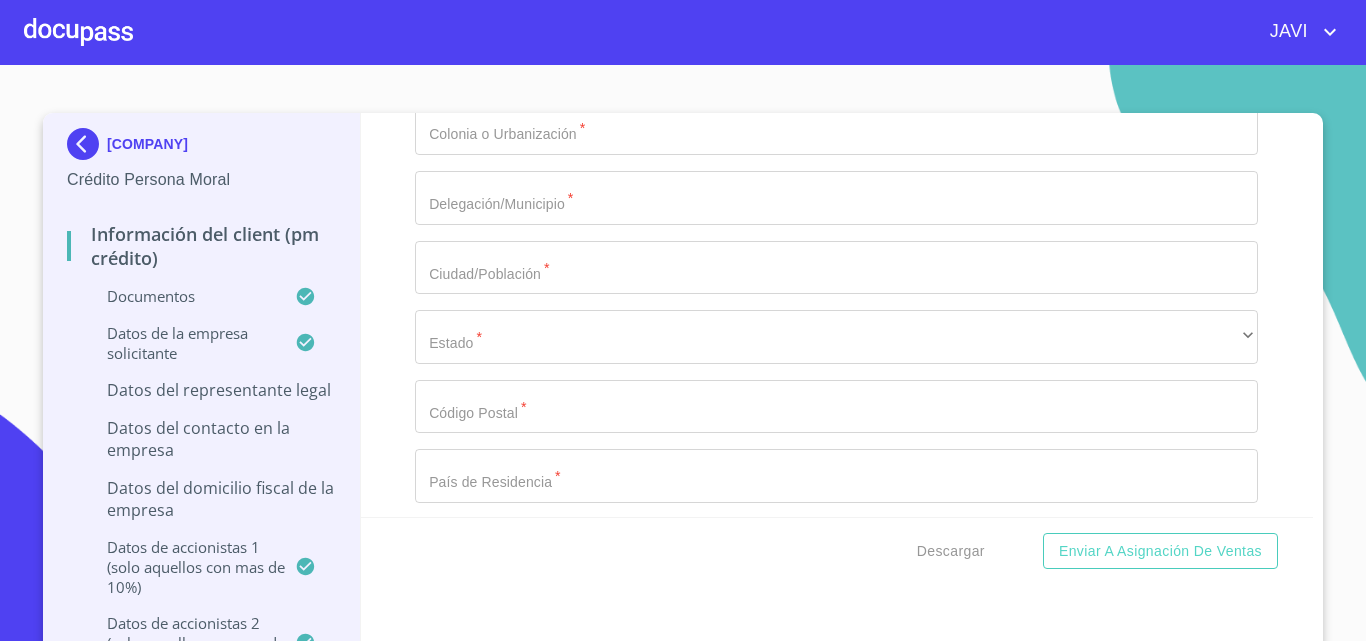 scroll, scrollTop: 13000, scrollLeft: 0, axis: vertical 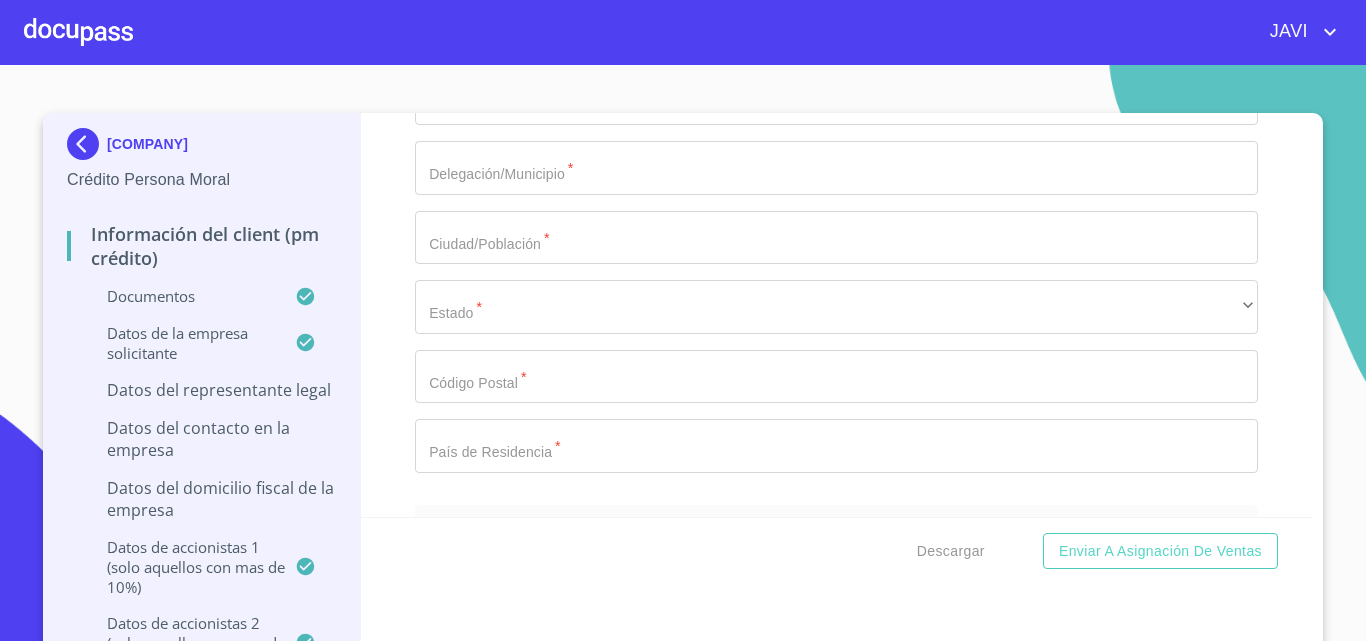 type on "DANIEL" 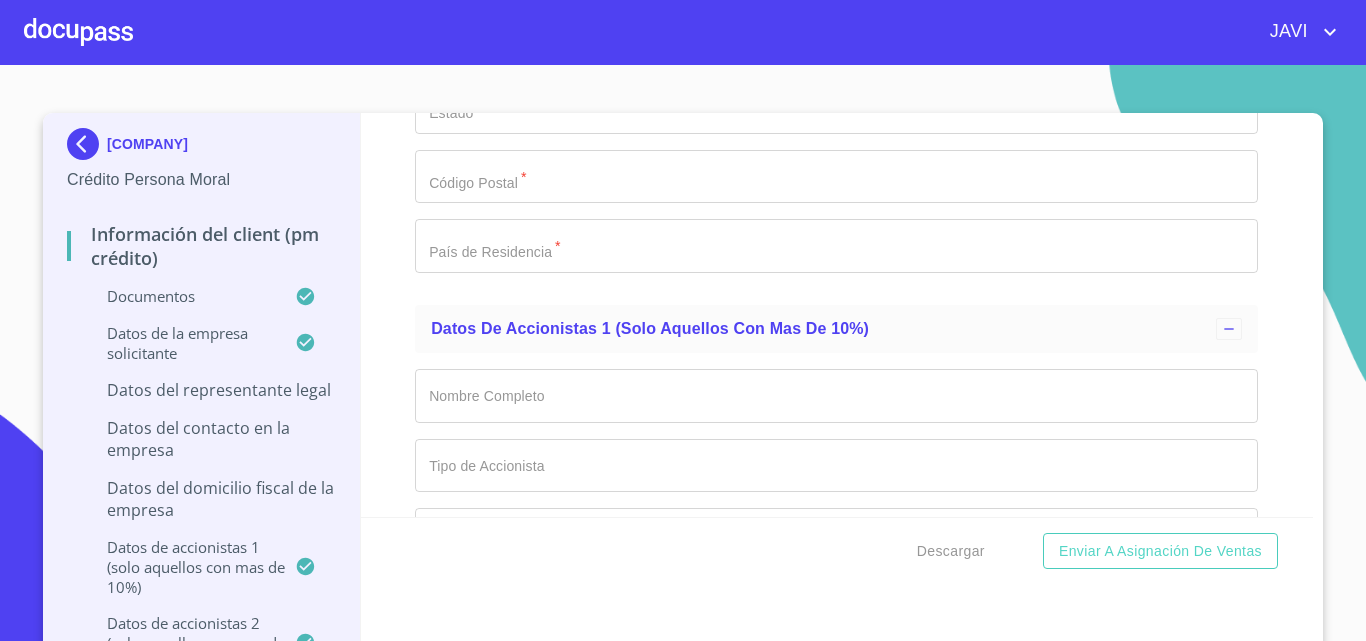 type on "(33)23539441" 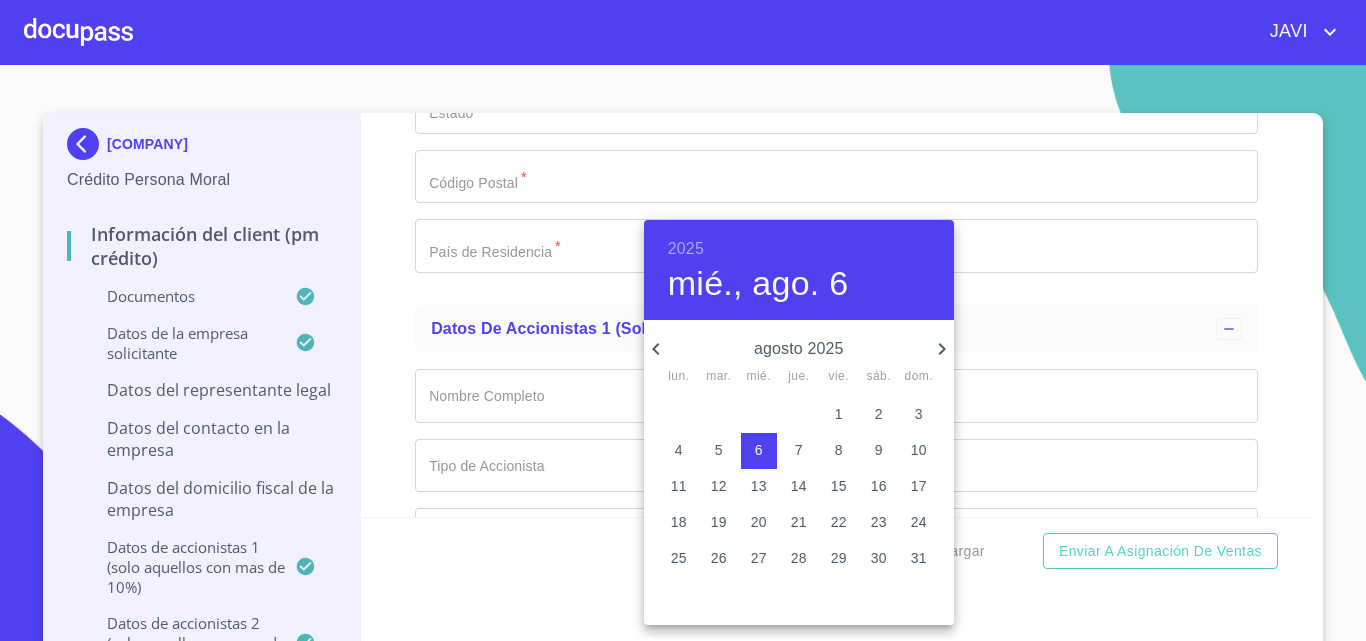 click on "2025" at bounding box center [686, 249] 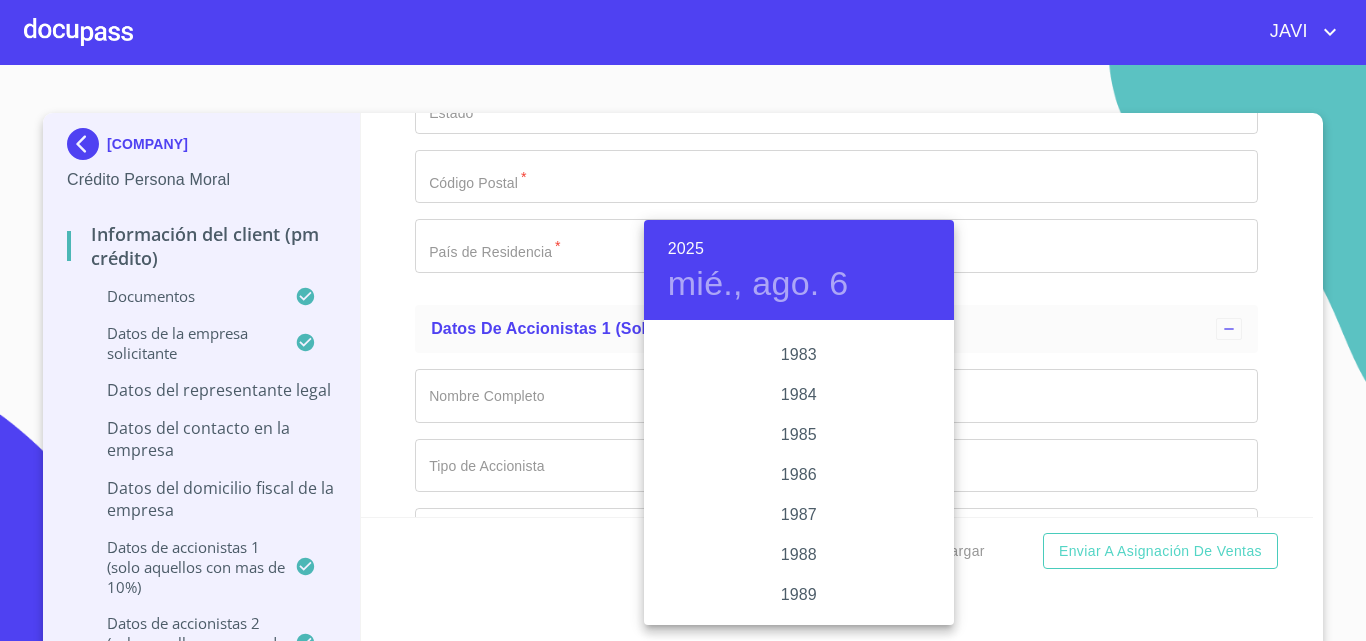 scroll, scrollTop: 2046, scrollLeft: 0, axis: vertical 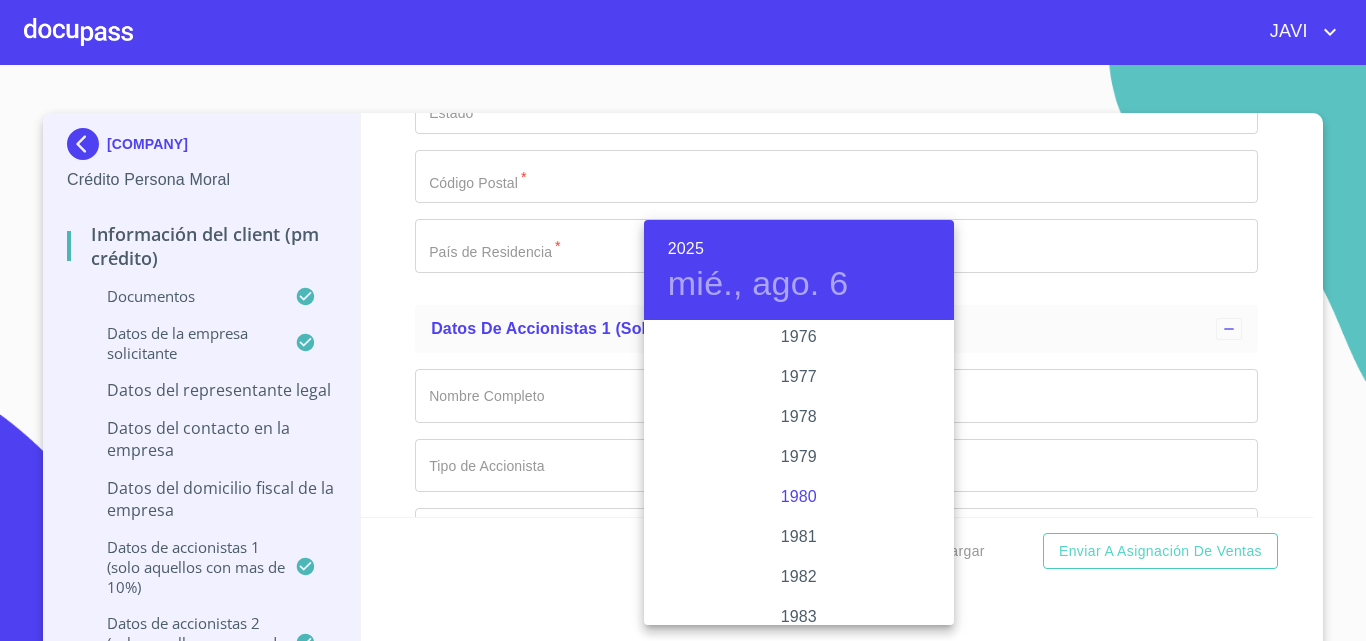 click on "1980" at bounding box center (799, 497) 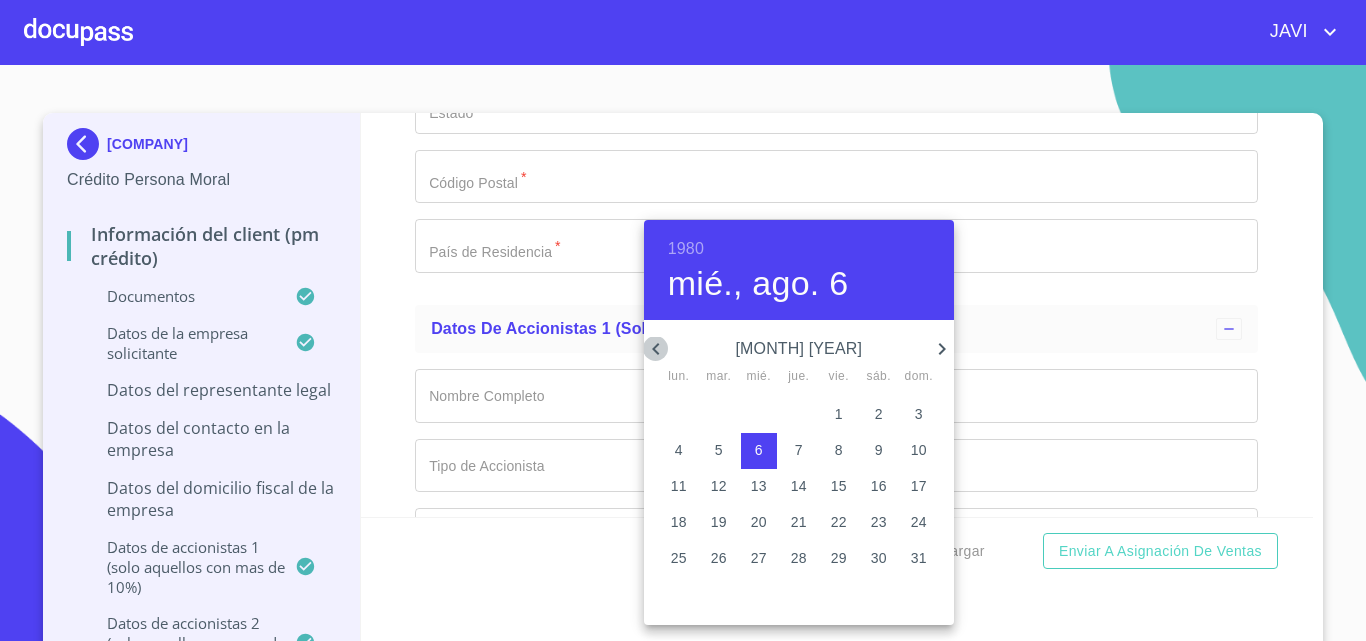 click 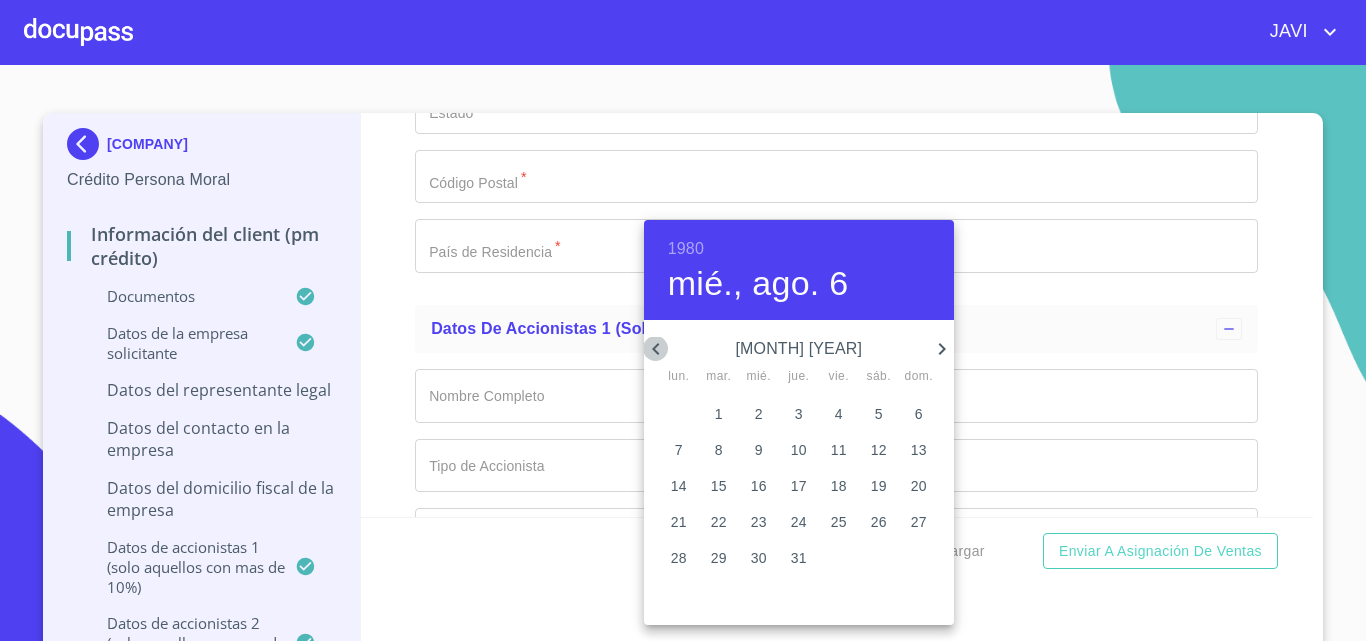 click 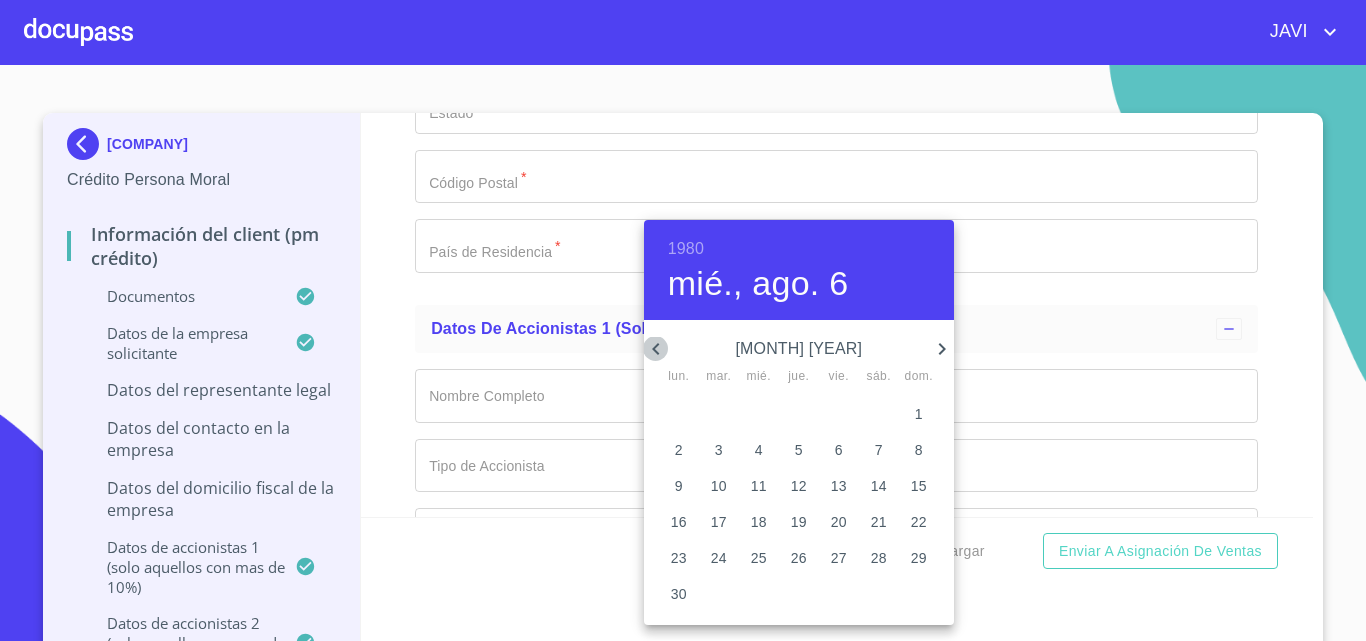 click 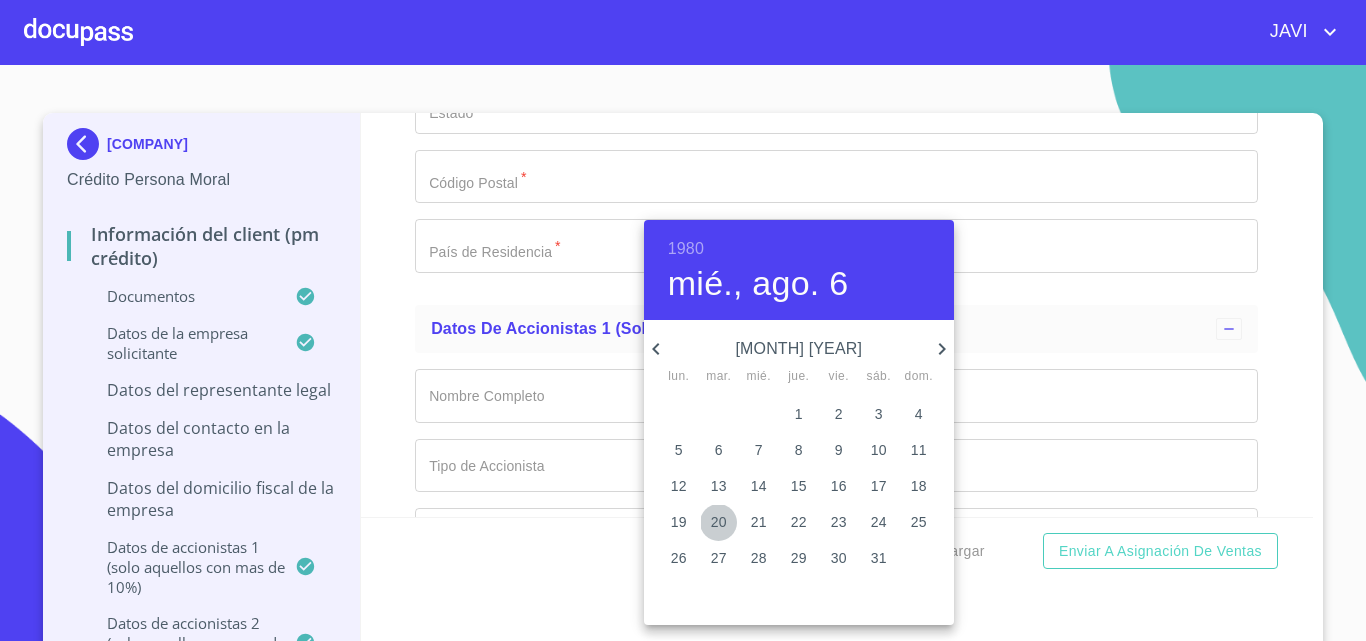 click on "20" at bounding box center (719, 522) 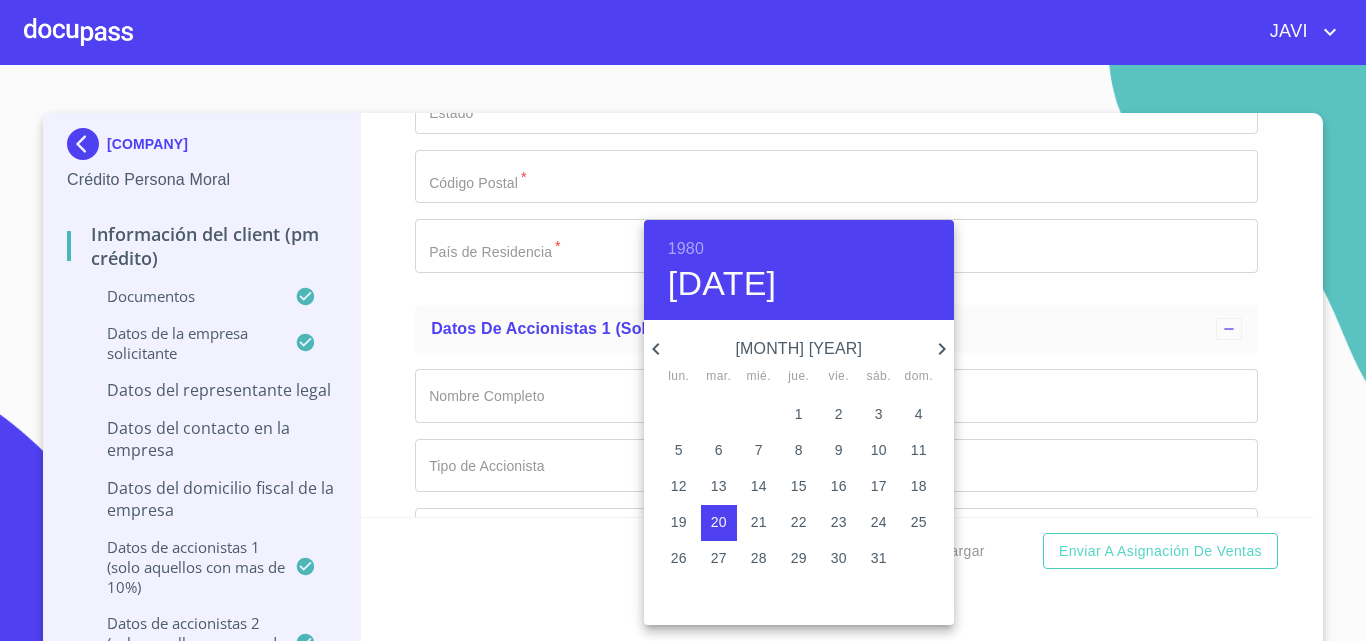 click at bounding box center (683, 320) 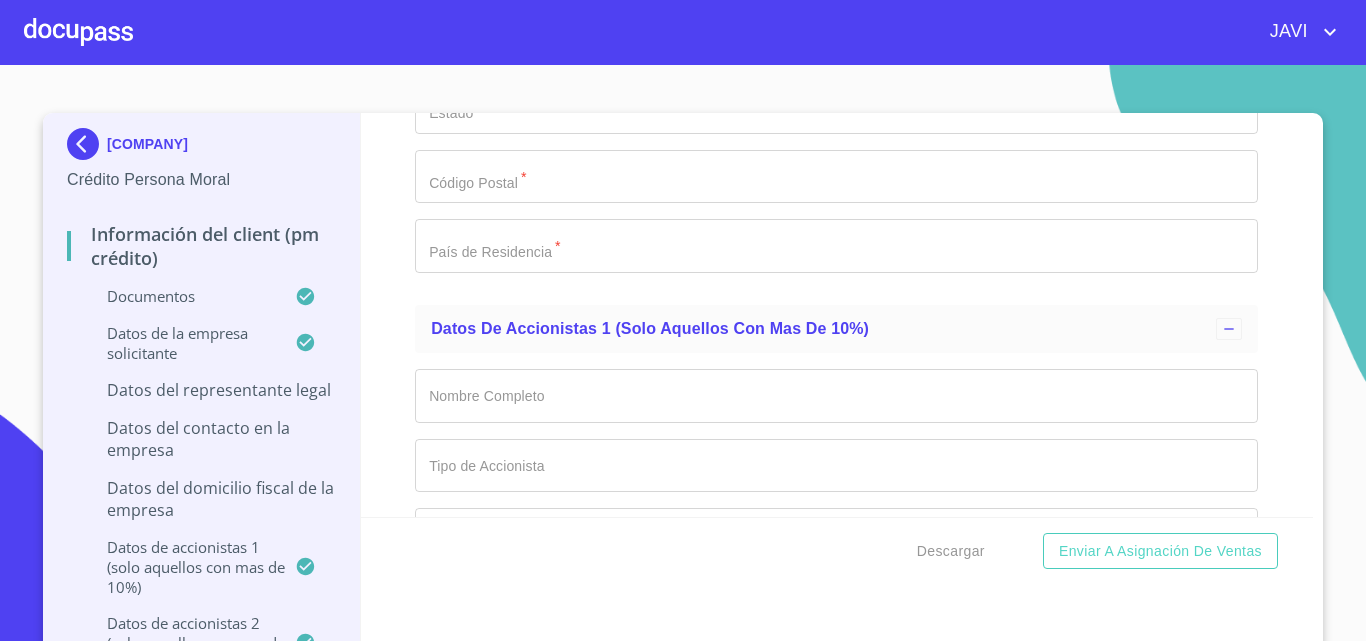 click on "Documento de identificación representante legal.   *" at bounding box center (813, -2919) 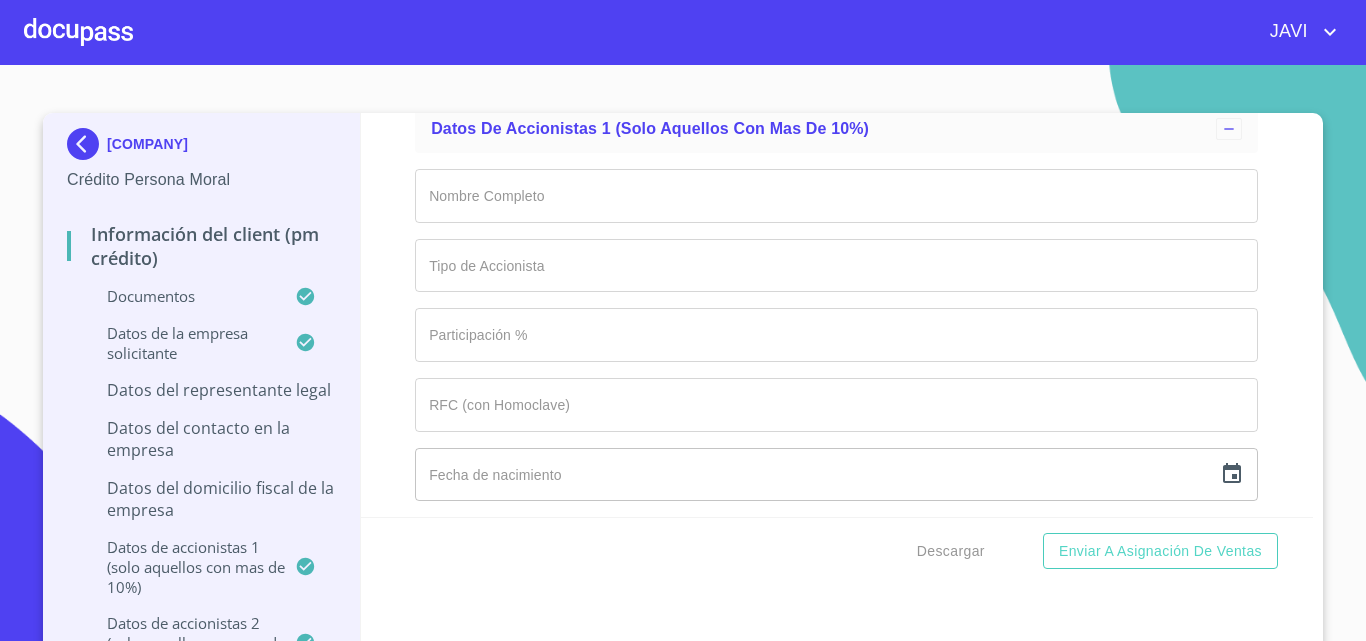 type on "MEXICO" 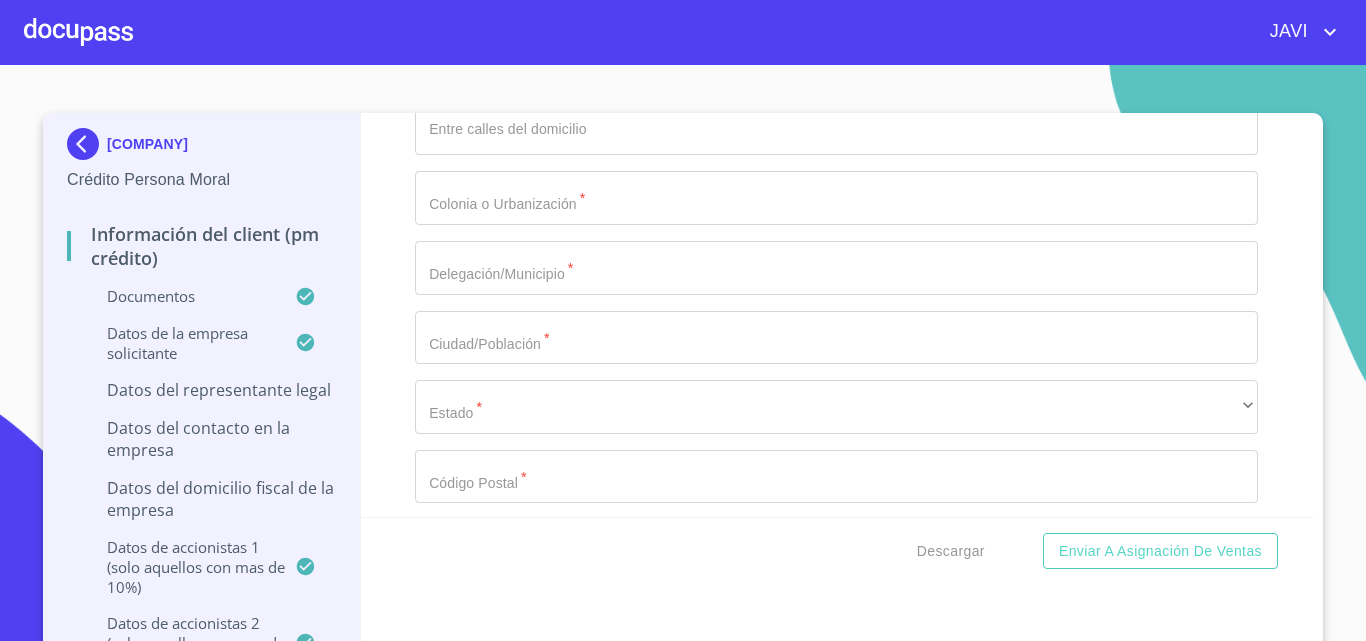 scroll, scrollTop: 12600, scrollLeft: 0, axis: vertical 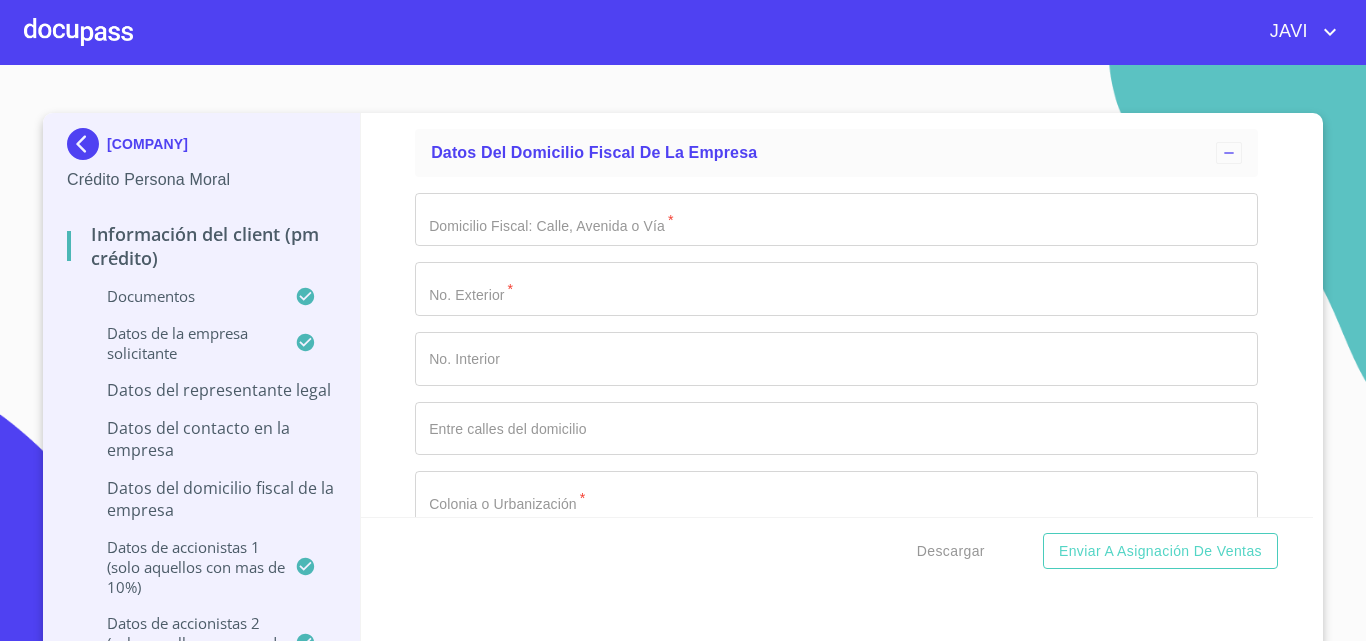type on "[NUMBER]" 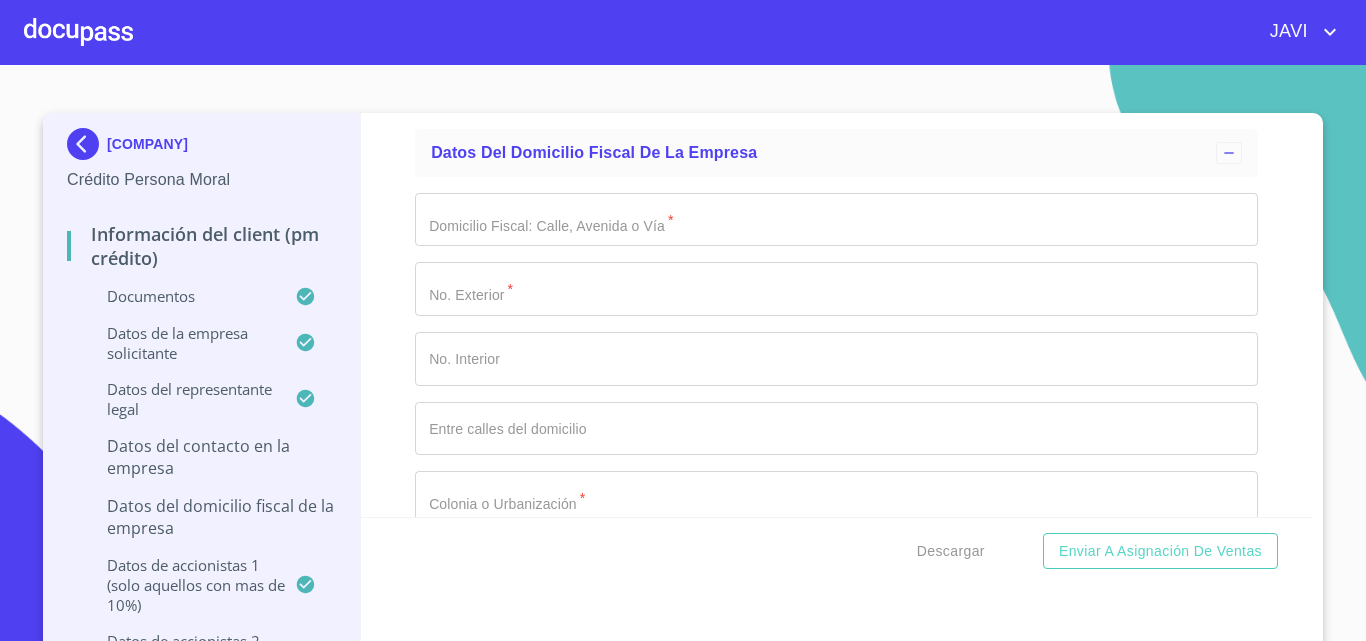 drag, startPoint x: 539, startPoint y: 412, endPoint x: 409, endPoint y: 416, distance: 130.06152 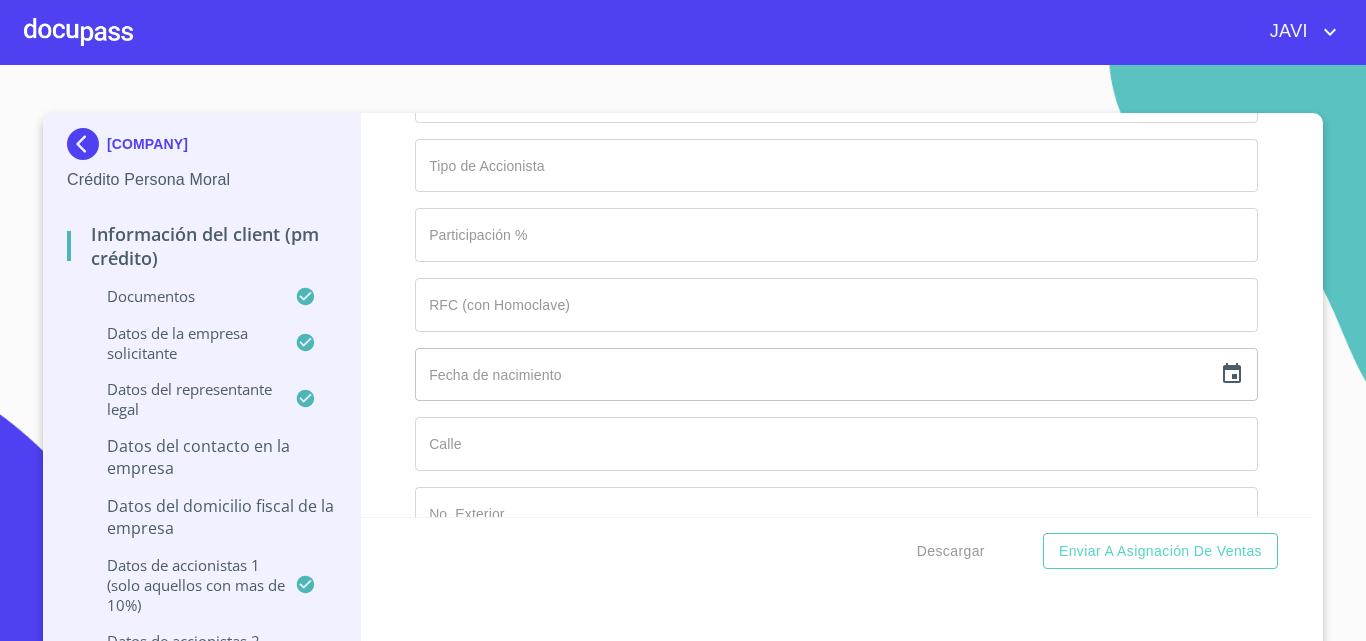 scroll, scrollTop: 13600, scrollLeft: 0, axis: vertical 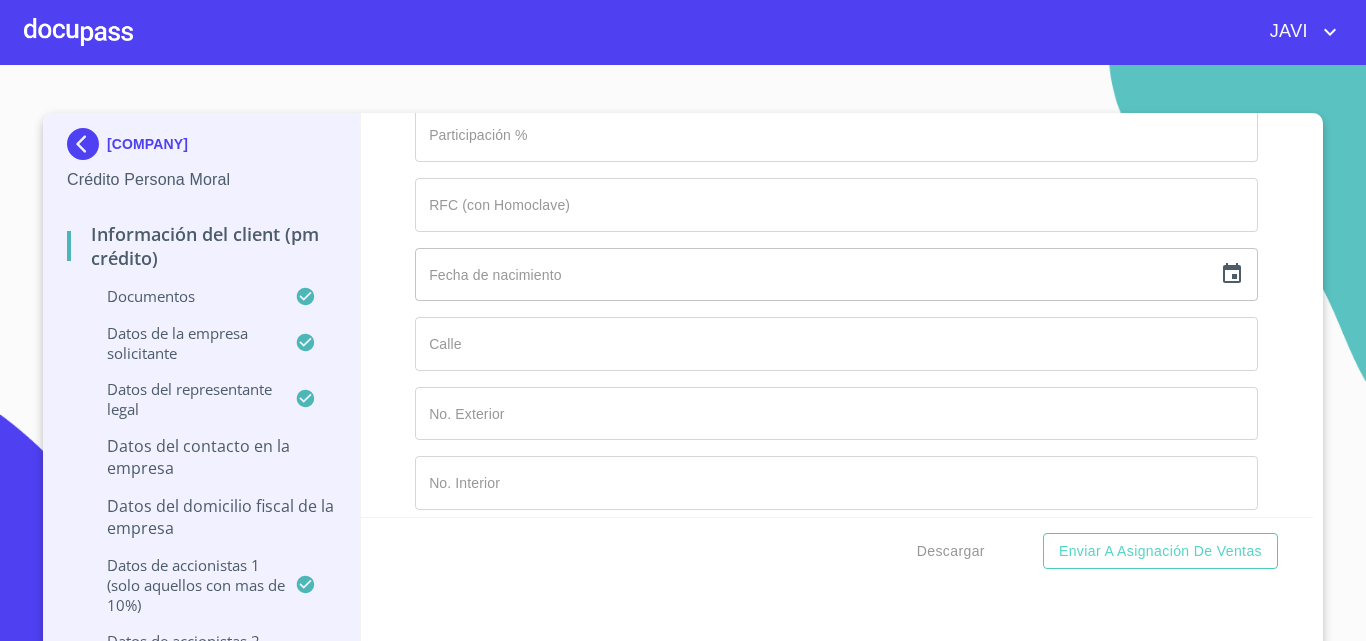 click on "Documento de identificación representante legal.   *" at bounding box center (813, -3319) 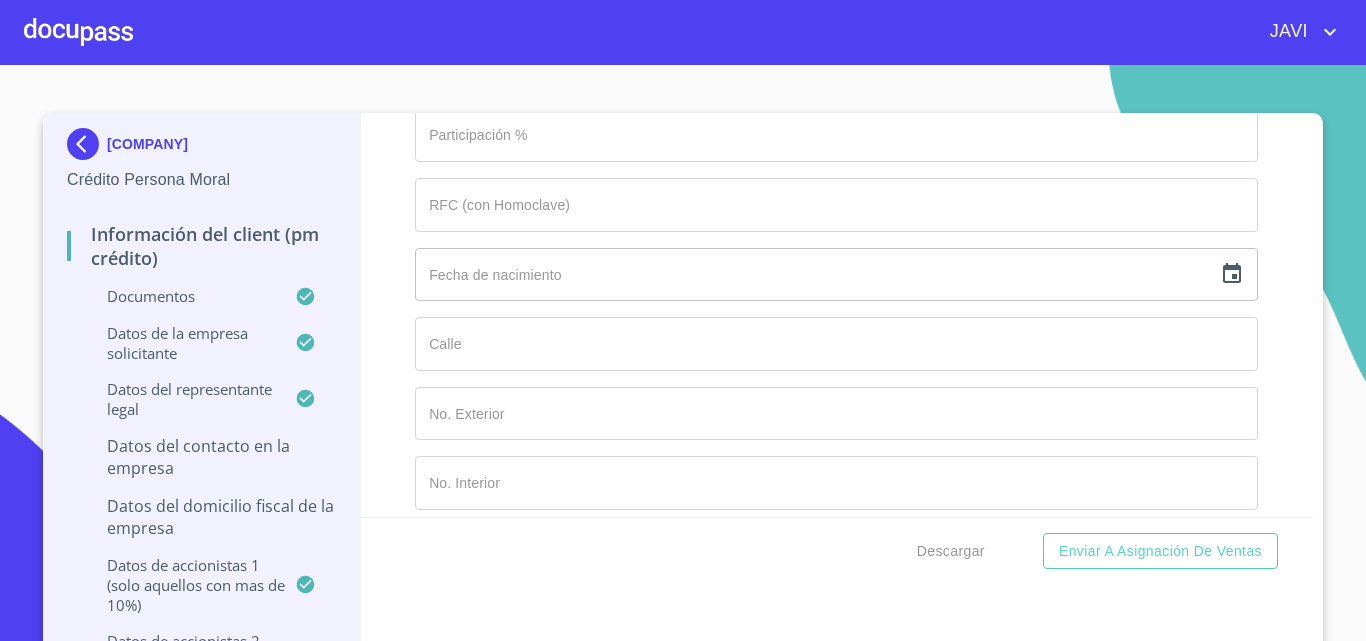 type on "[LAST] [LAST]" 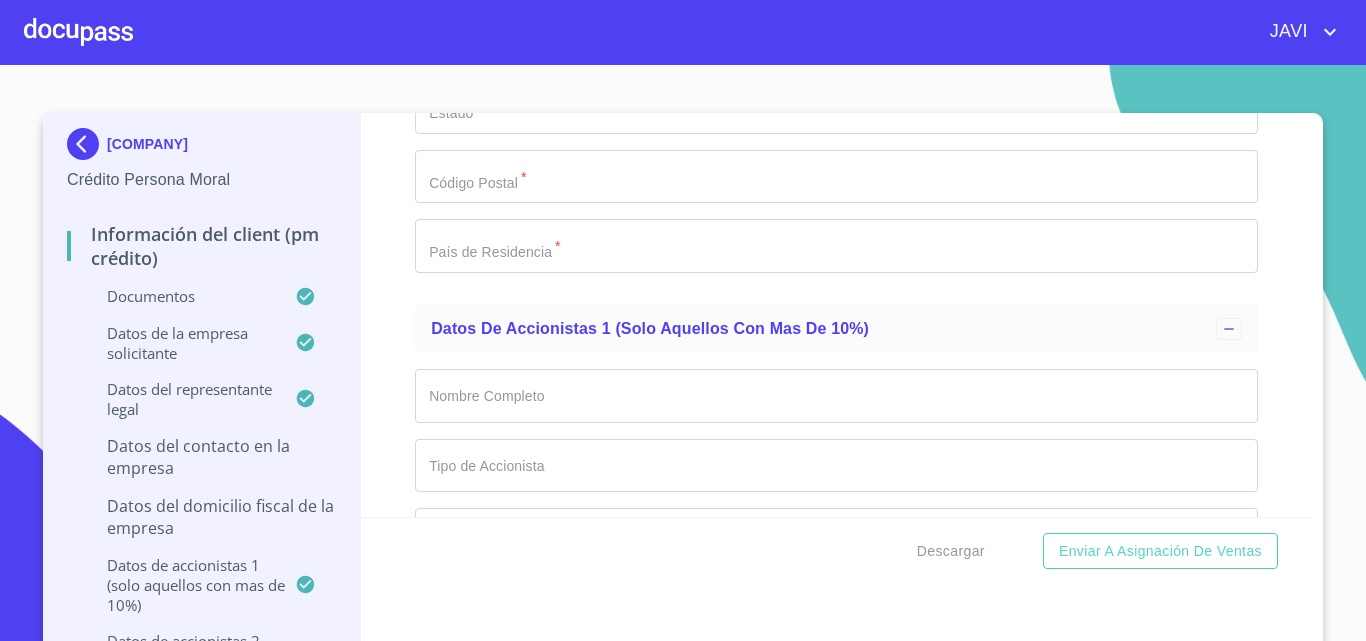 scroll, scrollTop: 12800, scrollLeft: 0, axis: vertical 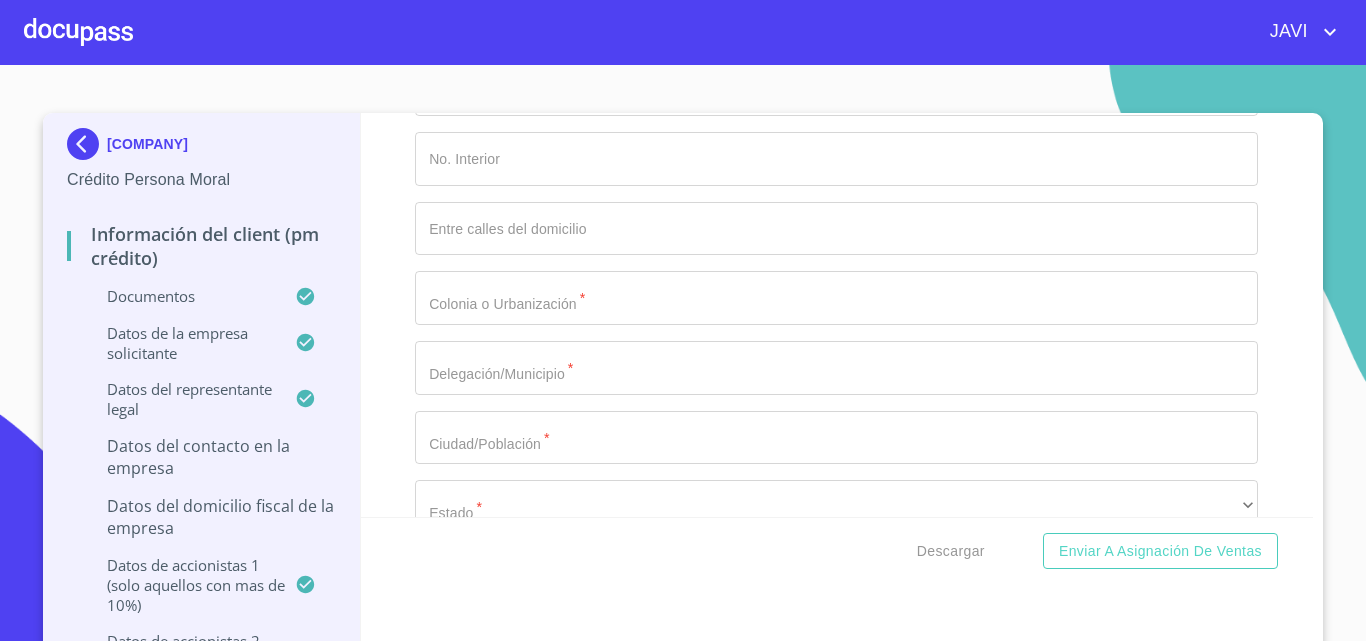 drag, startPoint x: 497, startPoint y: 280, endPoint x: 414, endPoint y: 285, distance: 83.15047 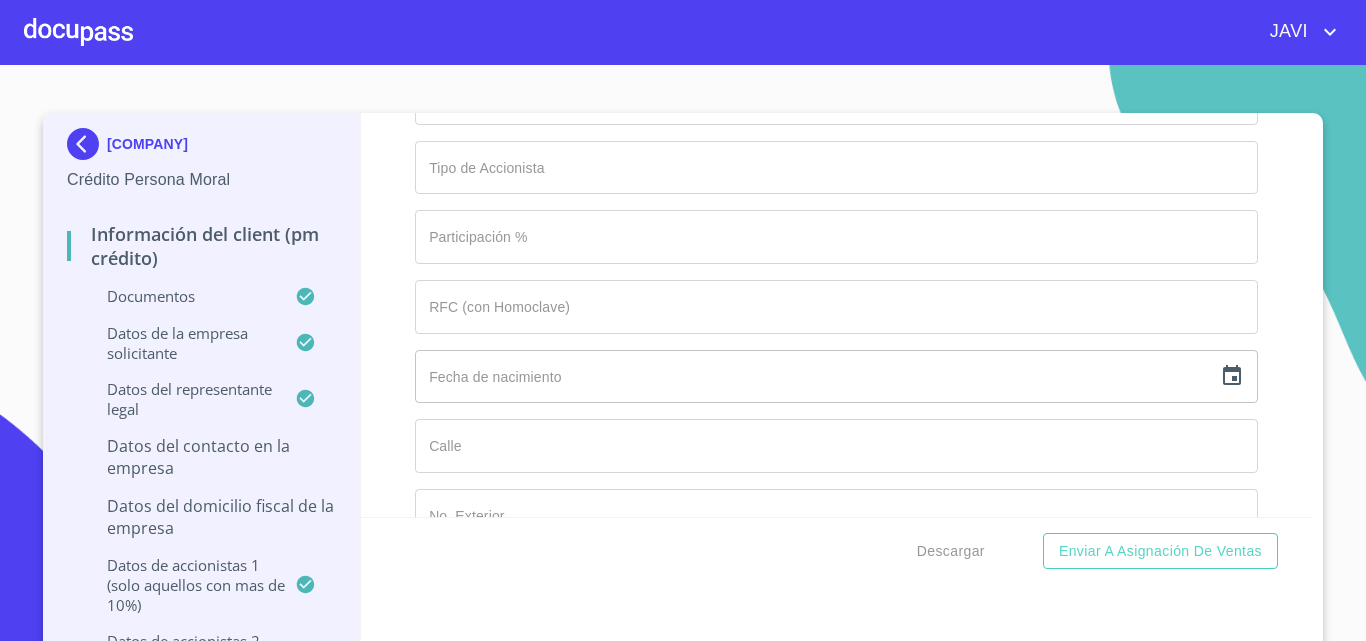 scroll, scrollTop: 13500, scrollLeft: 0, axis: vertical 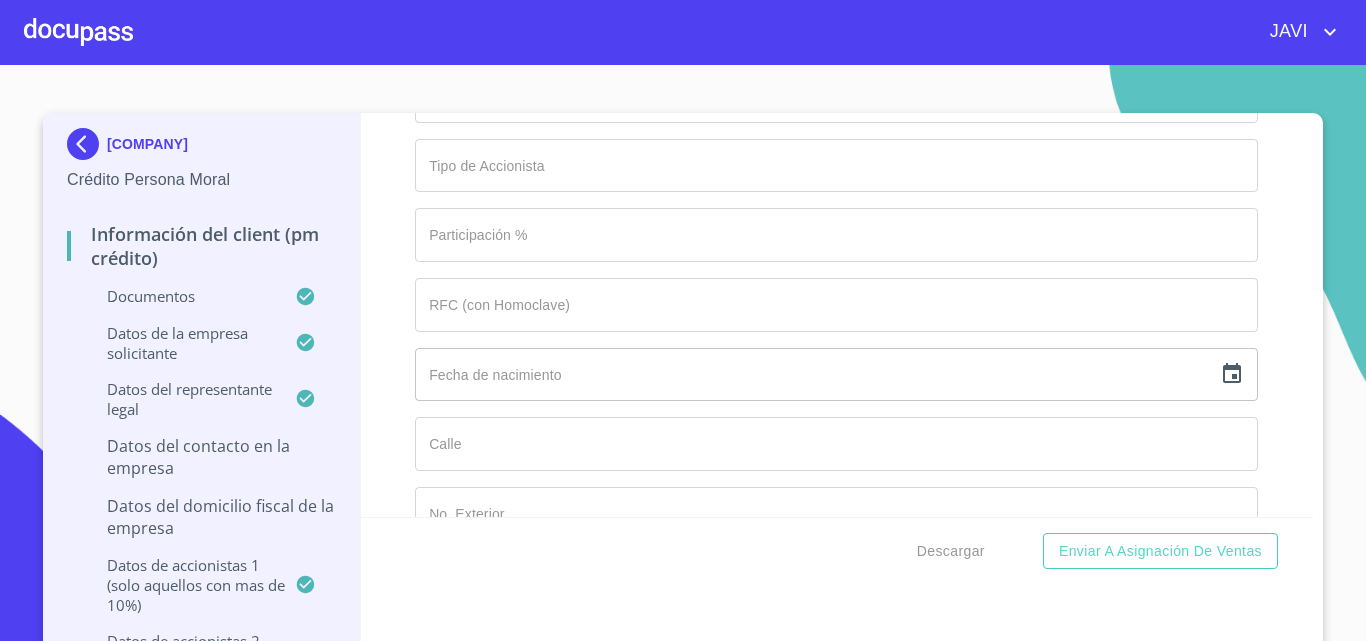 click on "Documento de identificación representante legal.   *" at bounding box center (836, -1109) 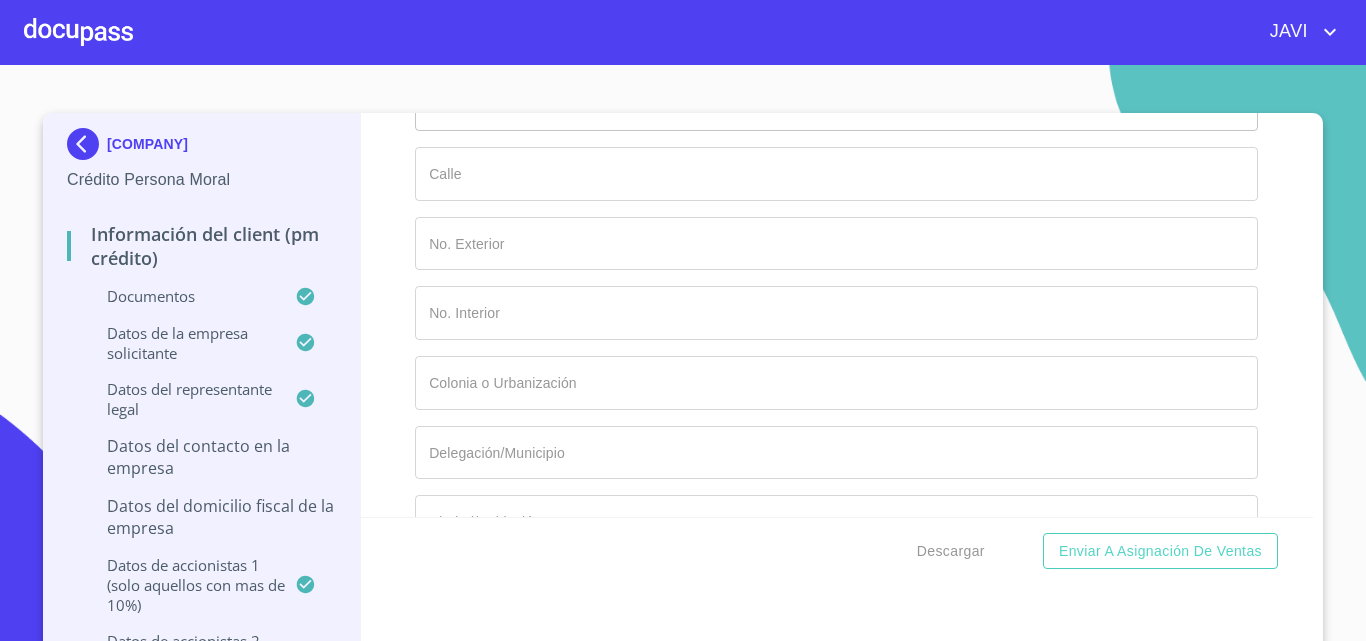 scroll, scrollTop: 13800, scrollLeft: 0, axis: vertical 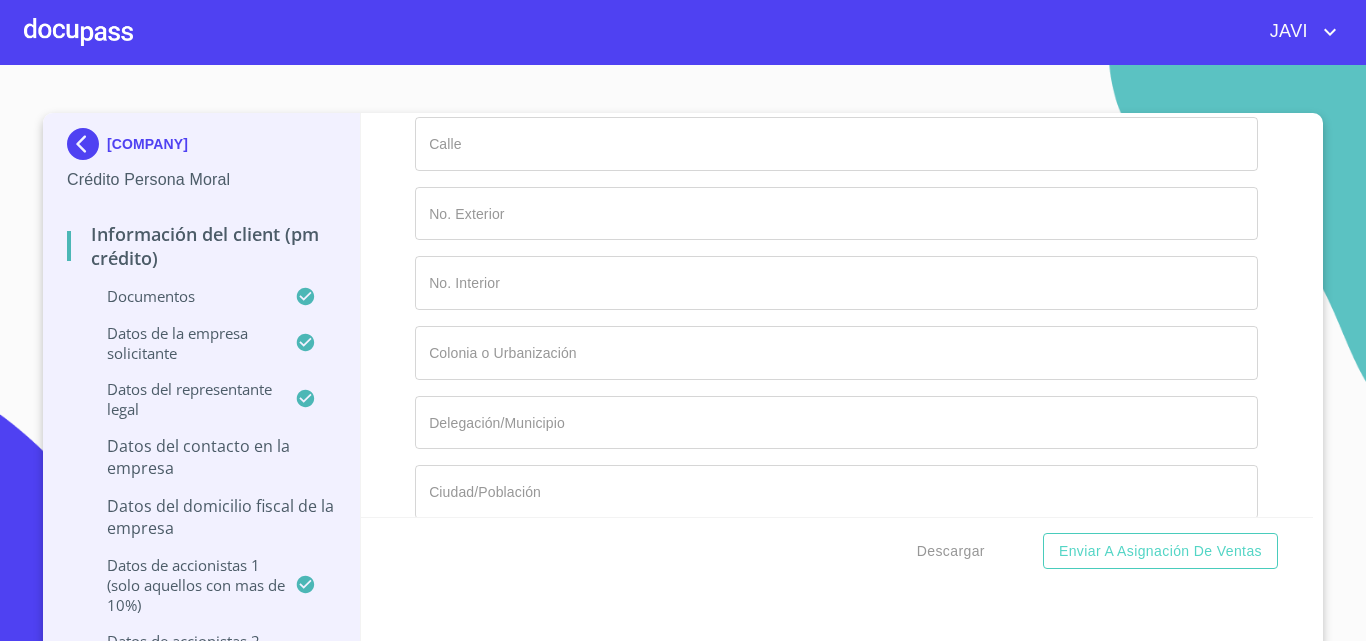 type on "DANIEL" 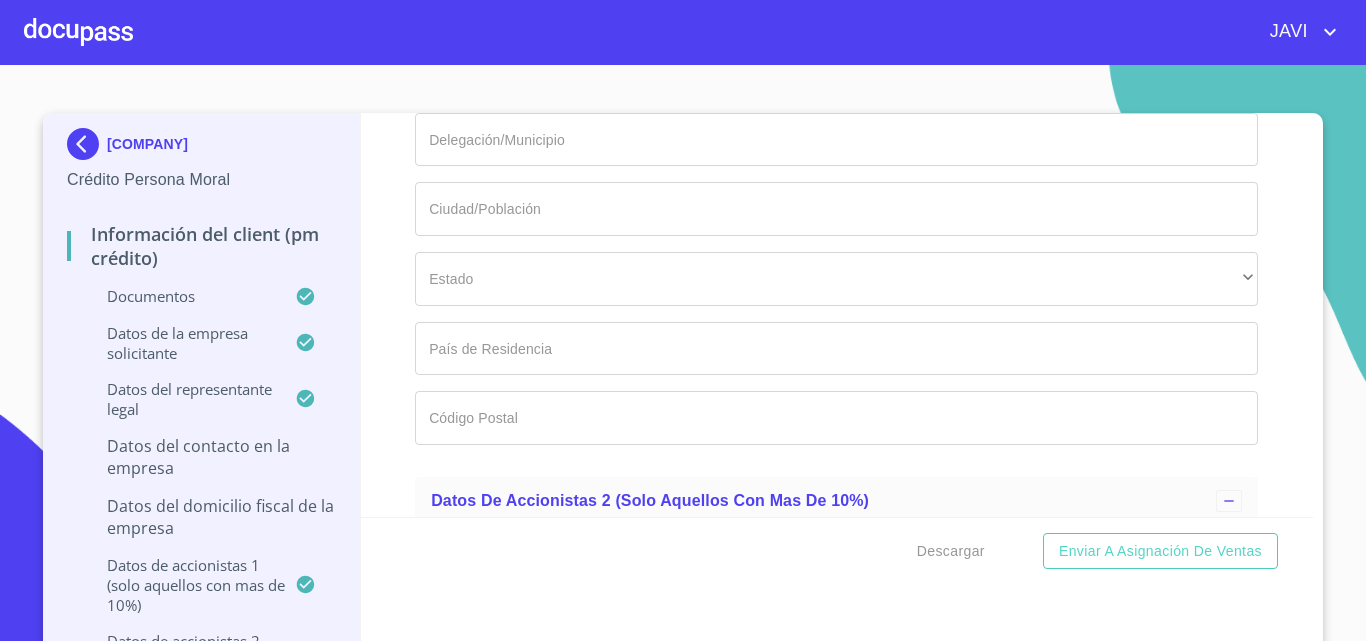 scroll, scrollTop: 14100, scrollLeft: 0, axis: vertical 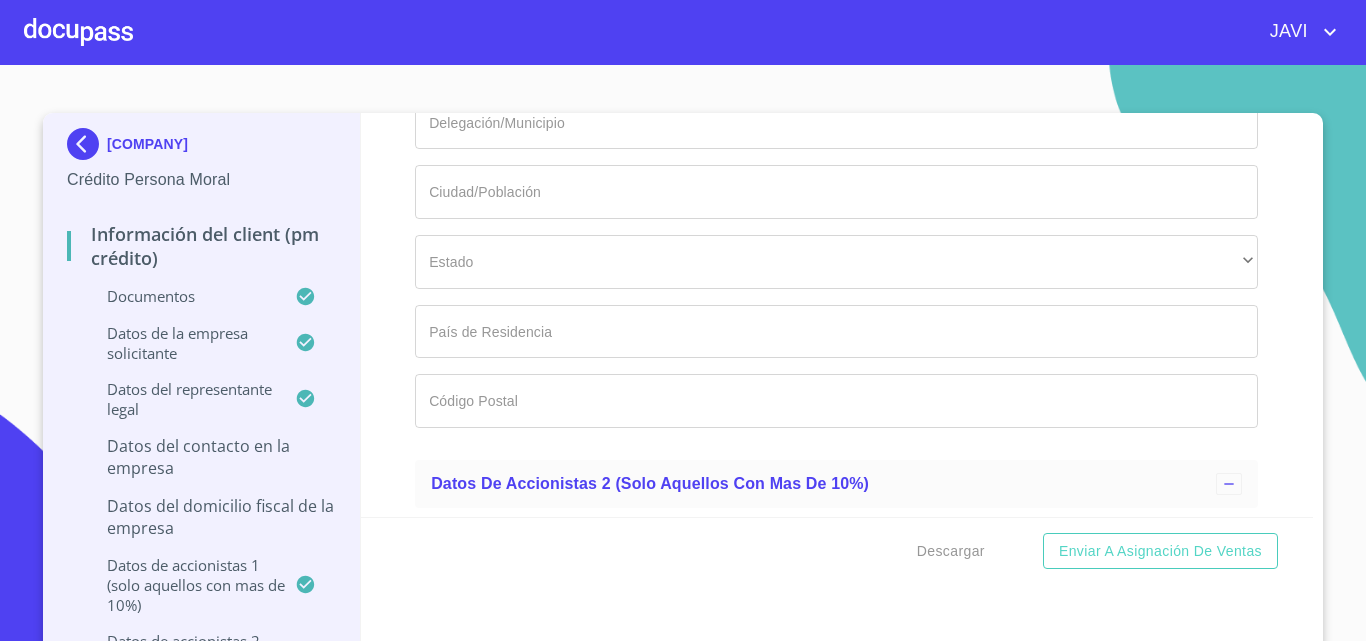 type on "ADMINISTRADOR" 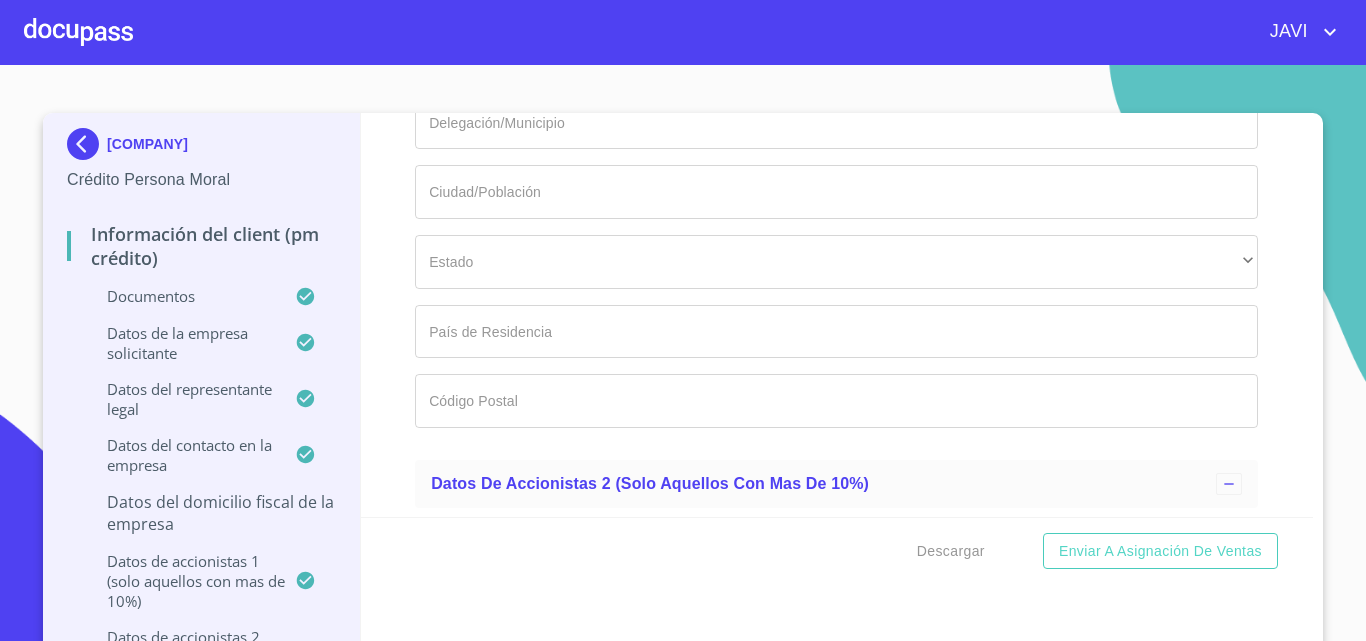 type on "[SANTA ROSA]" 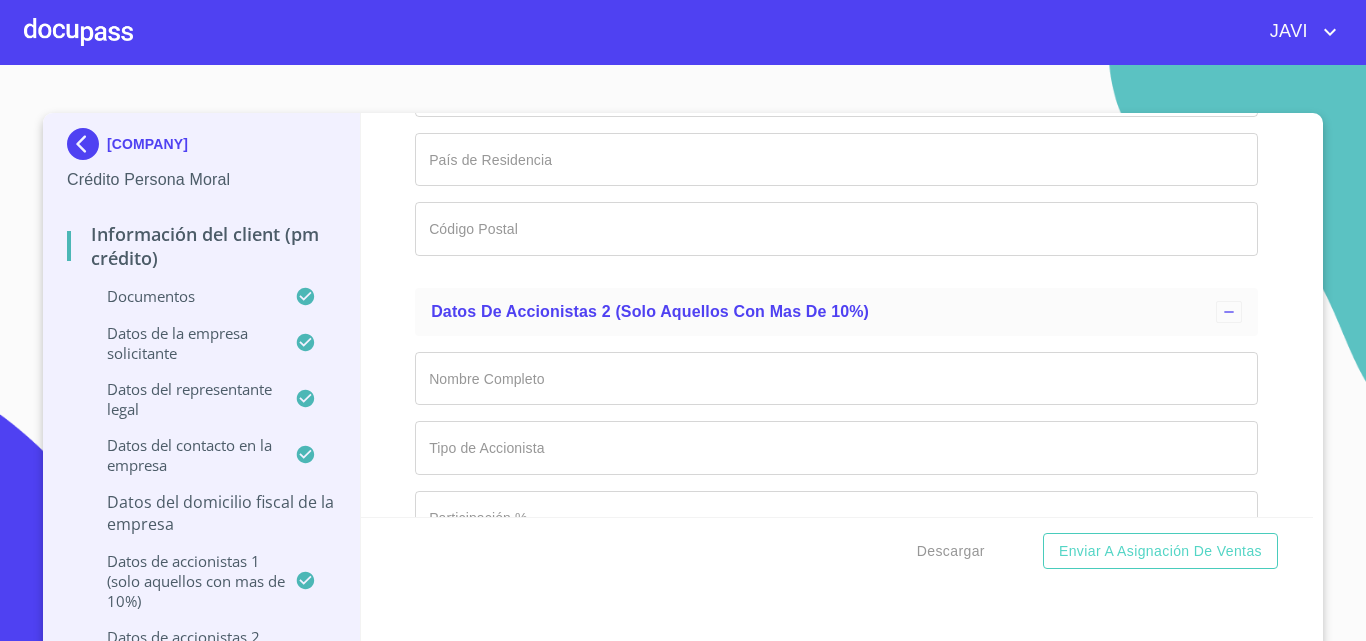 scroll, scrollTop: 14300, scrollLeft: 0, axis: vertical 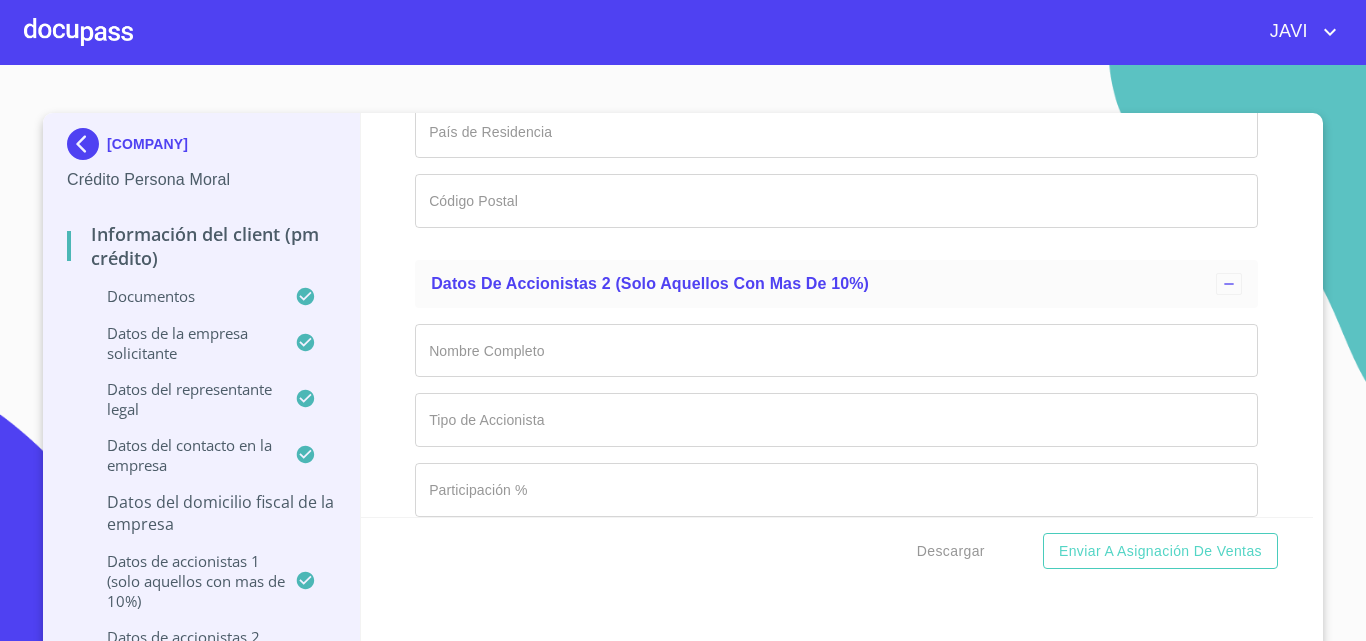 type on "[SAN ALVARO]  Y CERRADA" 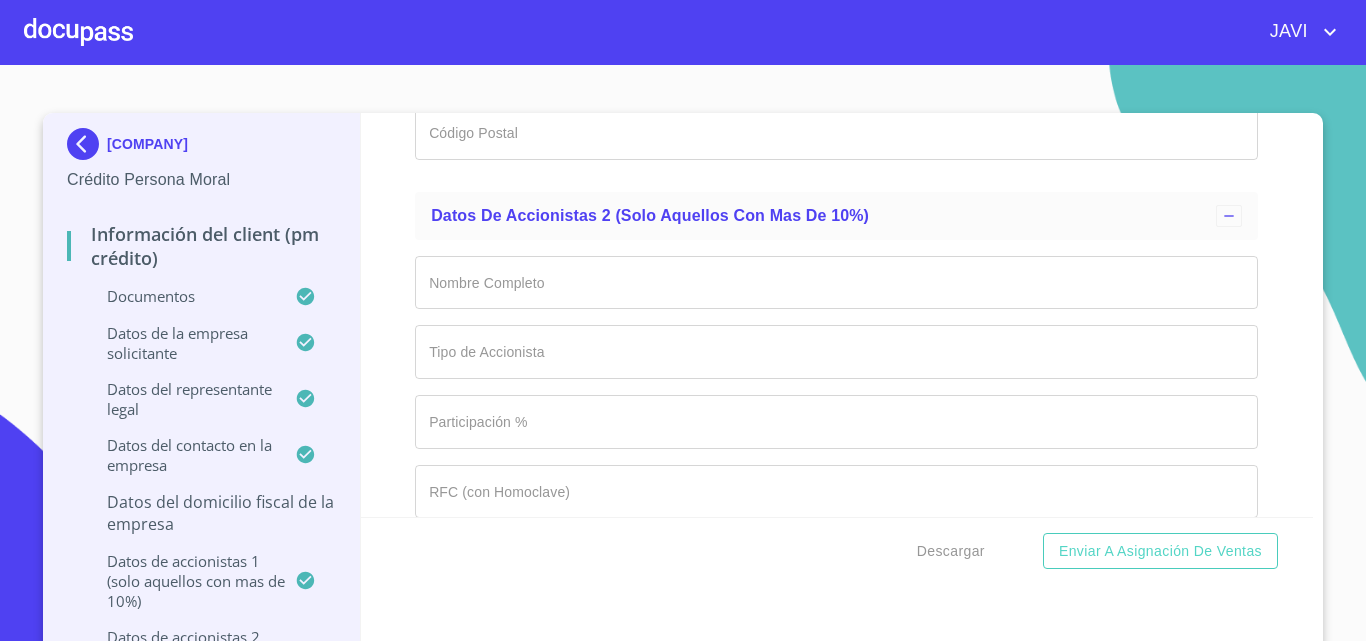 scroll, scrollTop: 14400, scrollLeft: 0, axis: vertical 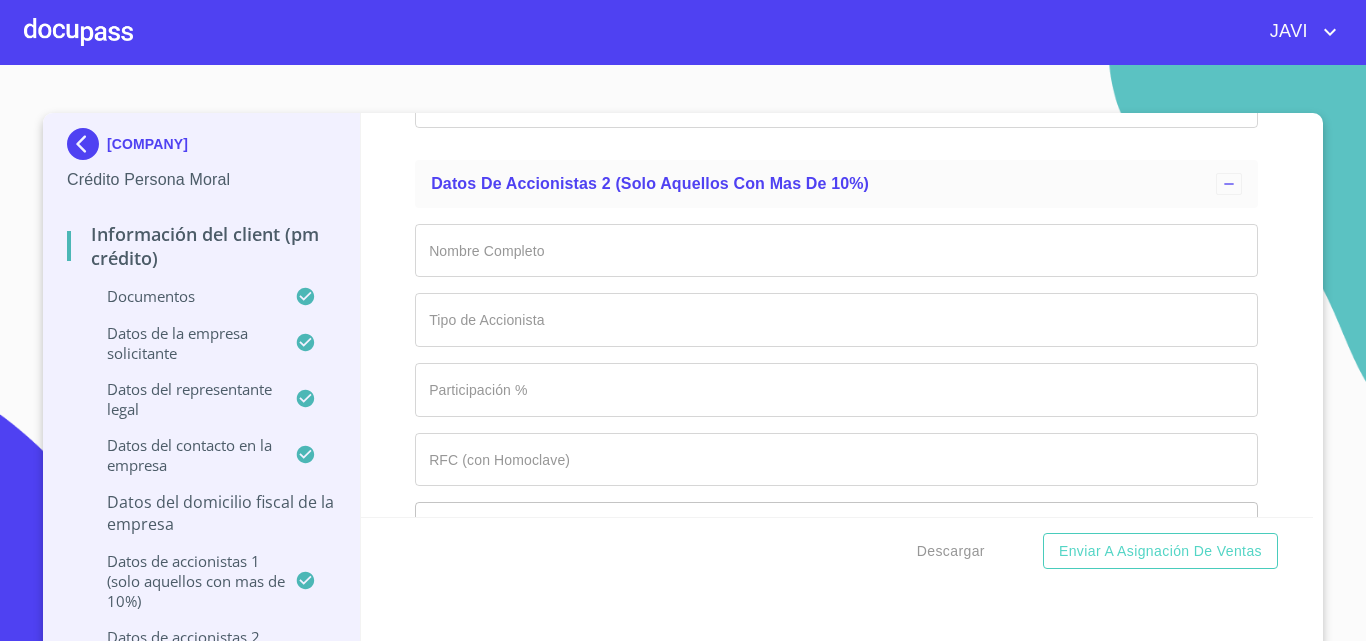 type on "[PLACE]" 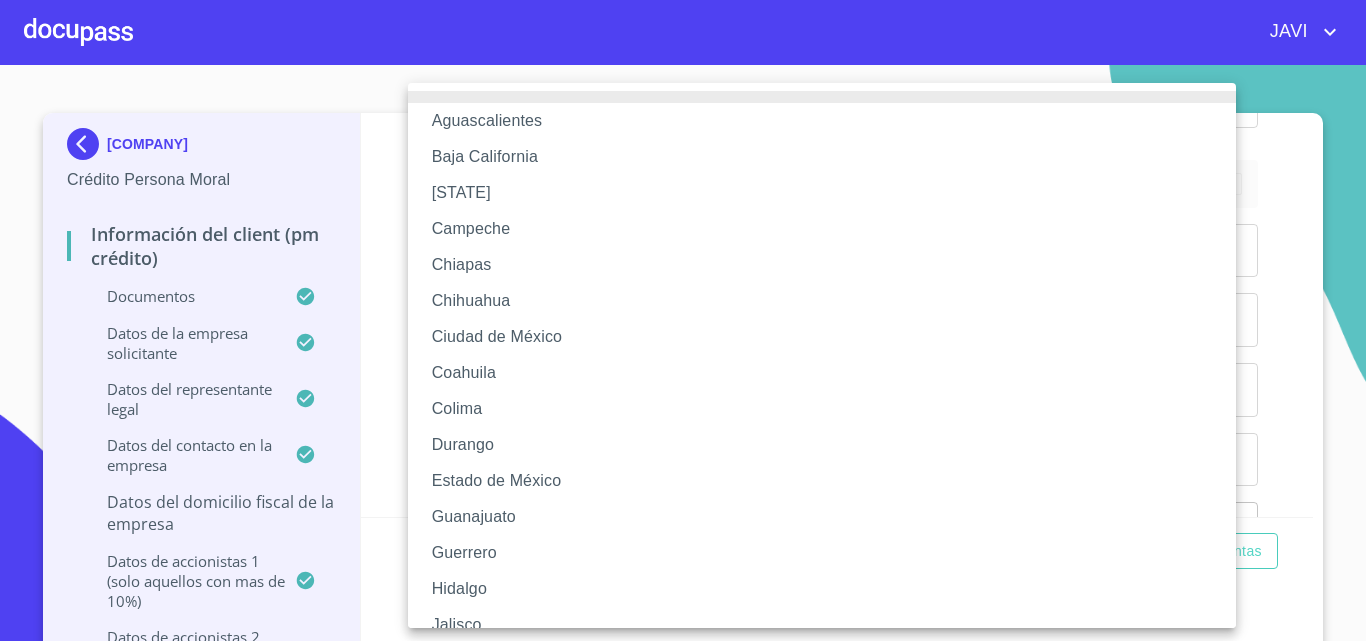 type 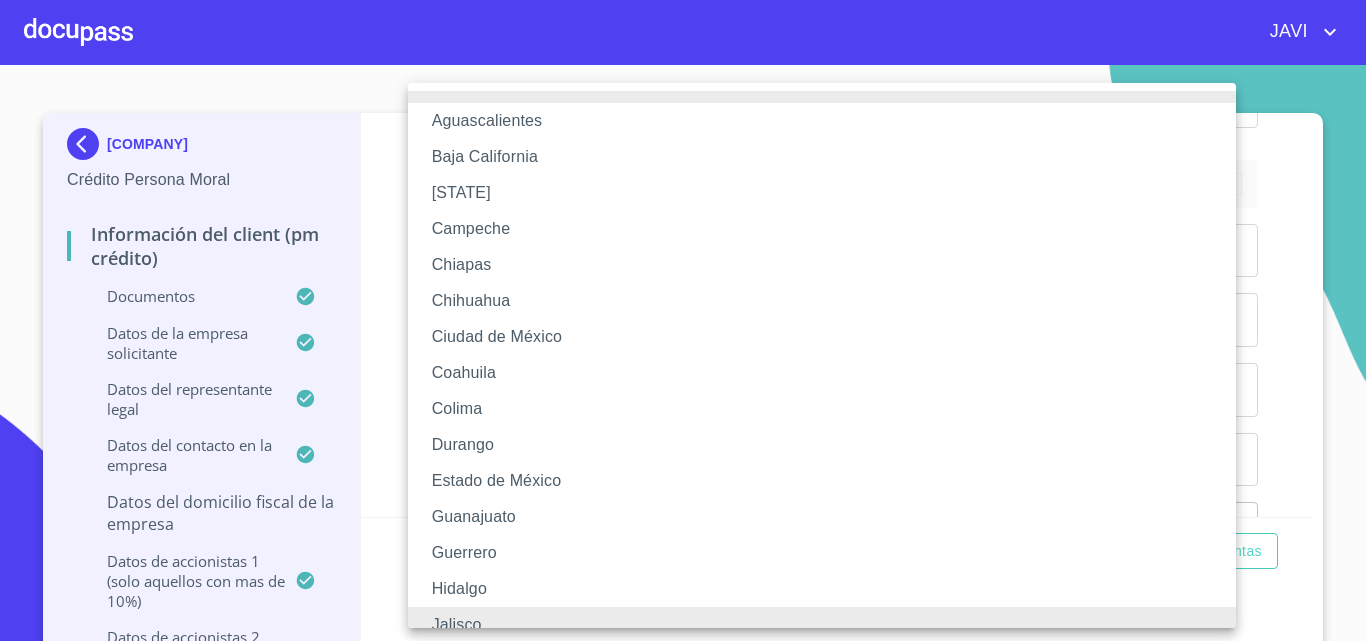 scroll, scrollTop: 15, scrollLeft: 0, axis: vertical 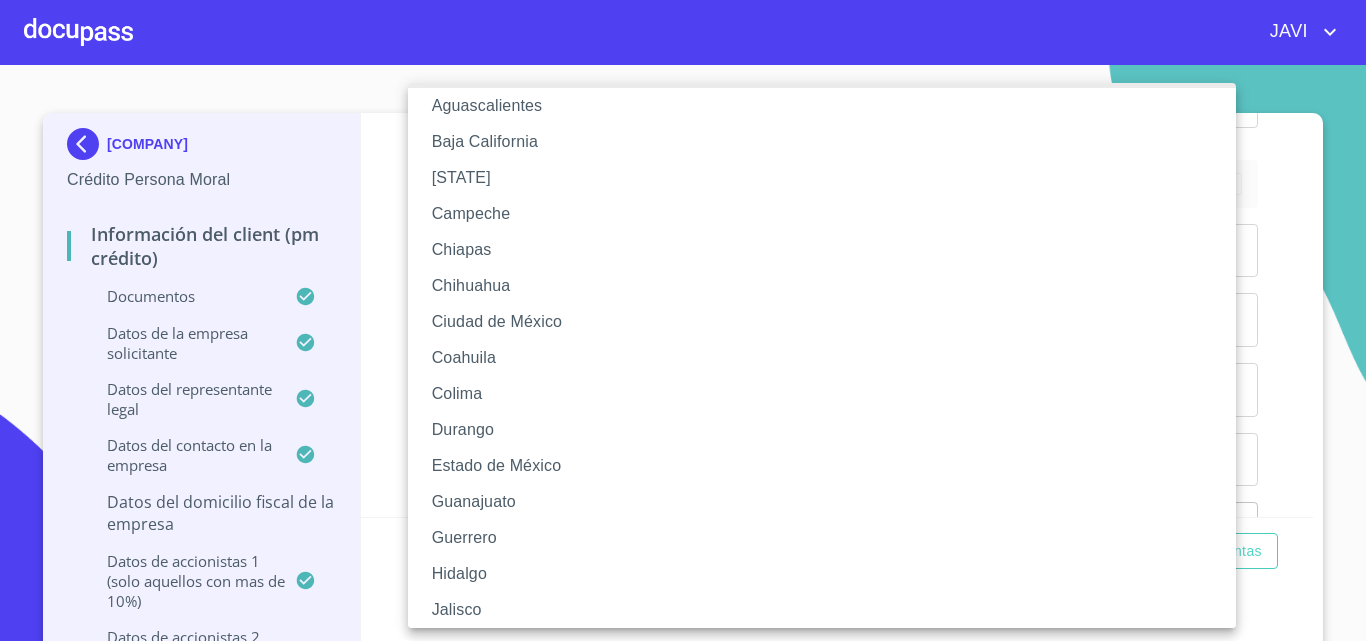 click on "Jalisco" at bounding box center (829, 610) 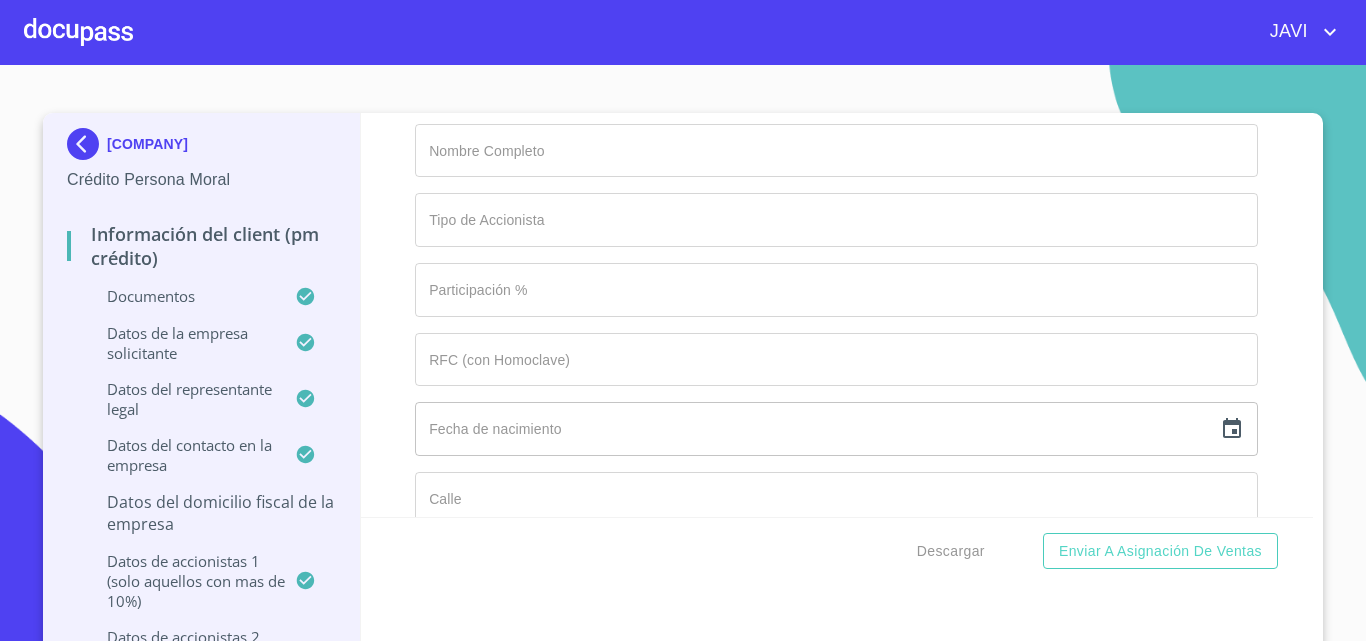 scroll, scrollTop: 14600, scrollLeft: 0, axis: vertical 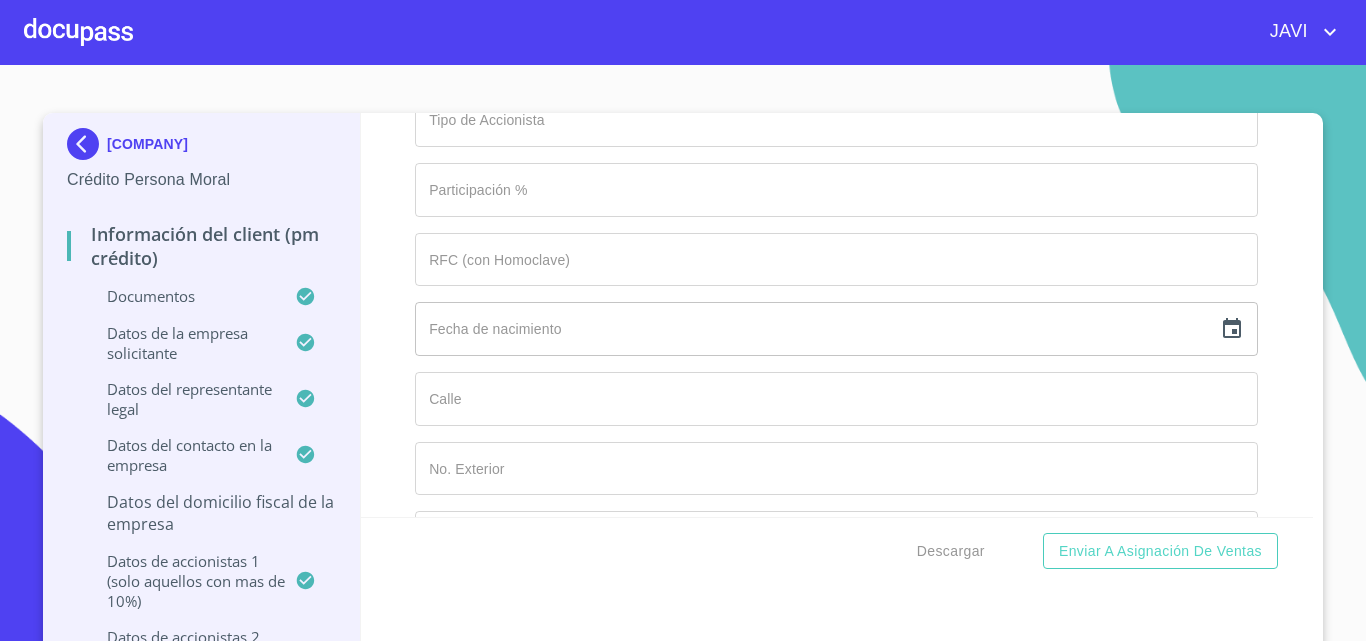 click on "Documento de identificación representante legal.   *" at bounding box center [813, -4319] 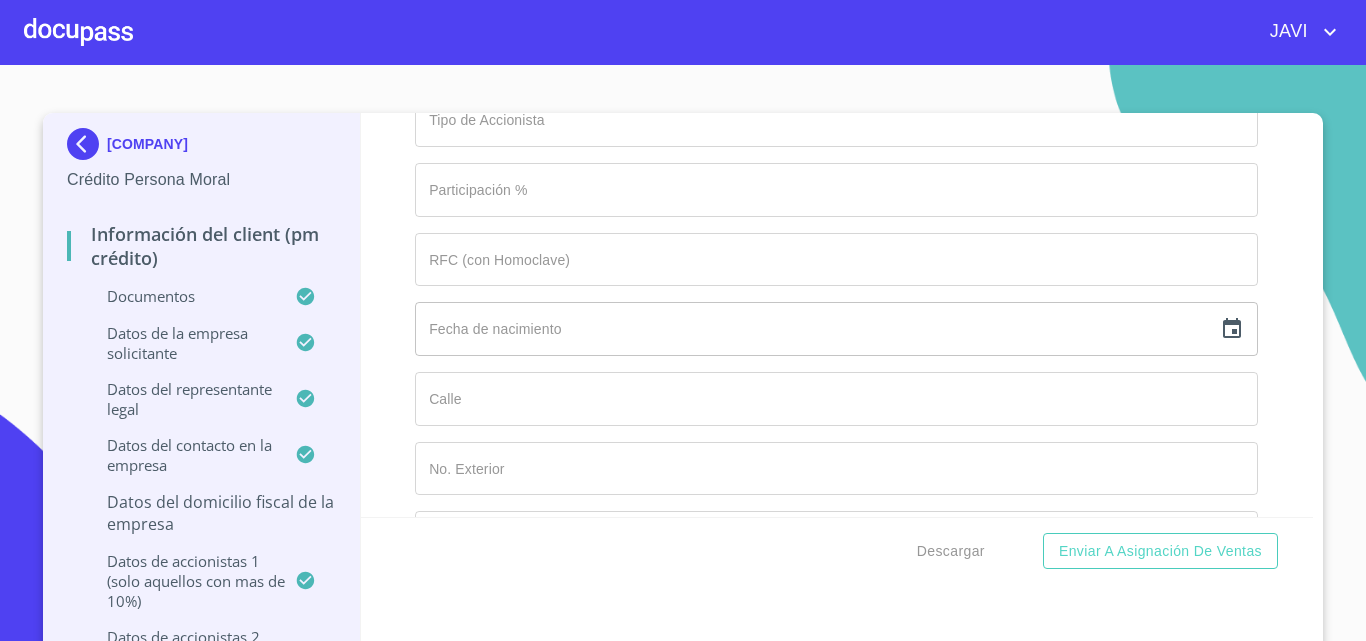 type on "[PHONE]" 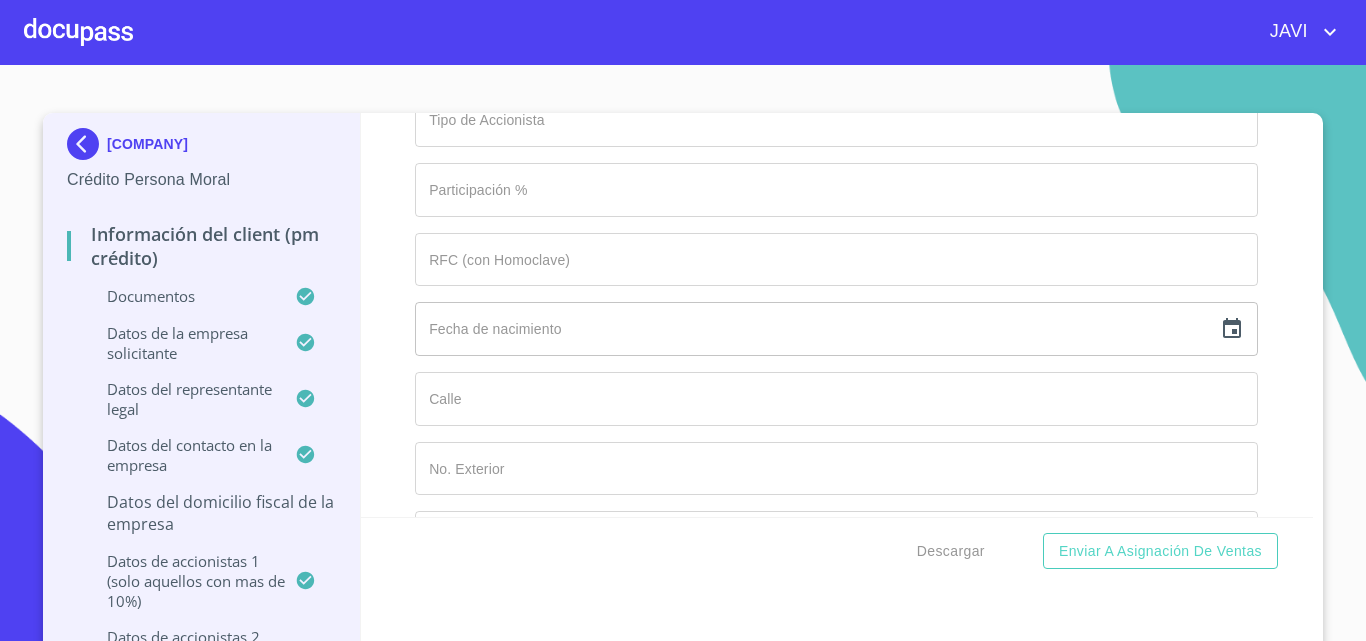 scroll, scrollTop: 14800, scrollLeft: 0, axis: vertical 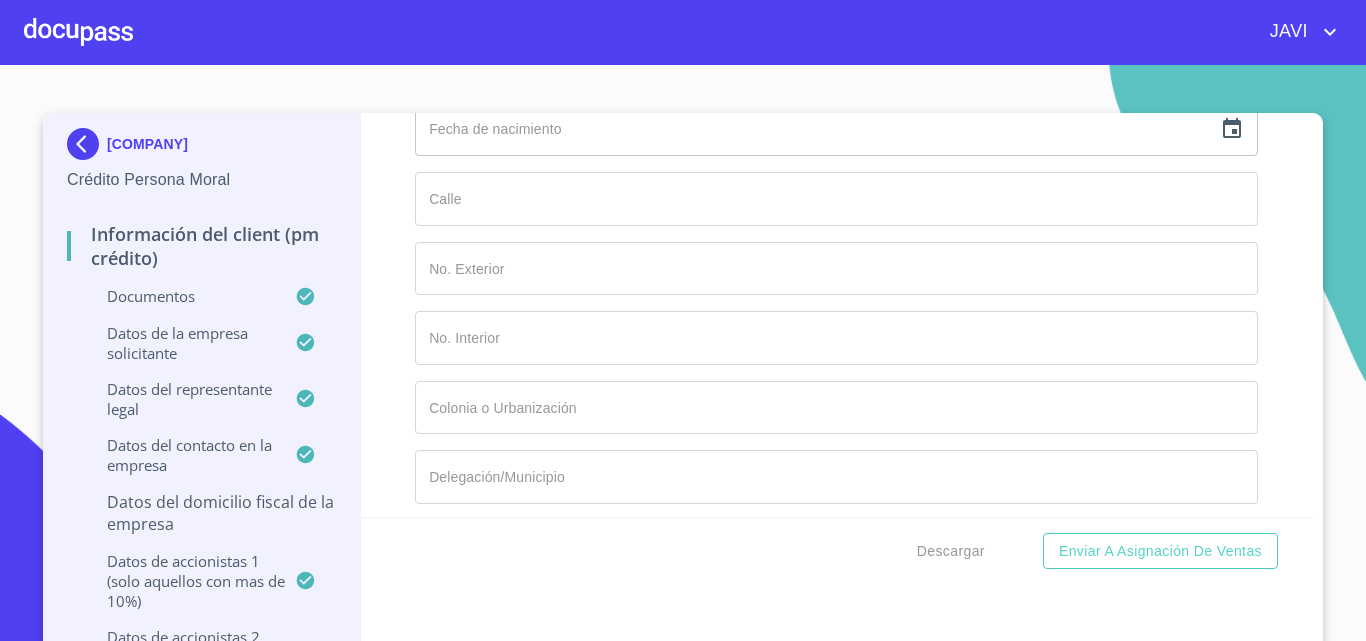 type on "MEXICO" 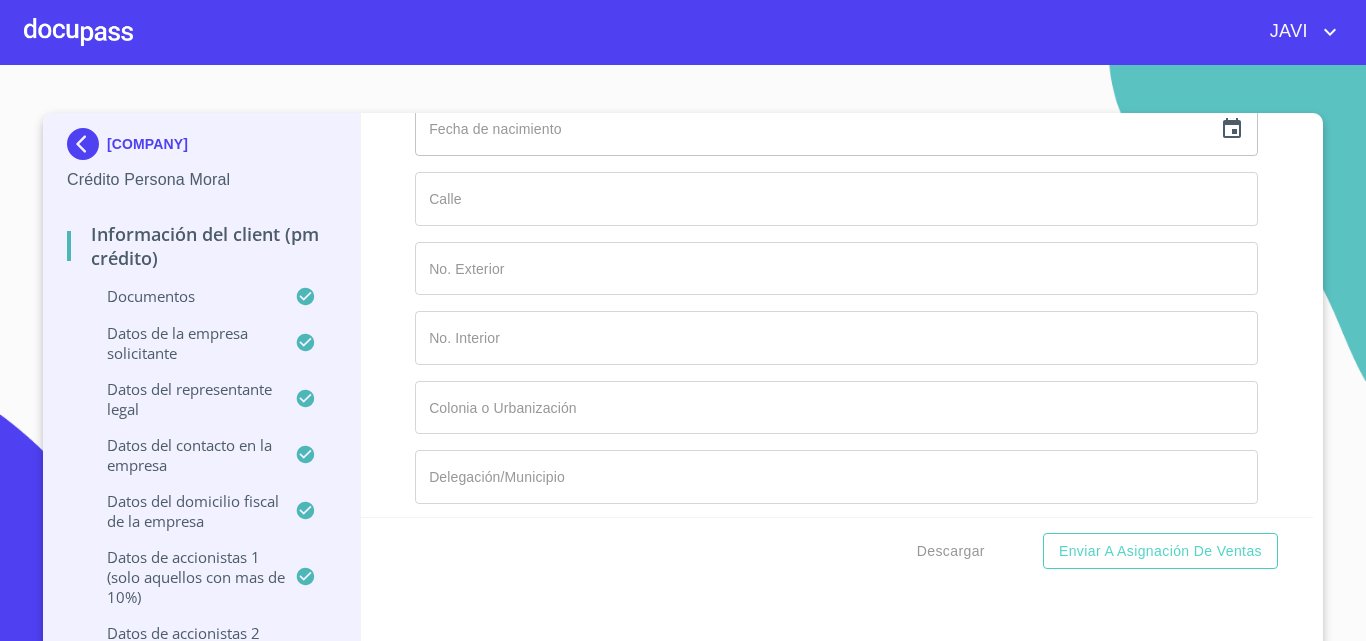 type on "[FIRST] [LAST] [LAST] [LAST]" 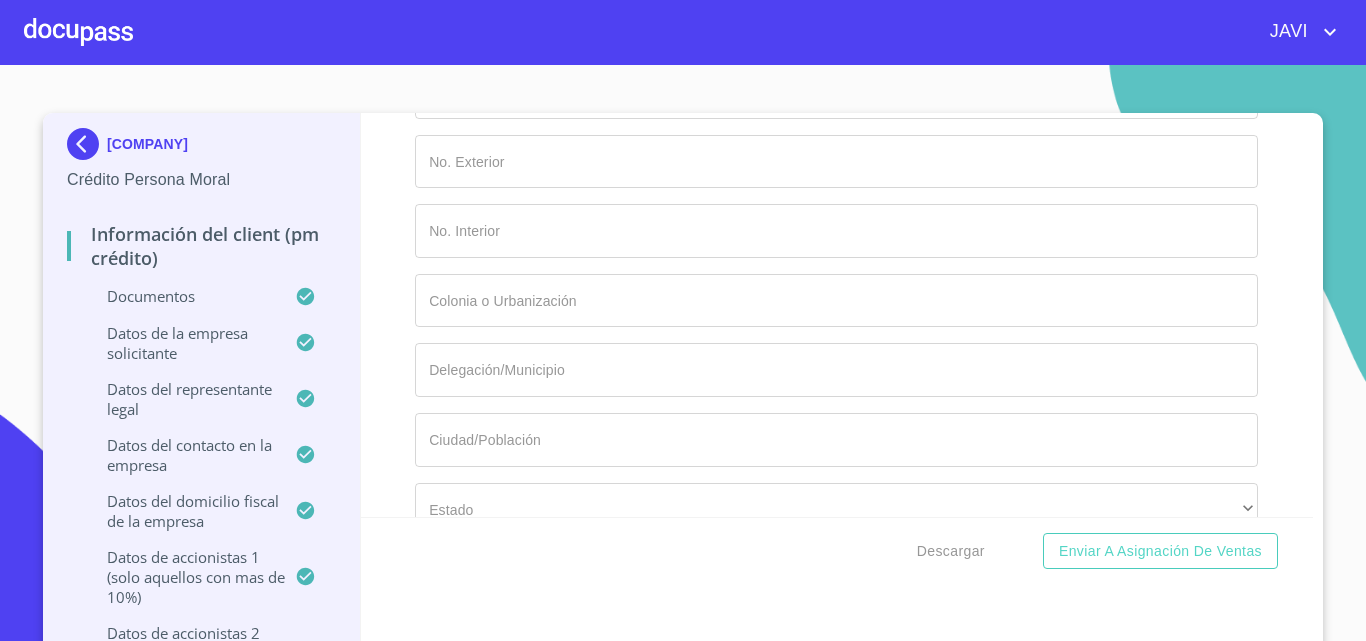scroll, scrollTop: 15000, scrollLeft: 0, axis: vertical 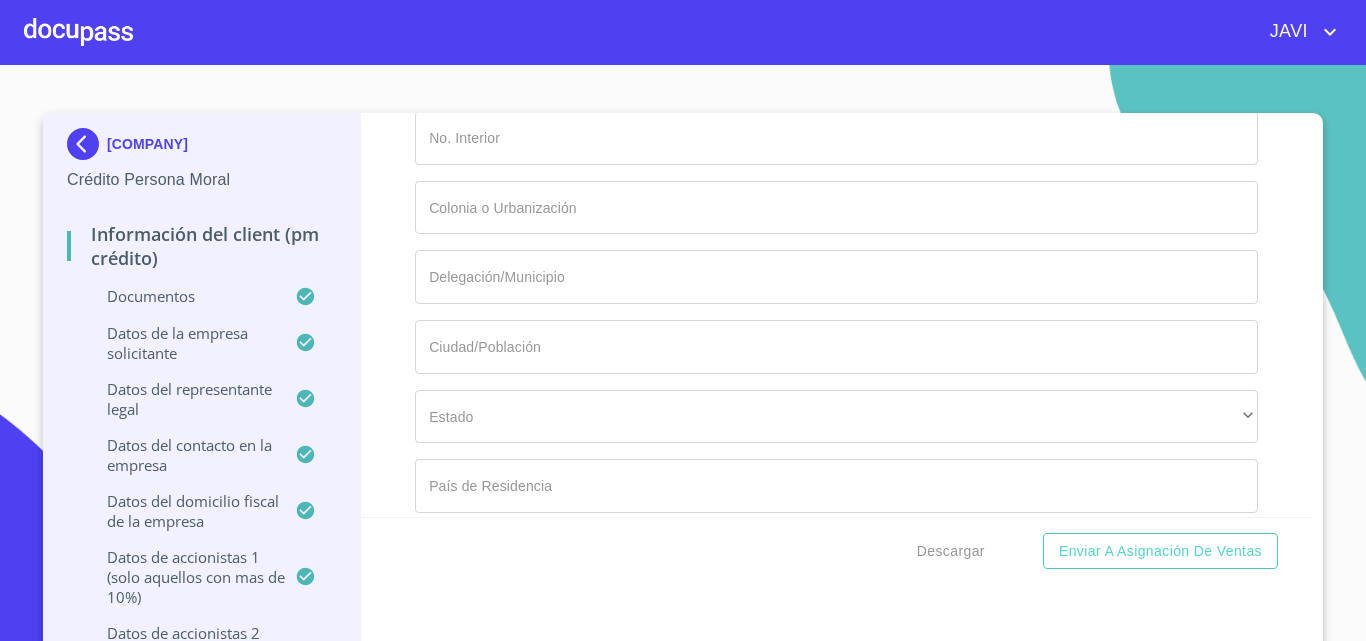type on "40%" 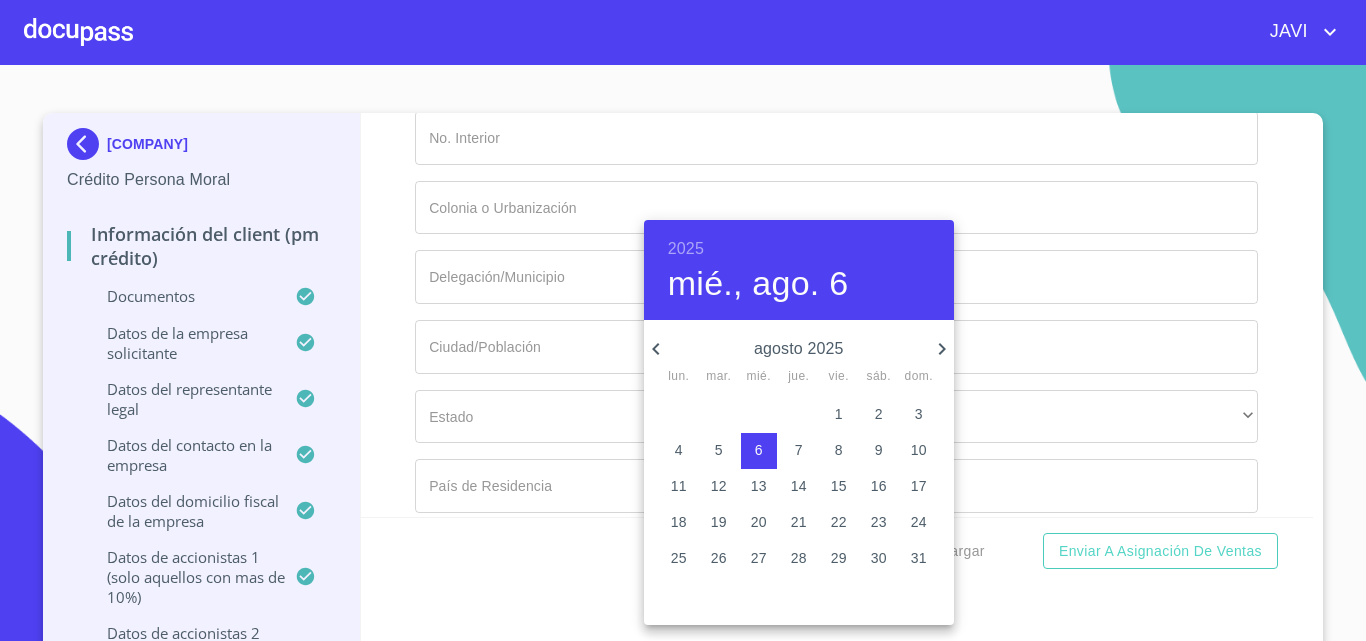 click on "2025" at bounding box center (686, 249) 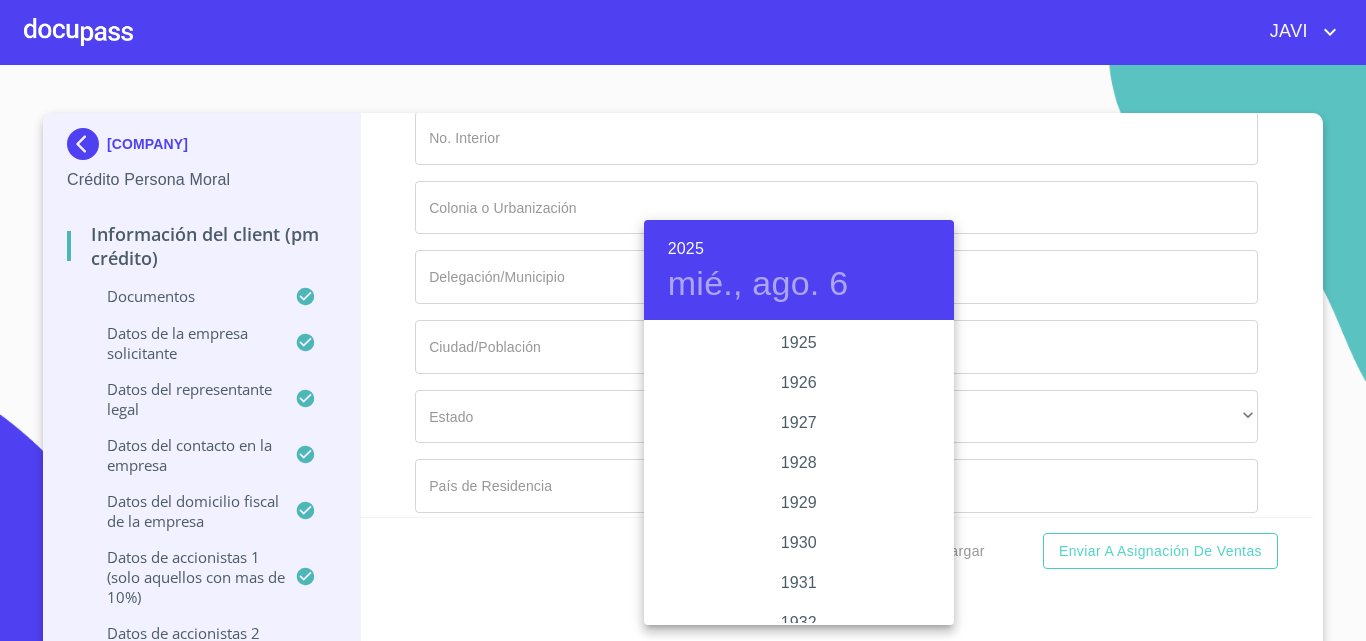 scroll, scrollTop: 3880, scrollLeft: 0, axis: vertical 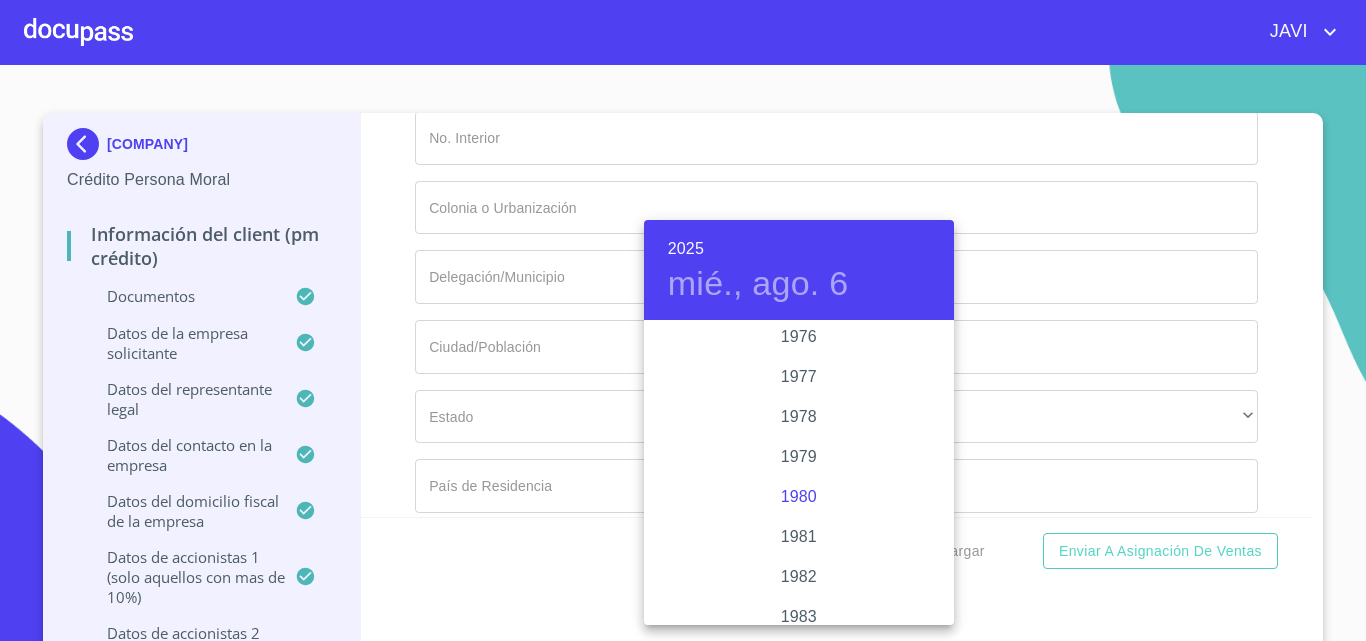 click on "1980" at bounding box center [799, 497] 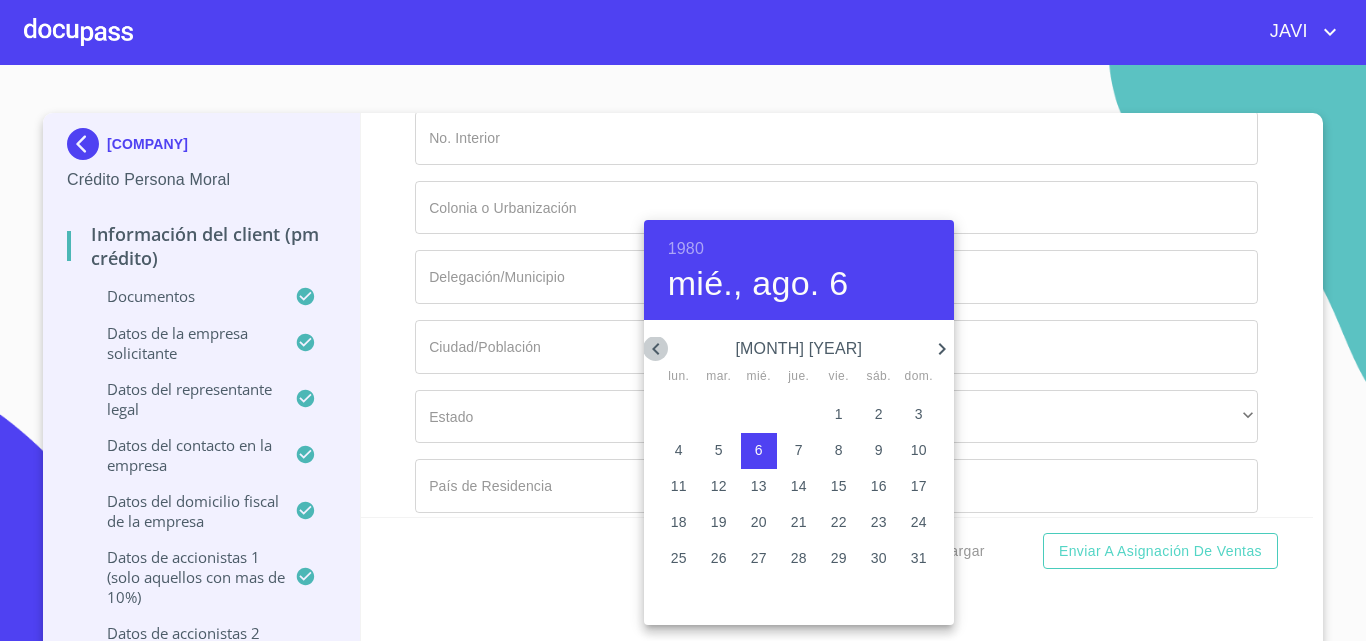 click 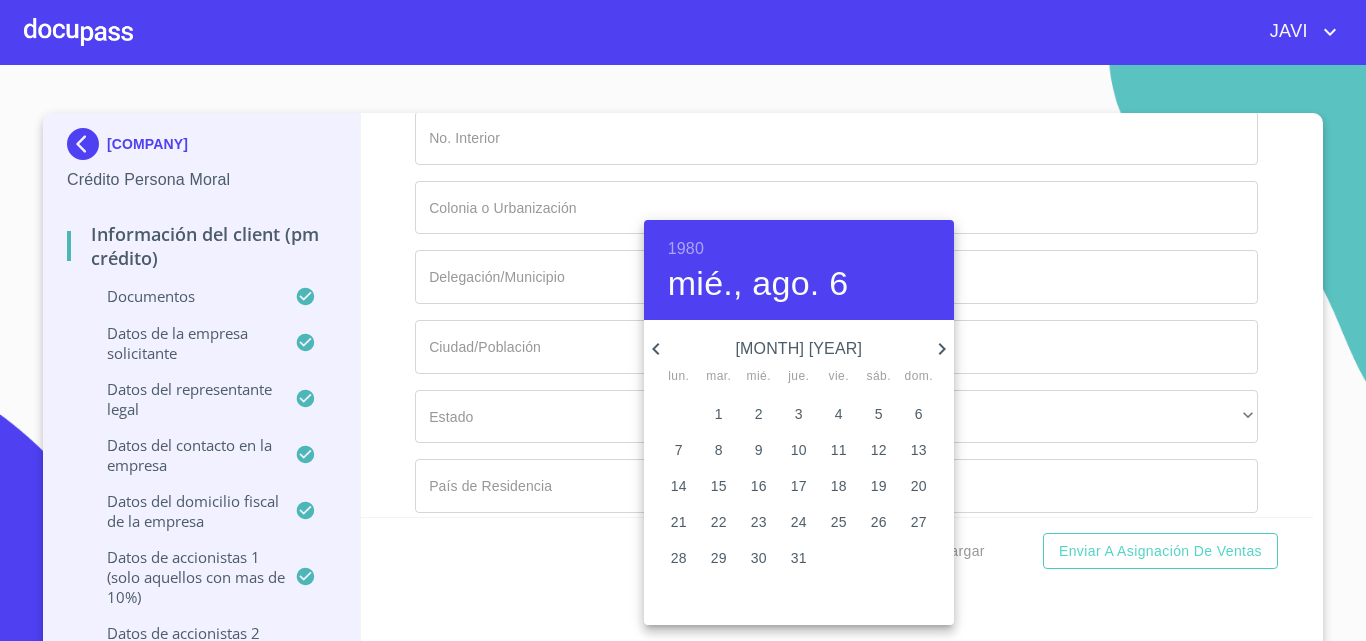 click 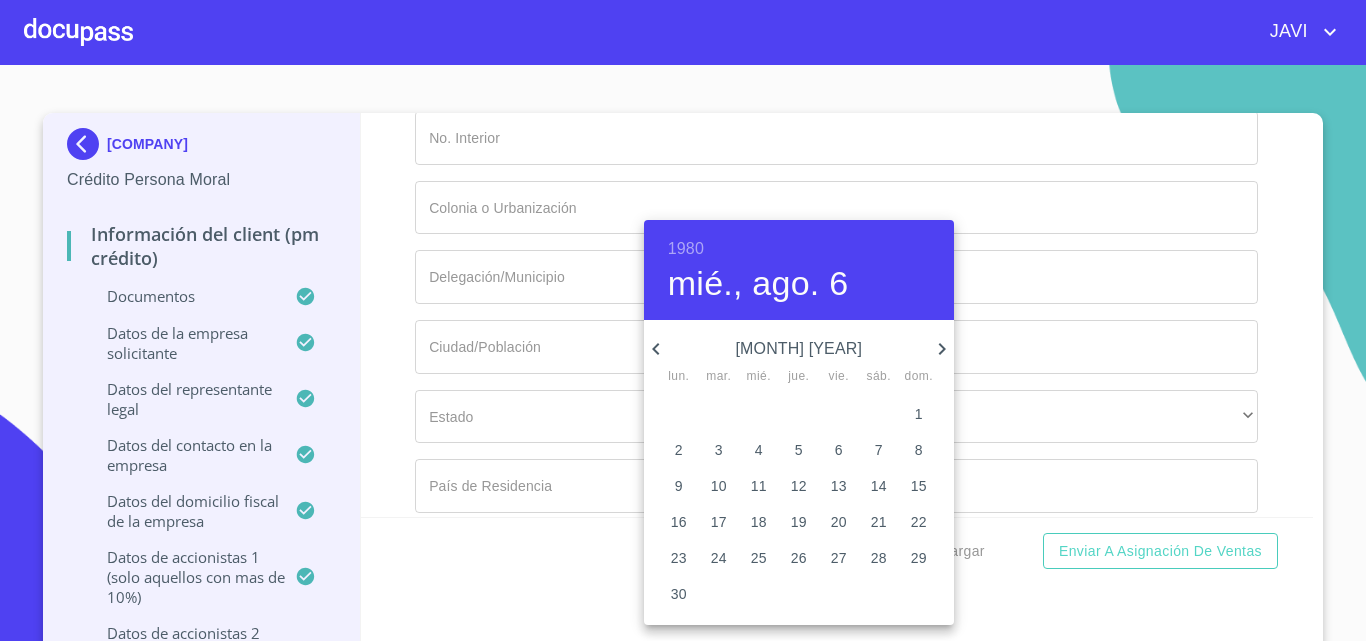 click 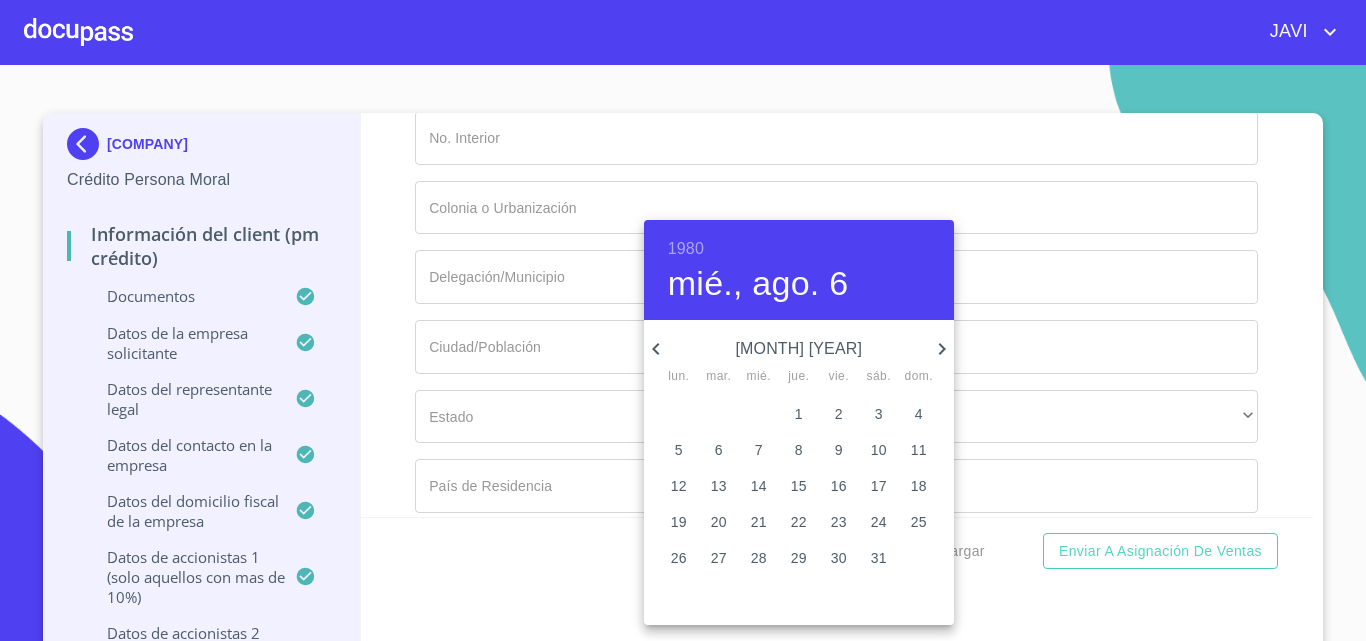click on "20" at bounding box center (719, 522) 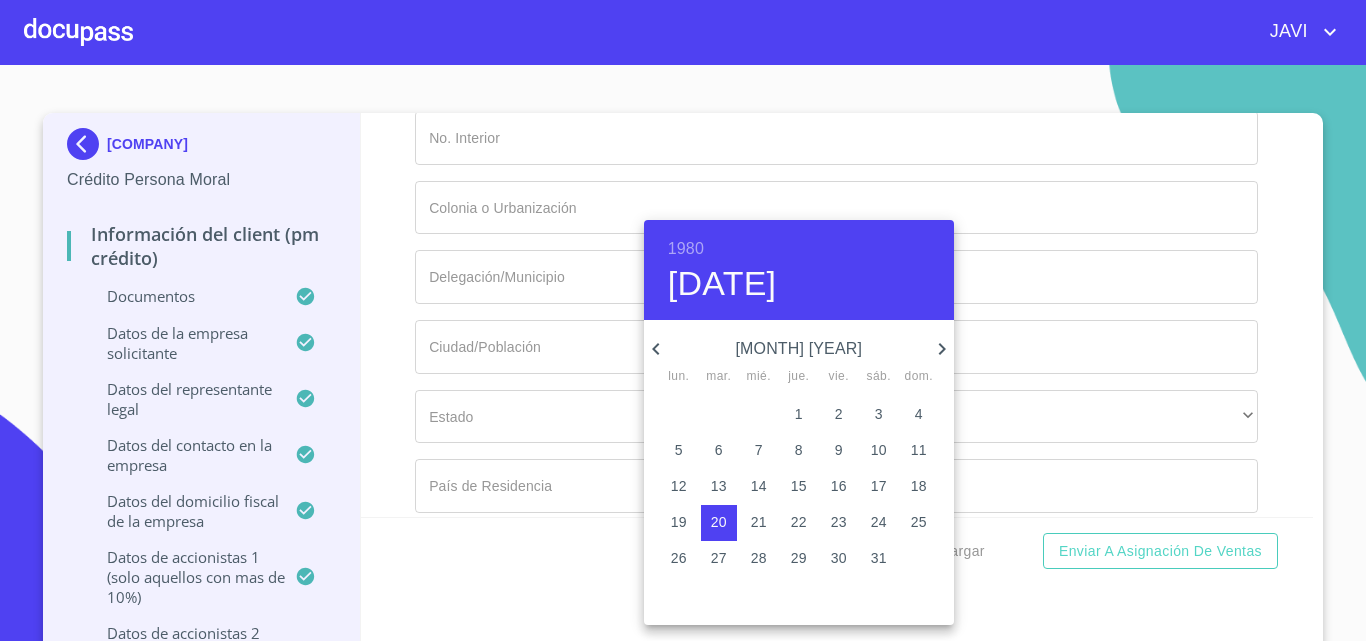 click at bounding box center (683, 320) 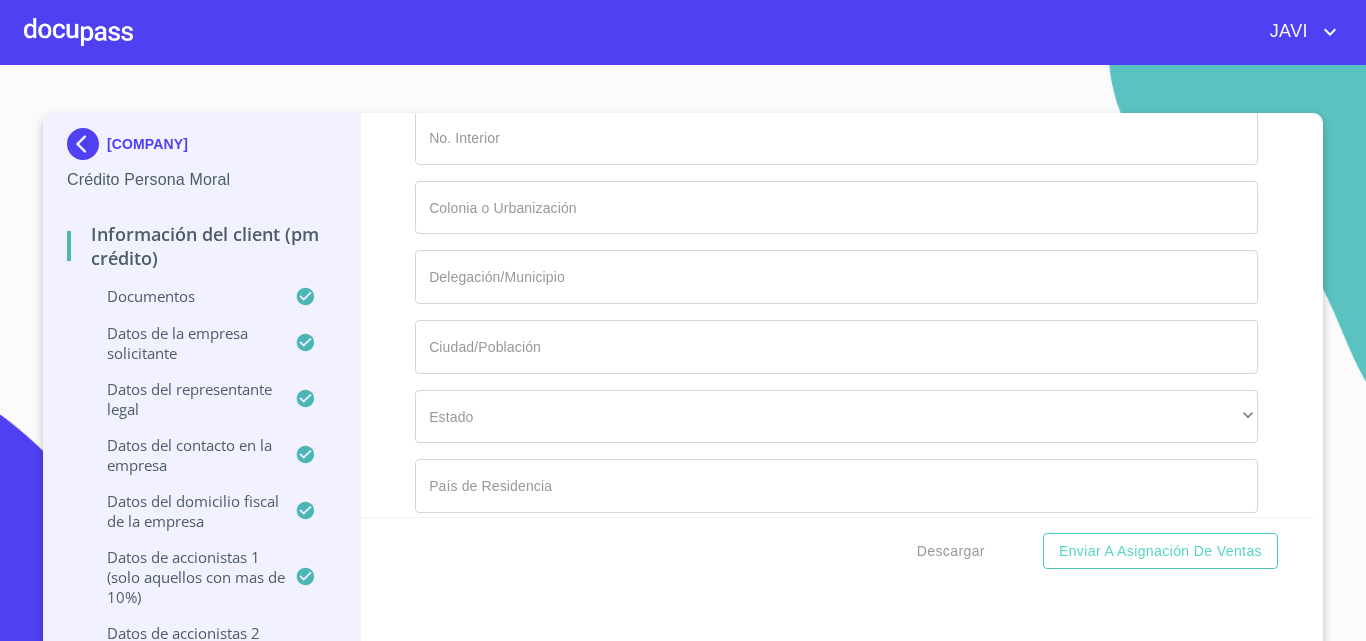 click on "Documento de identificación representante legal.   *" at bounding box center [813, -4719] 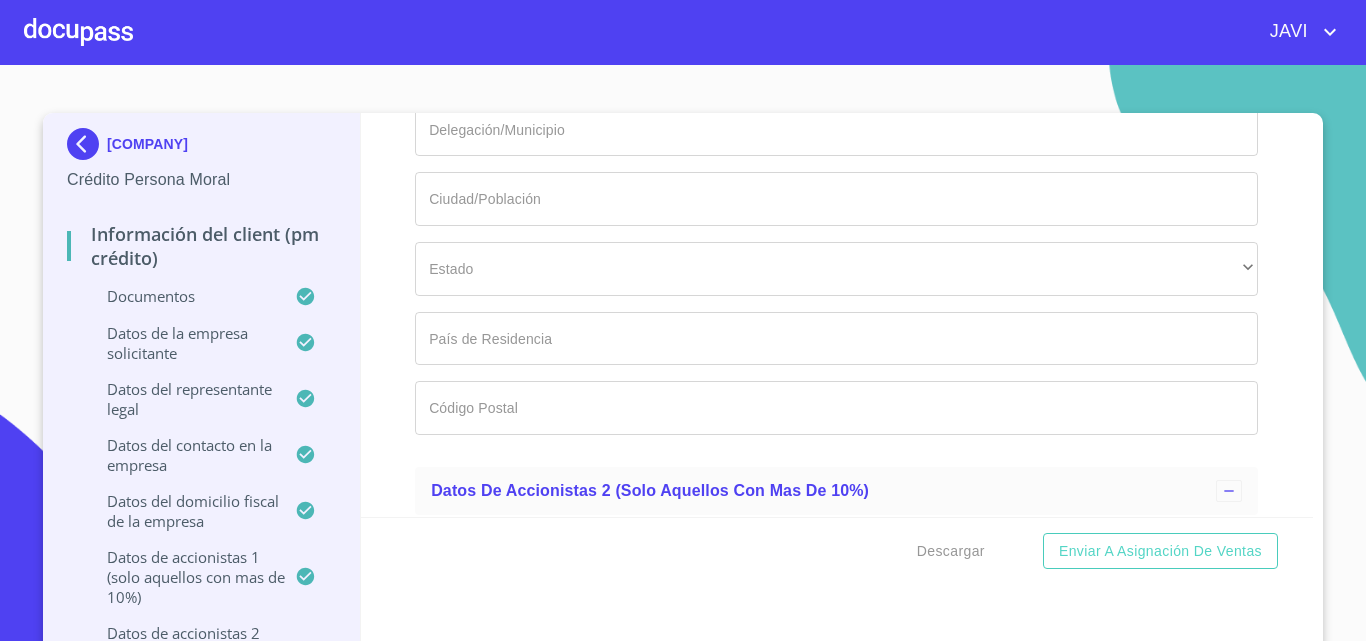 scroll, scrollTop: 14000, scrollLeft: 0, axis: vertical 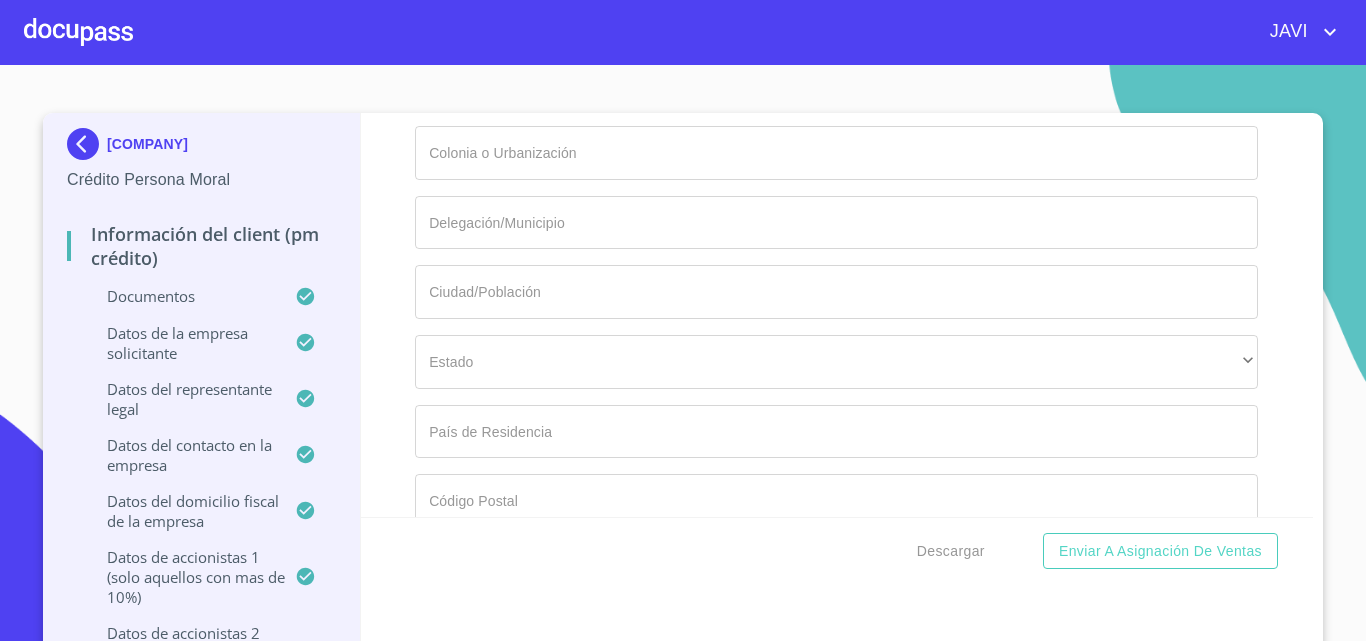 drag, startPoint x: 413, startPoint y: 361, endPoint x: 507, endPoint y: 360, distance: 94.00532 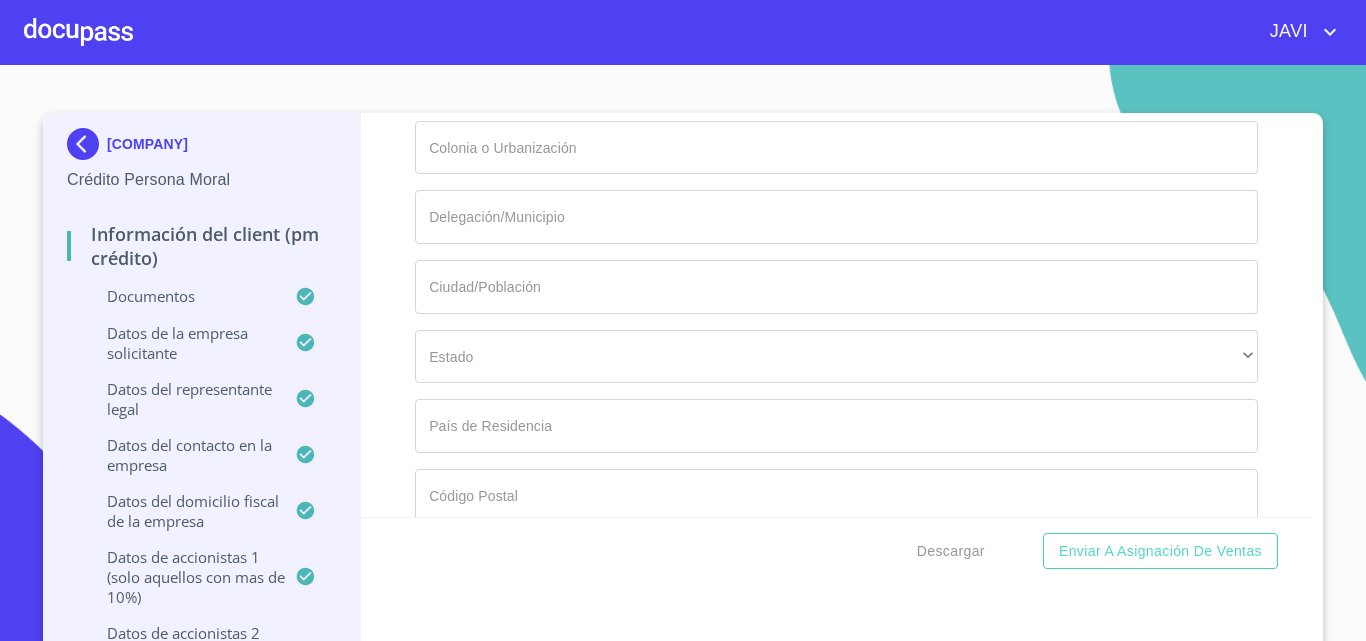 scroll, scrollTop: 15000, scrollLeft: 0, axis: vertical 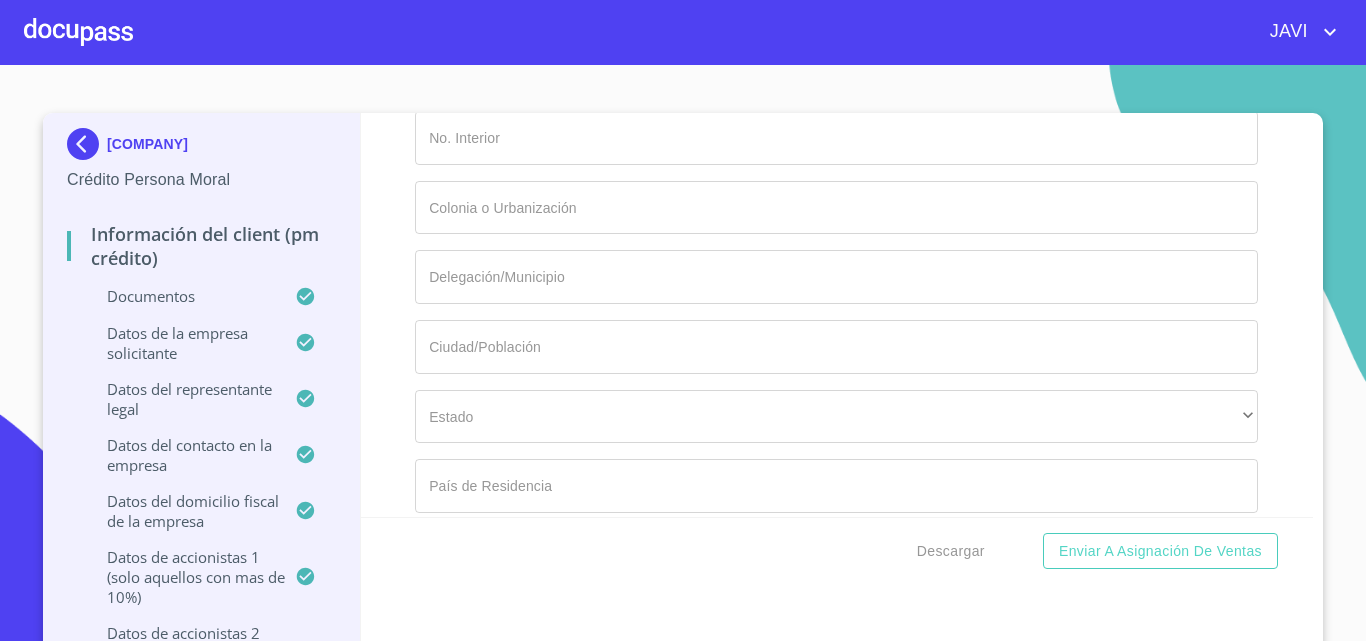 click on "Documento de identificación representante legal.   *" at bounding box center [813, -4719] 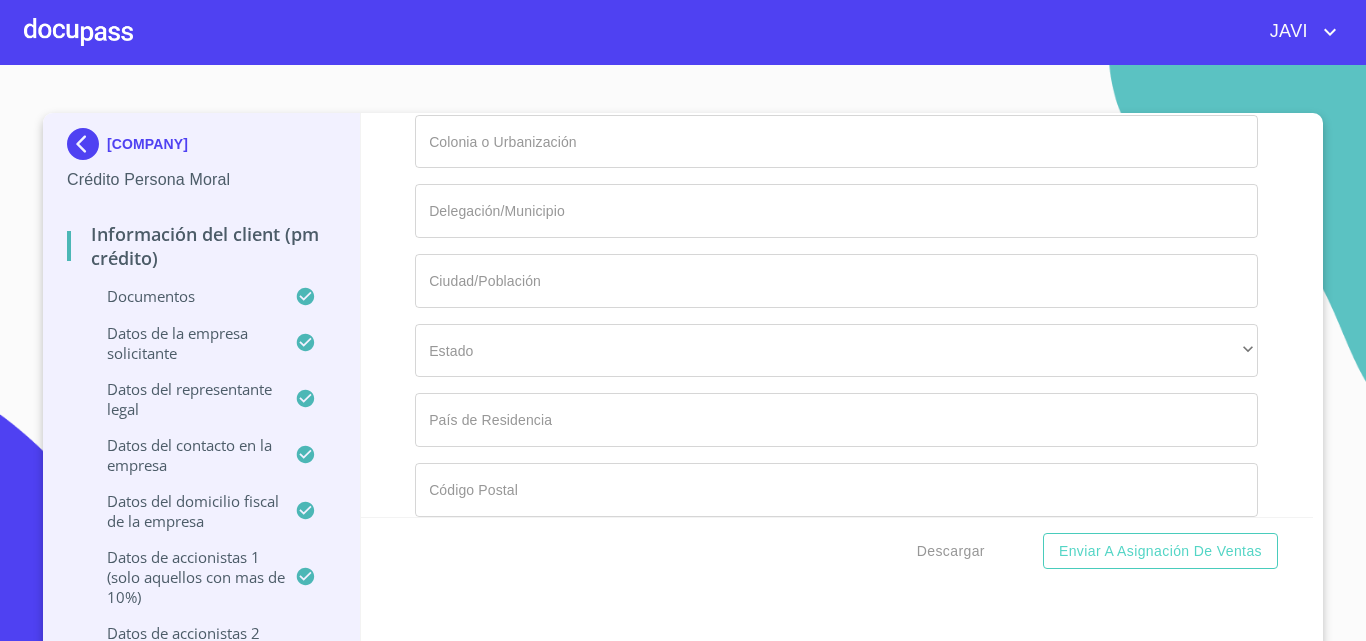 scroll, scrollTop: 15100, scrollLeft: 0, axis: vertical 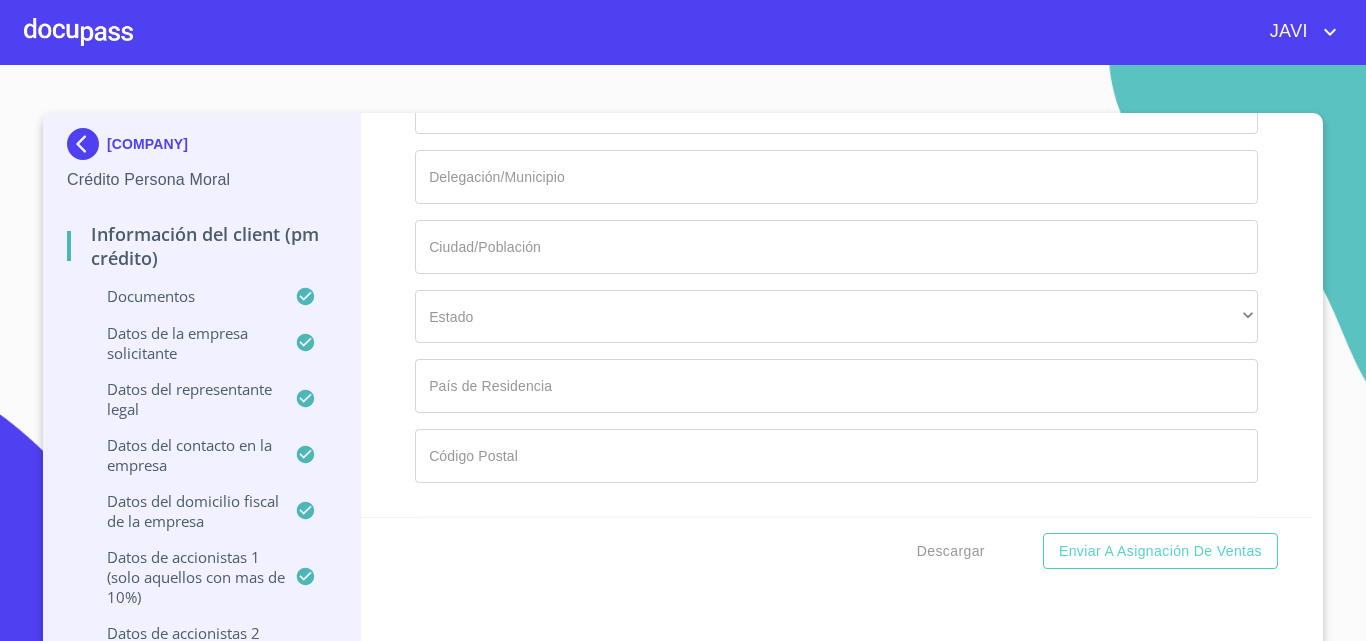 type on "[SANTA ROSA]" 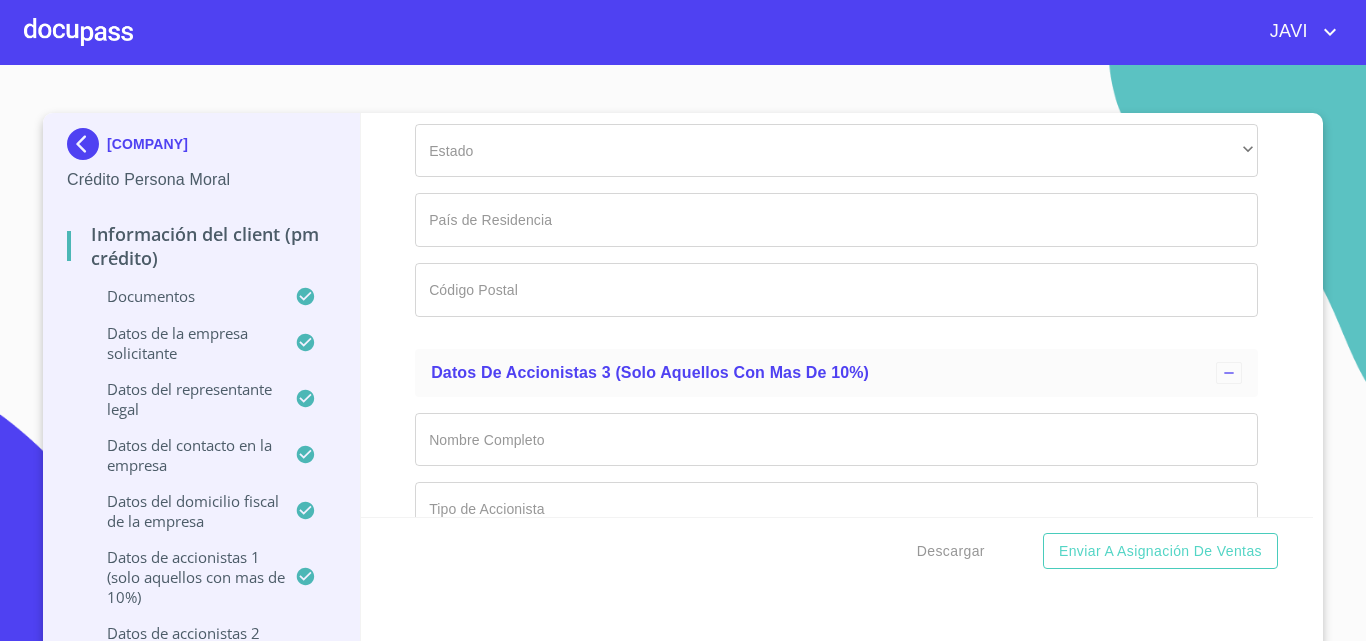 scroll, scrollTop: 15300, scrollLeft: 0, axis: vertical 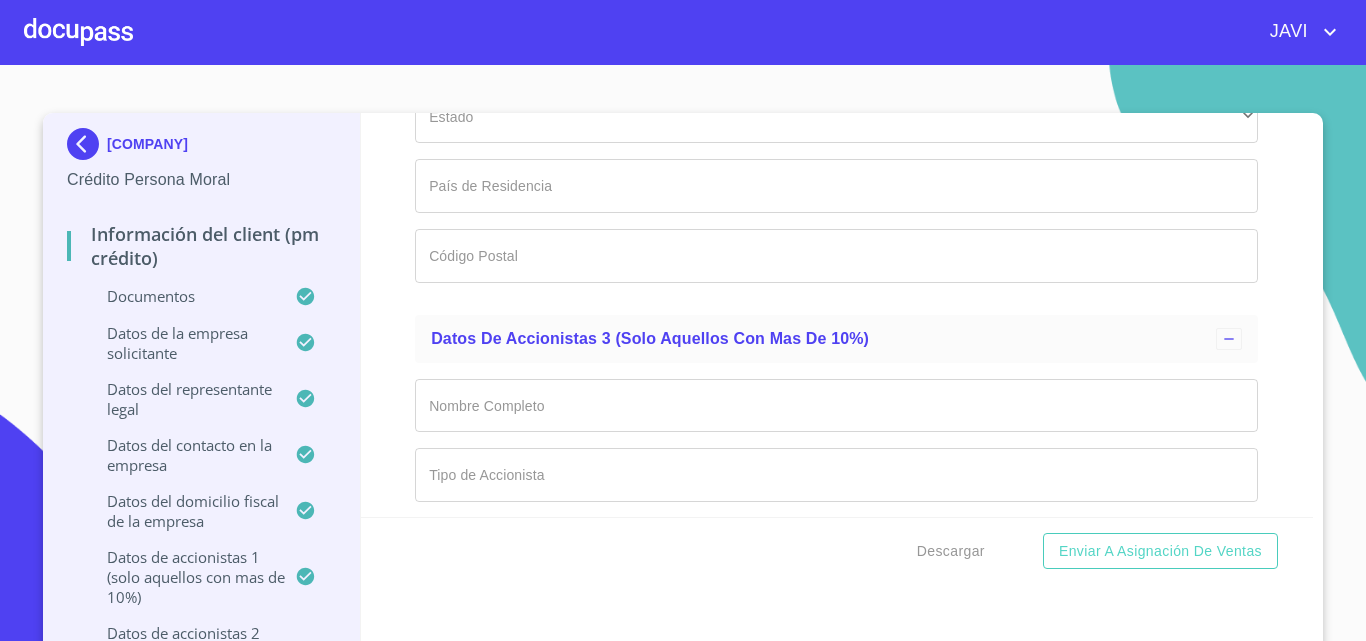 type on "483" 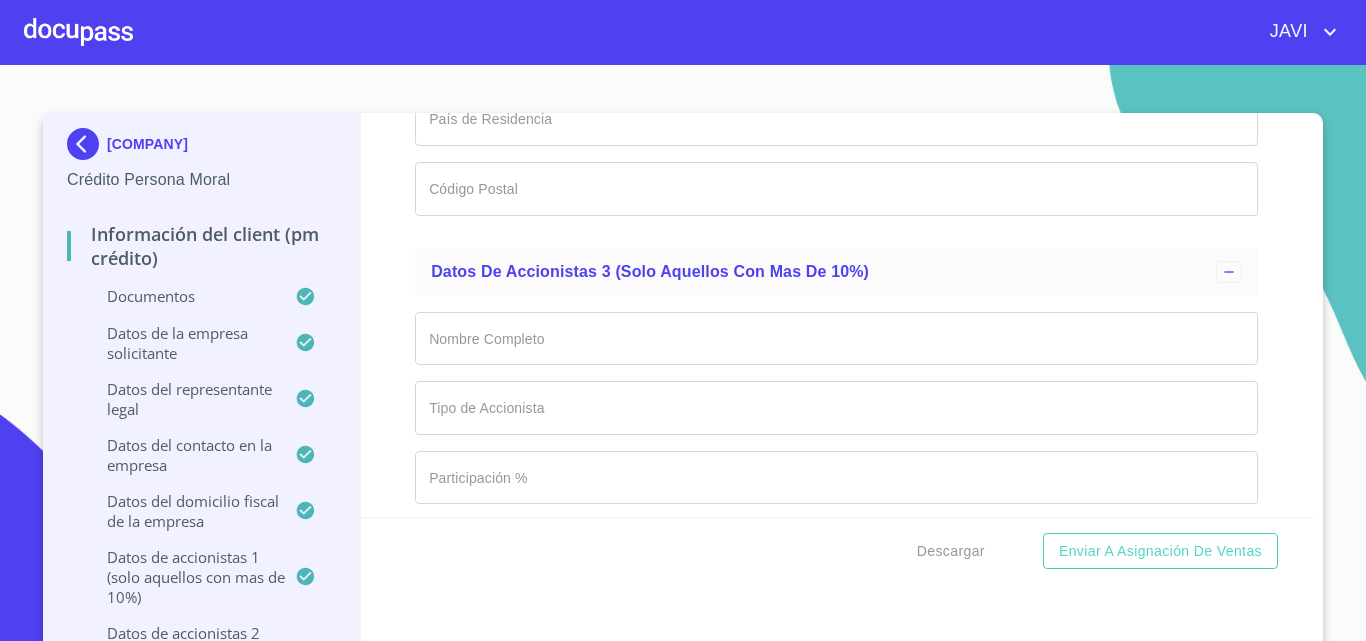 scroll, scrollTop: 15400, scrollLeft: 0, axis: vertical 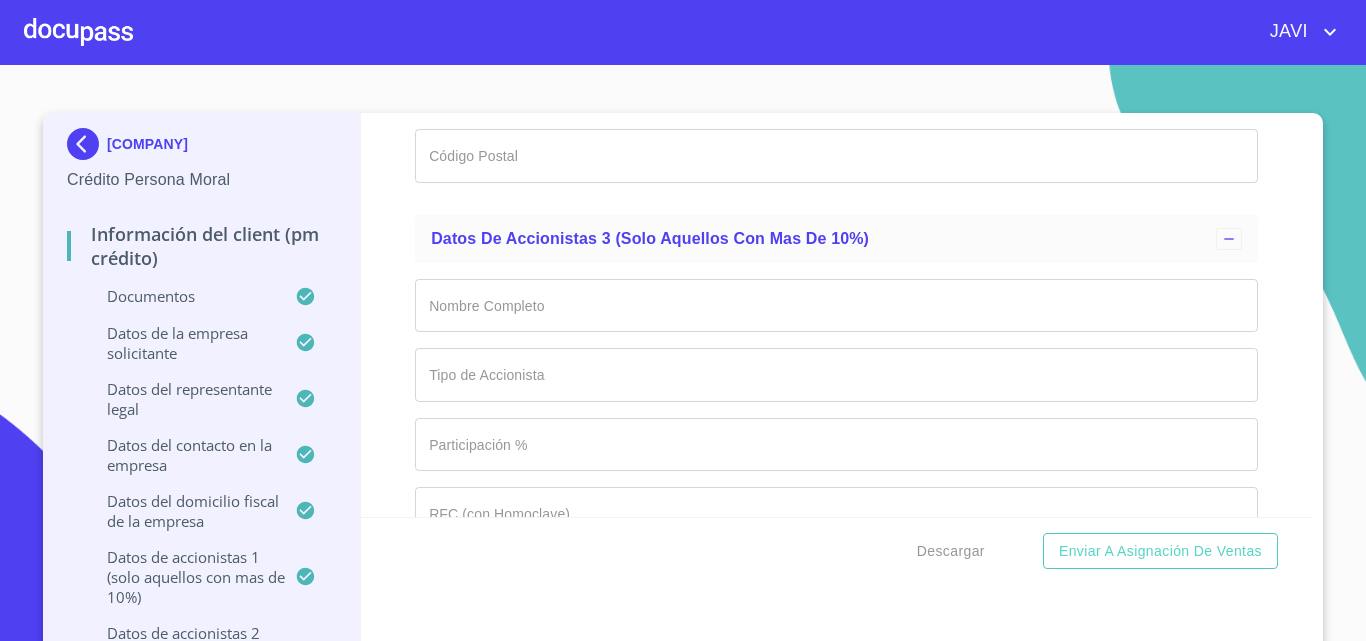 type on "TONALA" 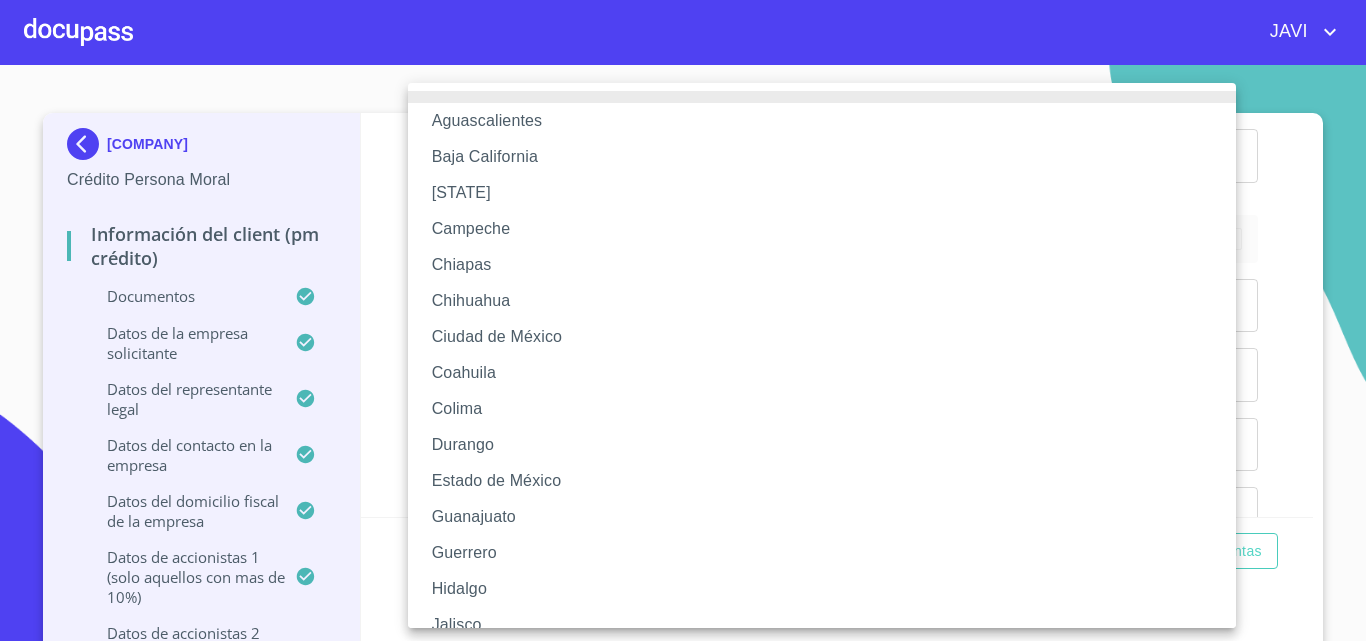 type 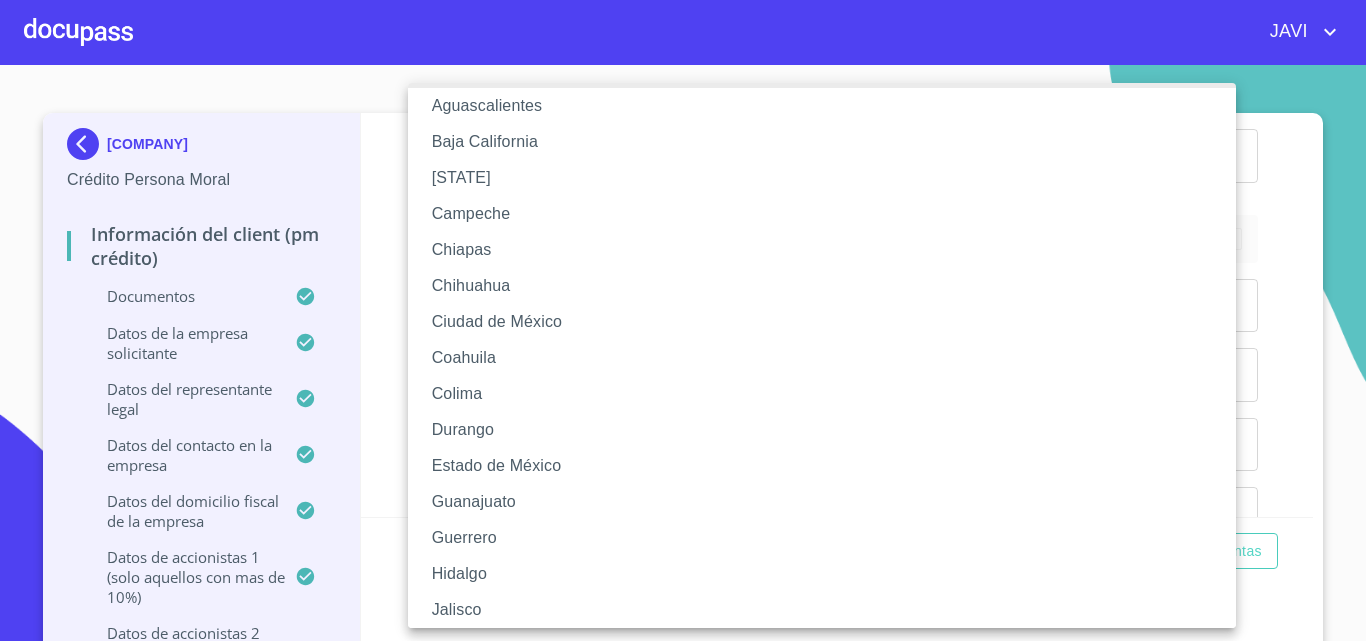 type 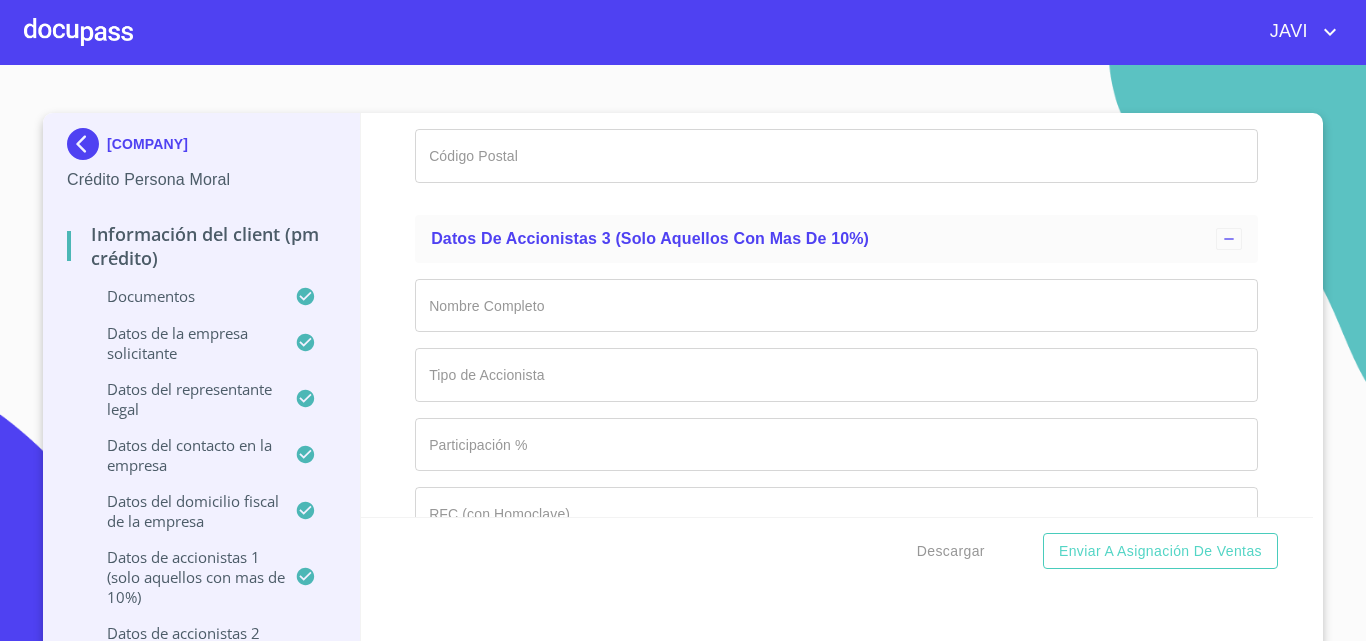 scroll, scrollTop: 15410, scrollLeft: 0, axis: vertical 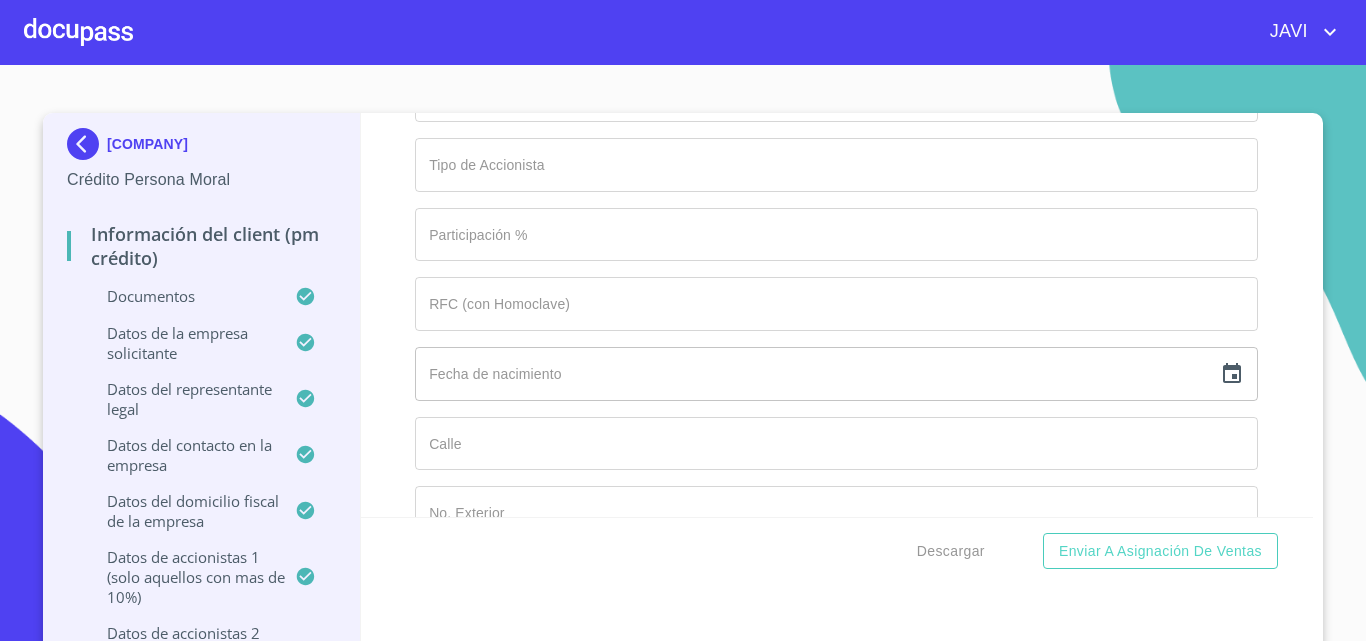 click on "Documento de identificación representante legal.   *" at bounding box center (836, -1178) 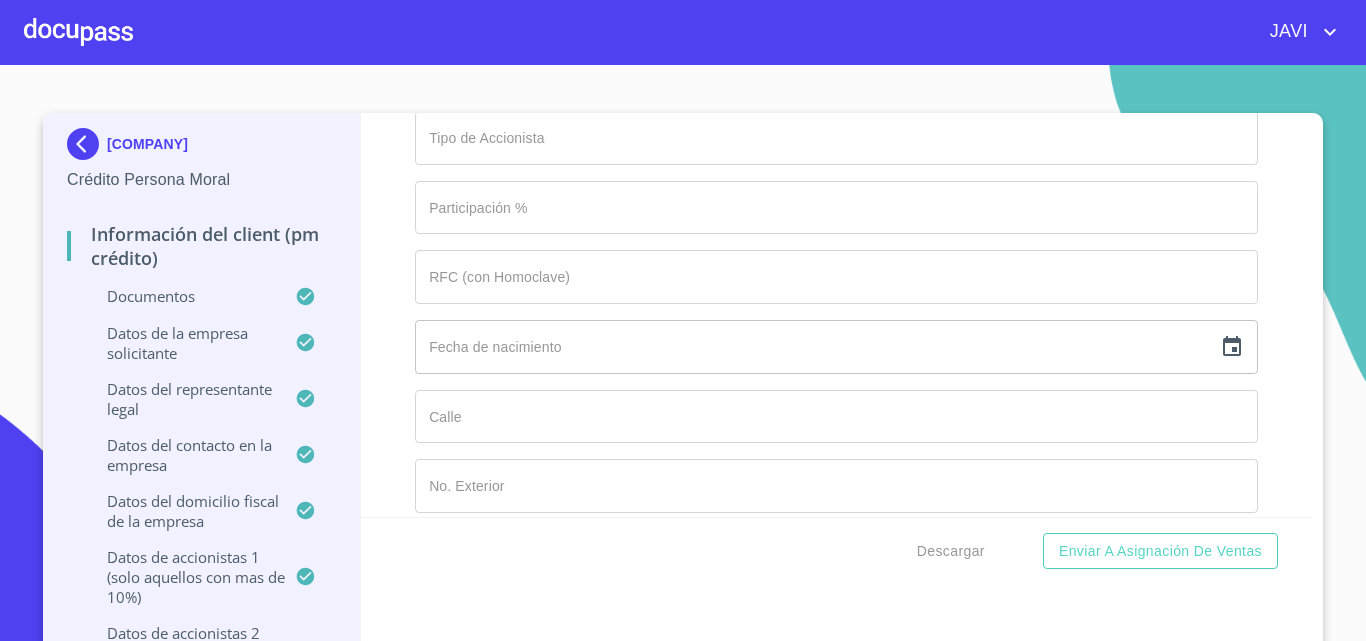 scroll, scrollTop: 15710, scrollLeft: 0, axis: vertical 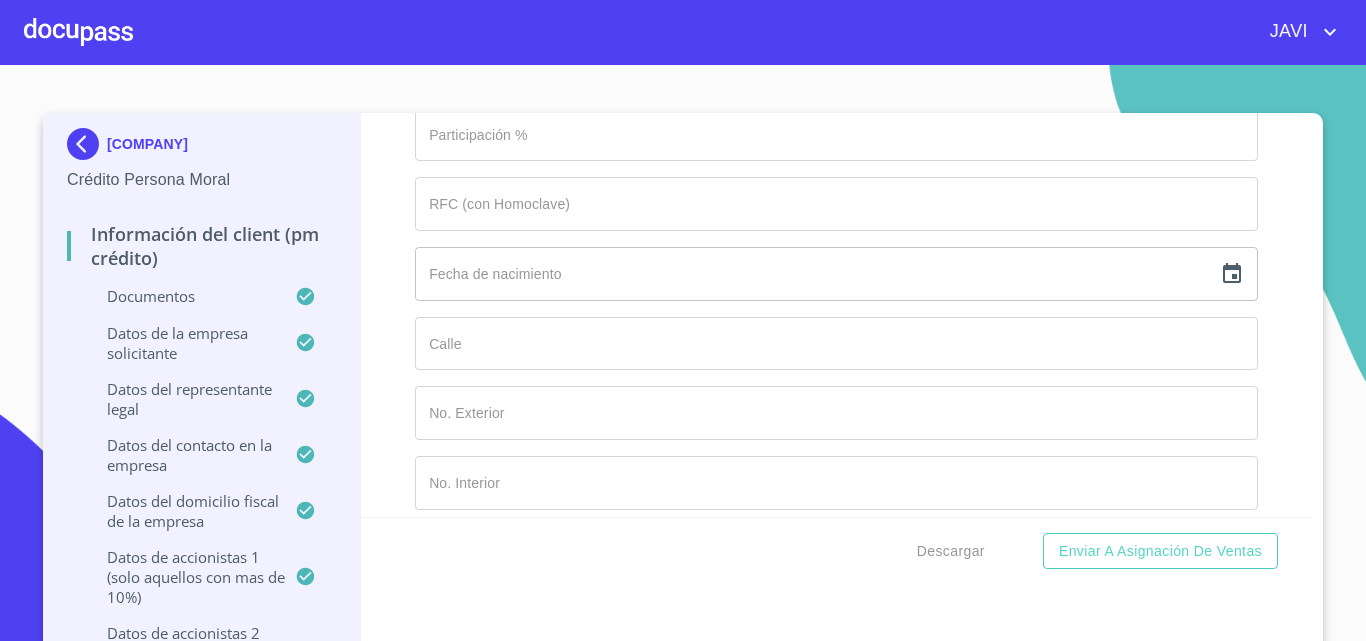 type on "[PHONE]" 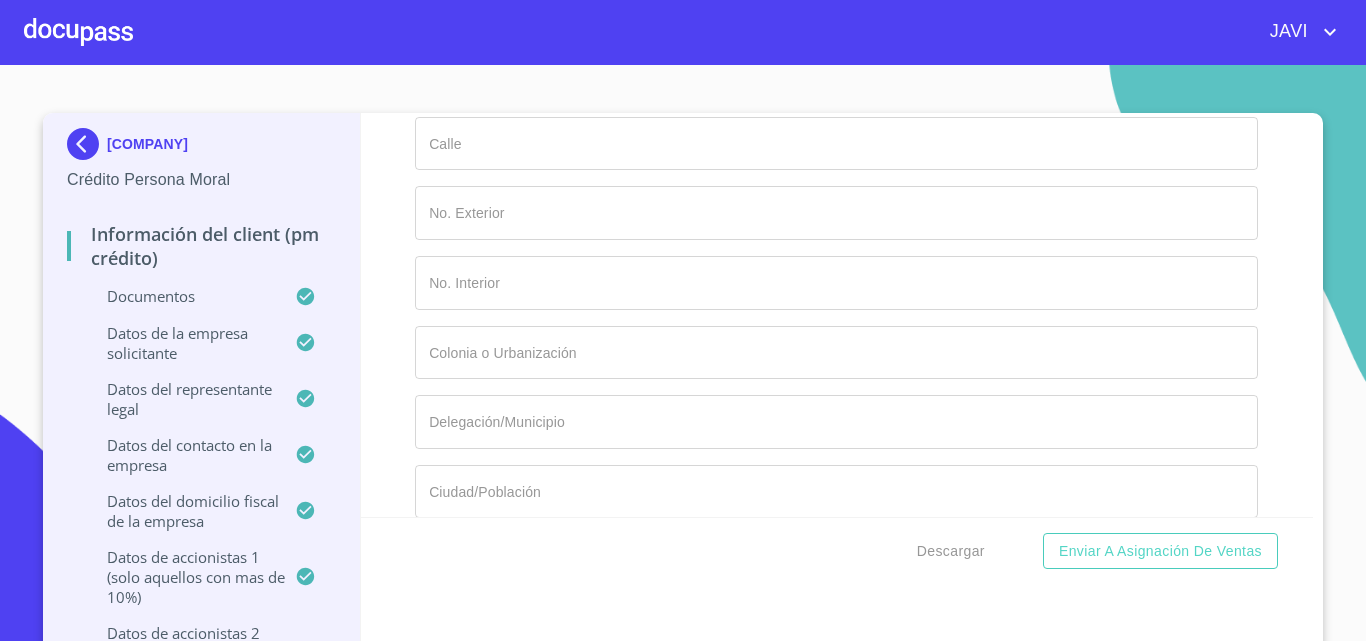type on "[FIRST] [LAST] [LAST] [LAST]" 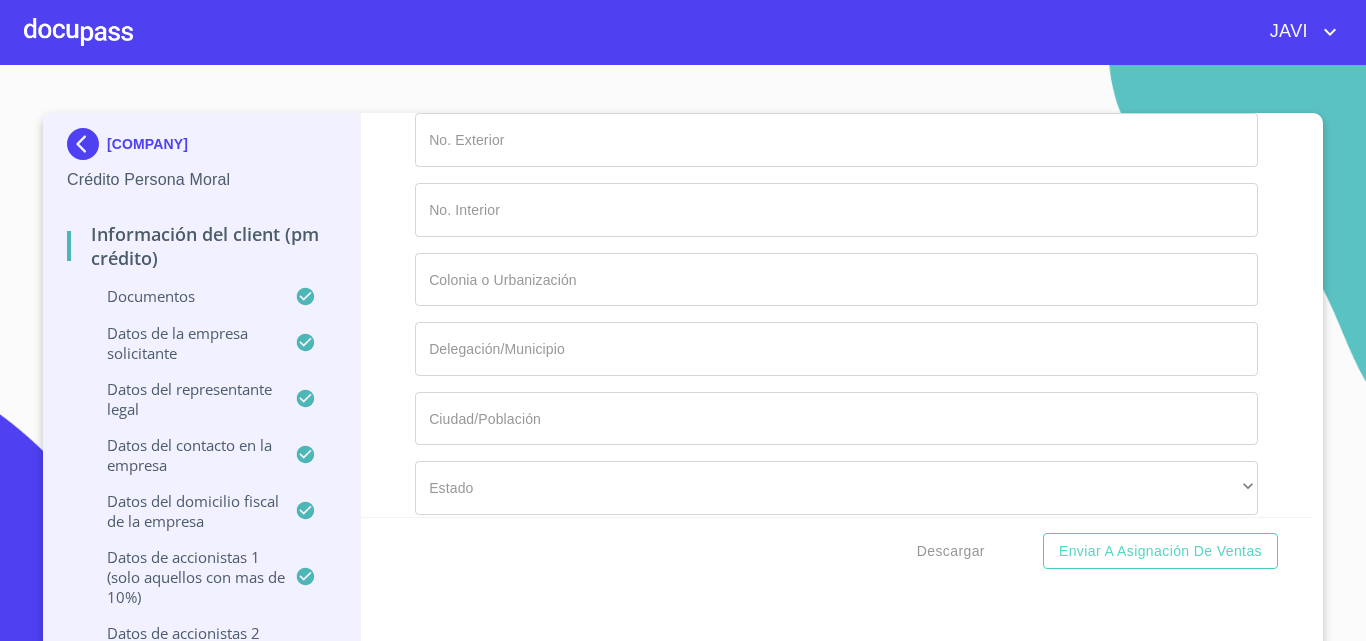 scroll, scrollTop: 16010, scrollLeft: 0, axis: vertical 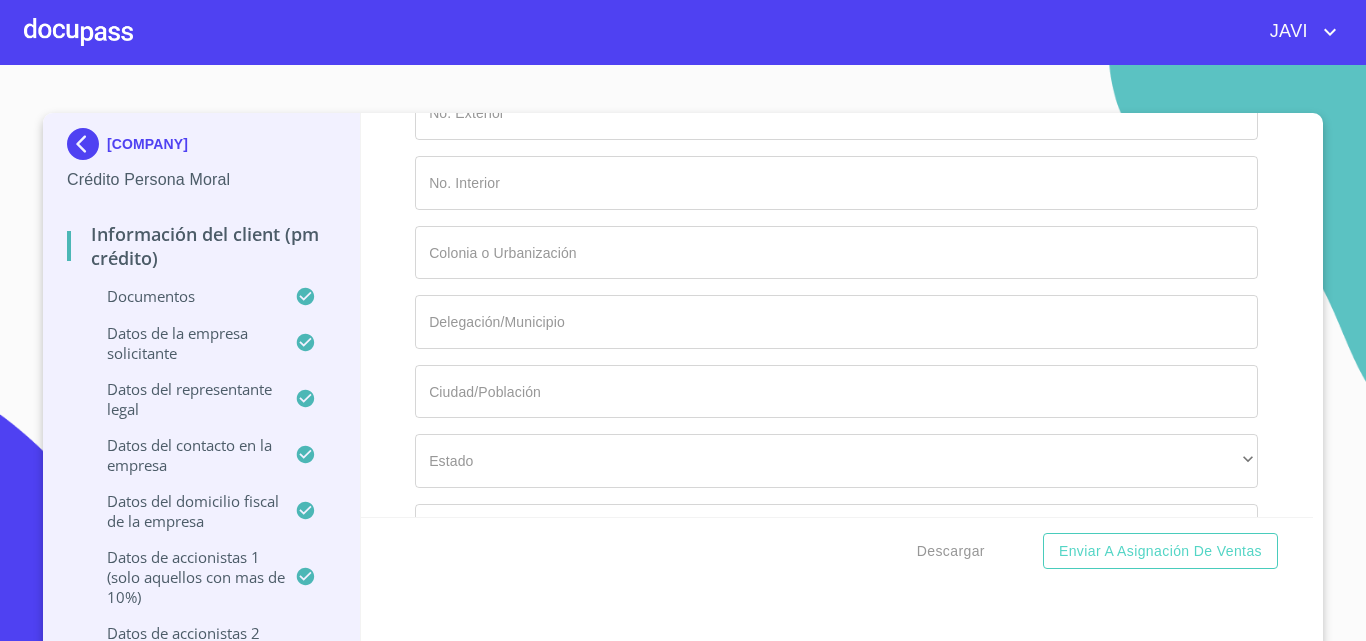 type on "[PERCENTAGE]" 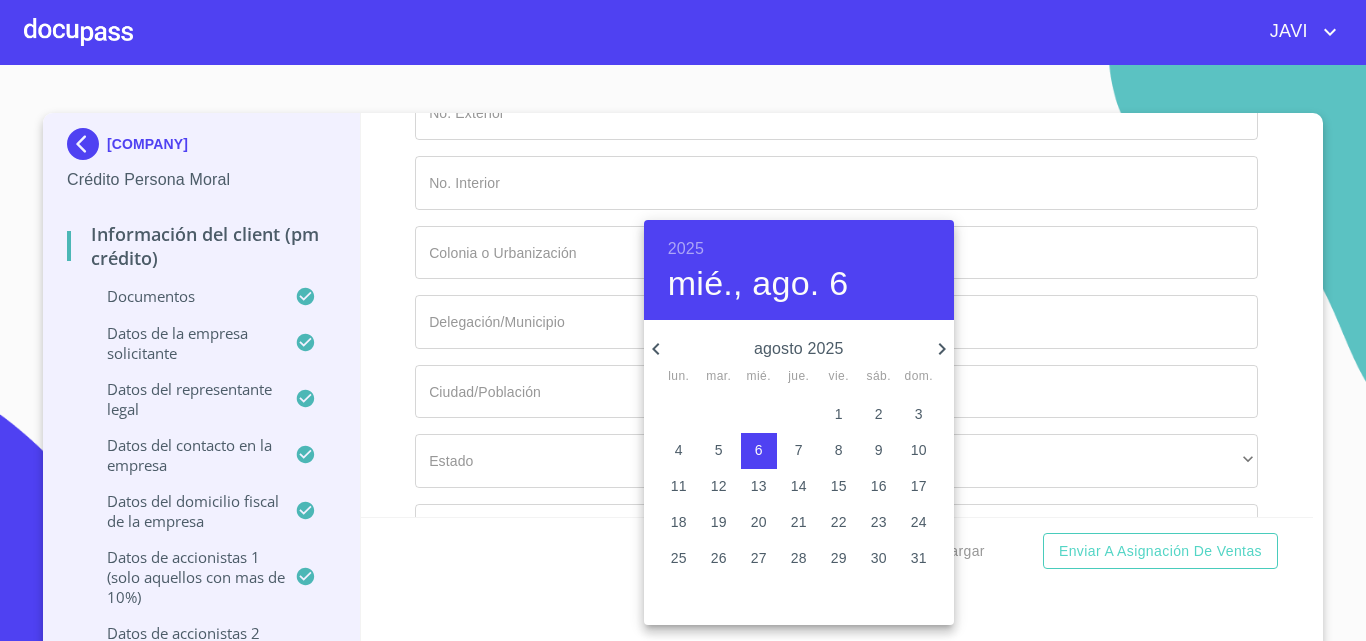 click on "2025" at bounding box center [686, 249] 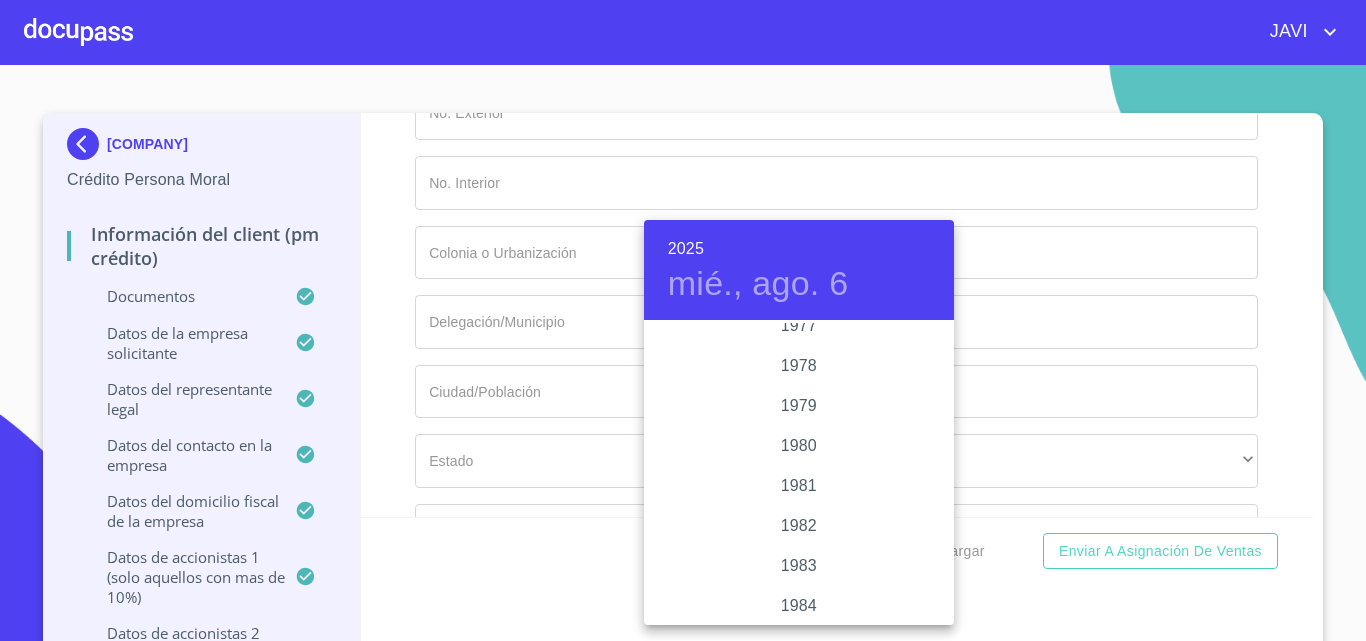 scroll, scrollTop: 2046, scrollLeft: 0, axis: vertical 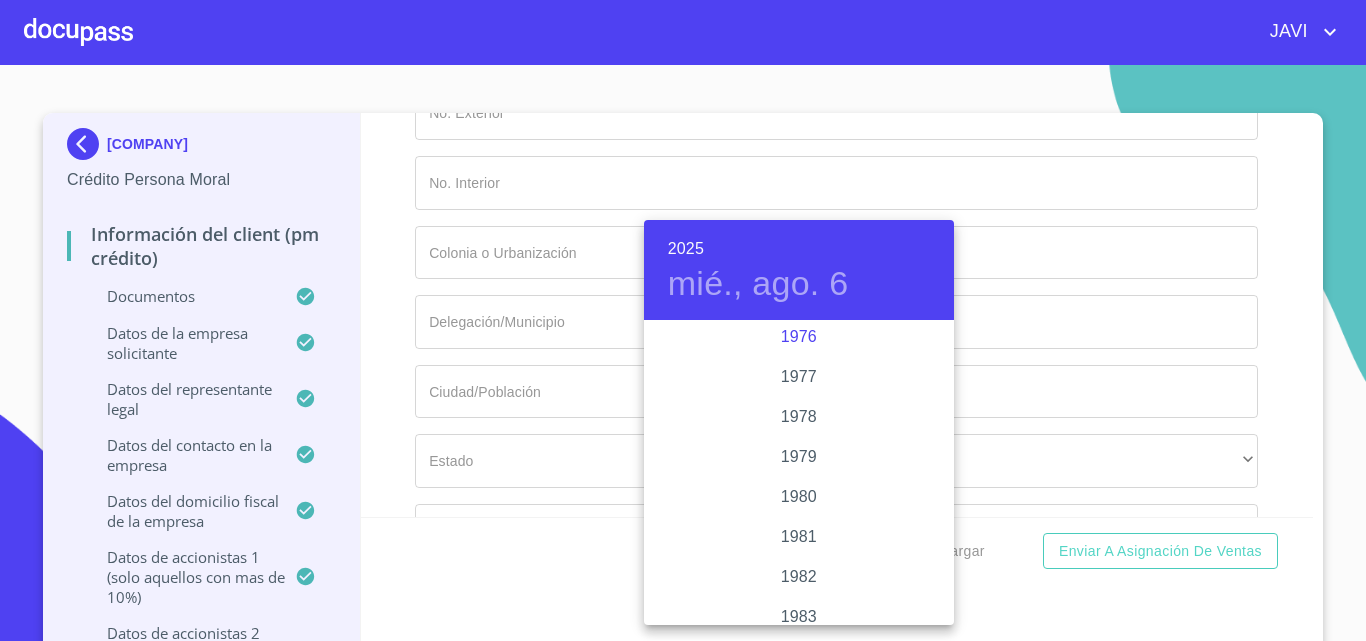 click on "1976" at bounding box center [799, 337] 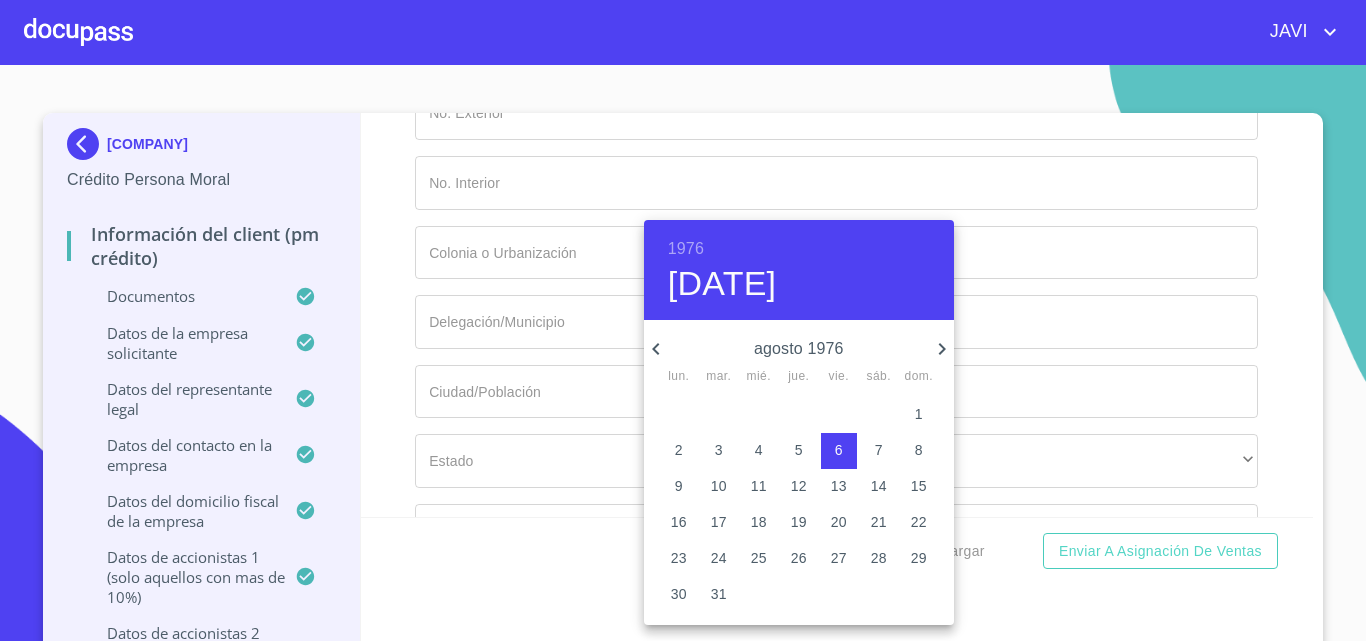 click 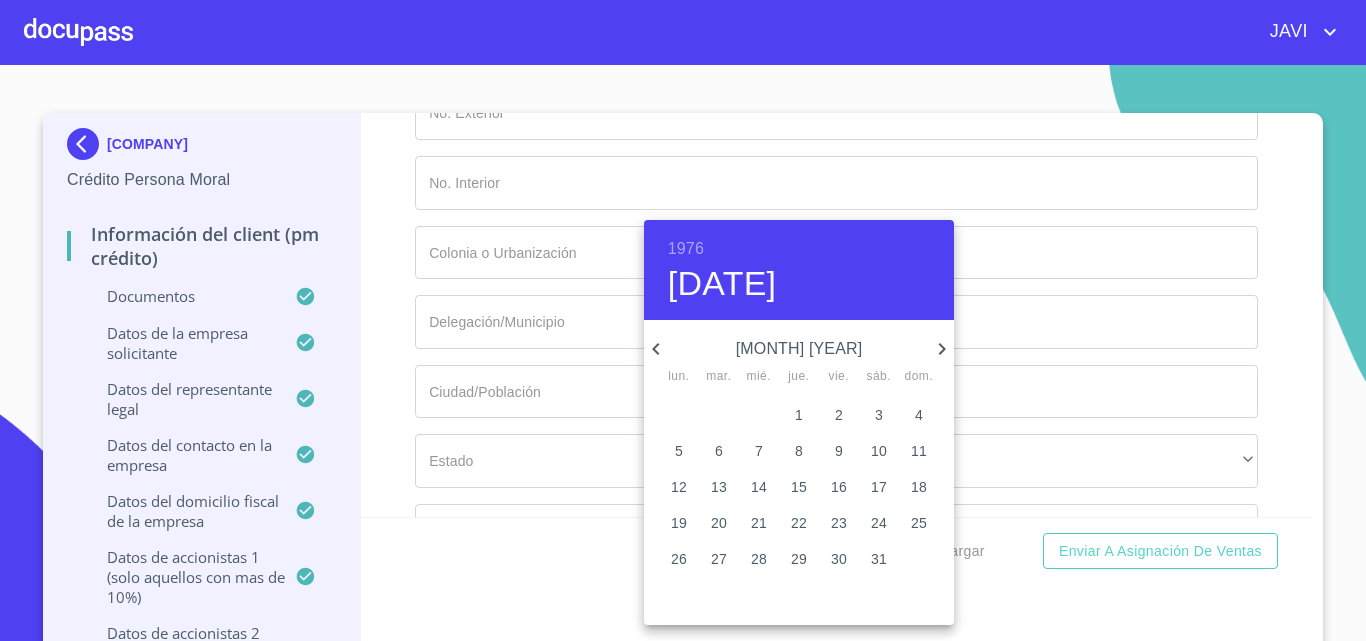 click 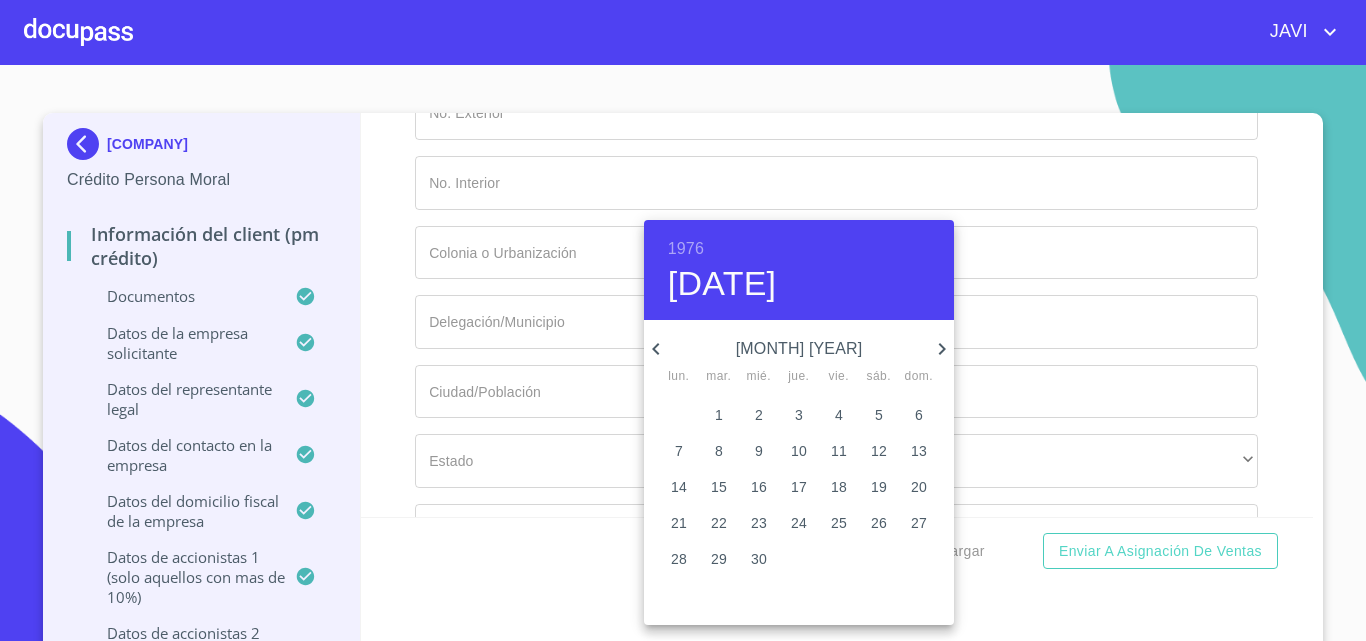 click 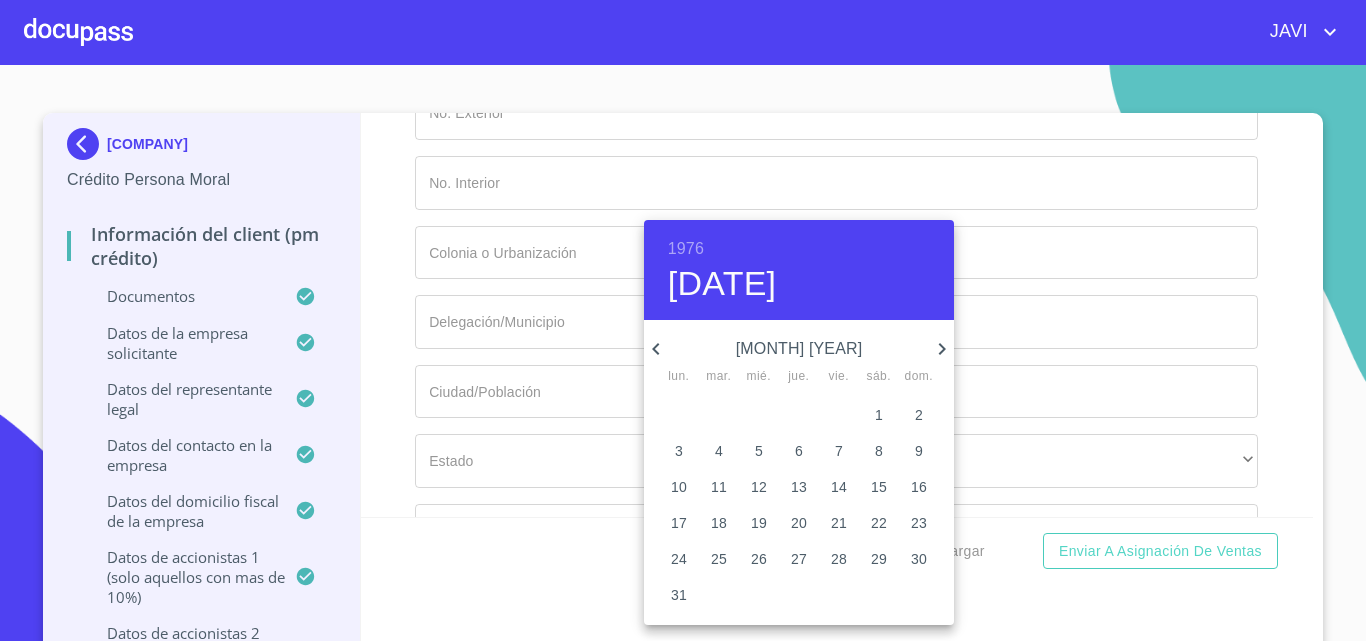 click 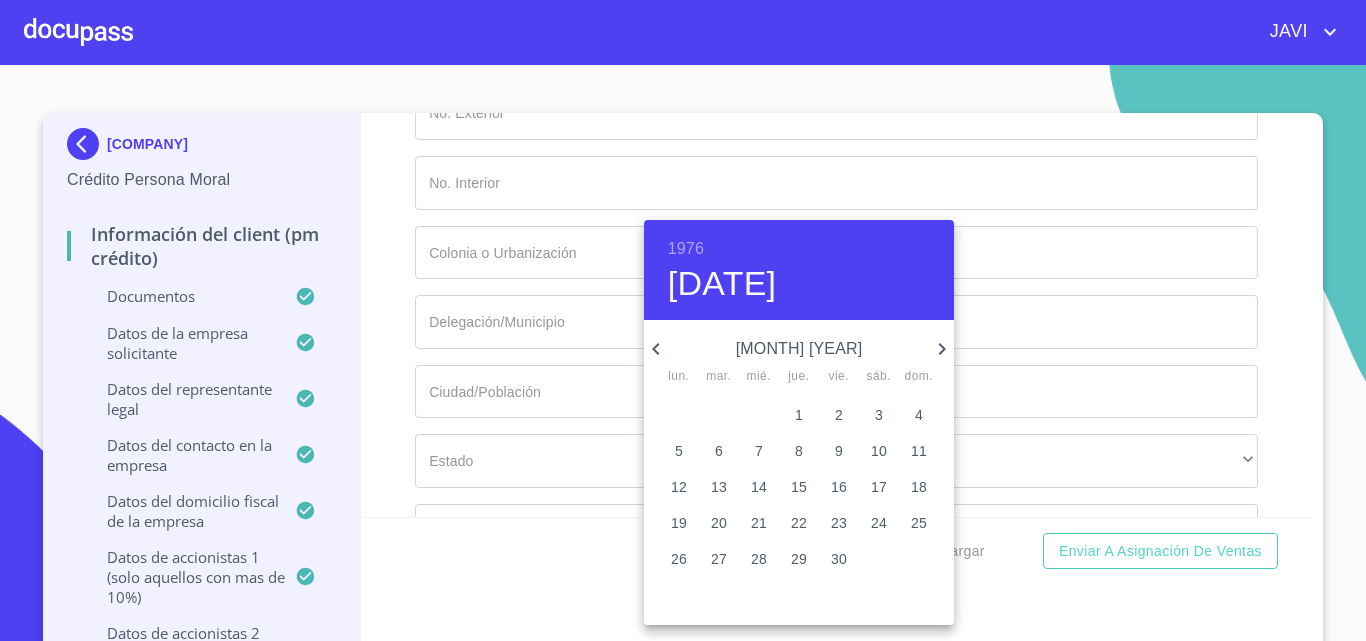 click 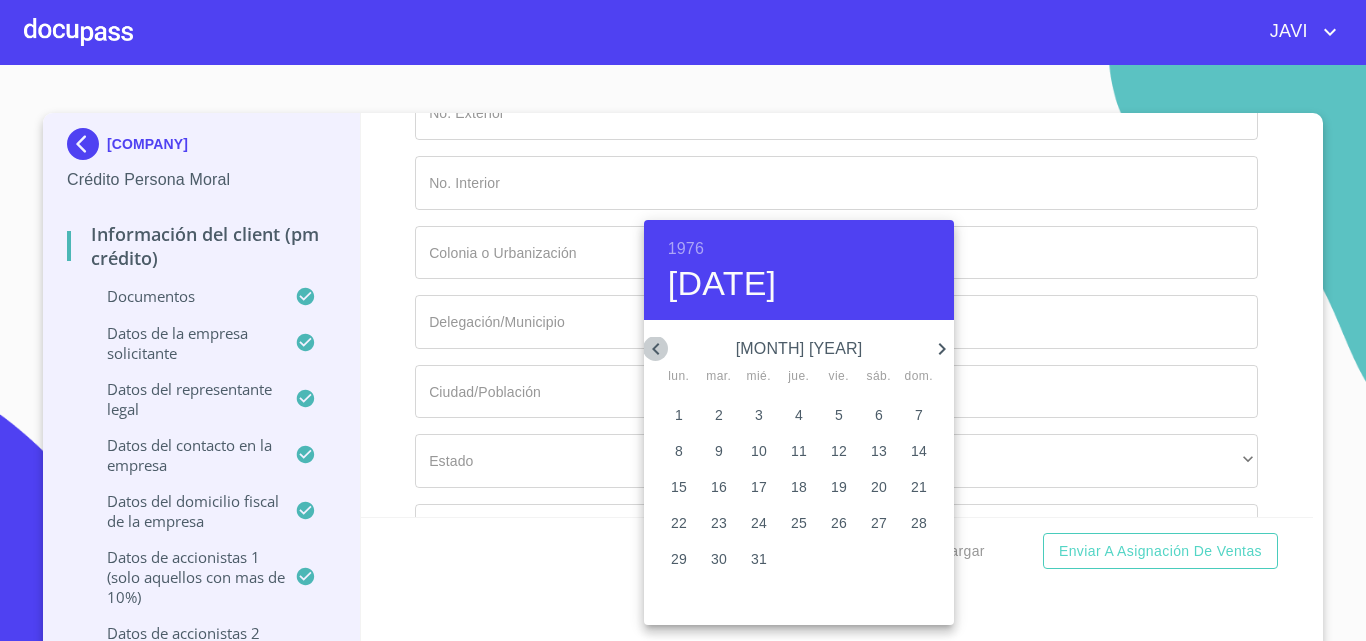 click 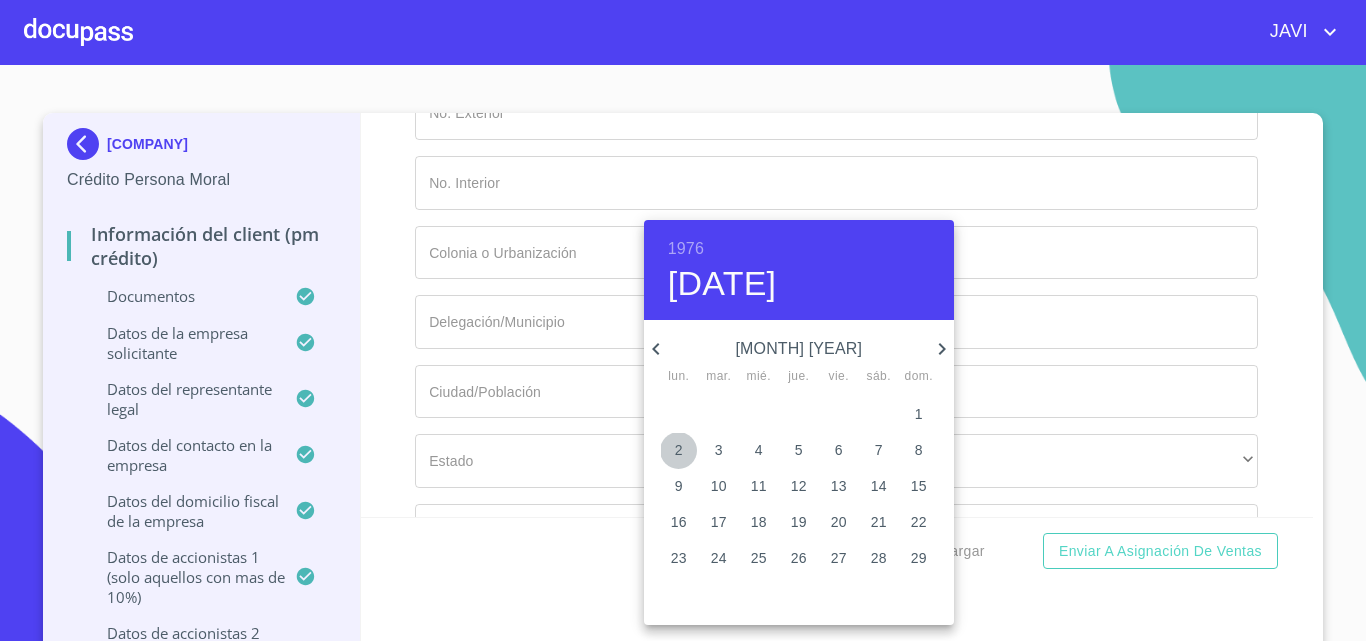click on "2" at bounding box center [679, 450] 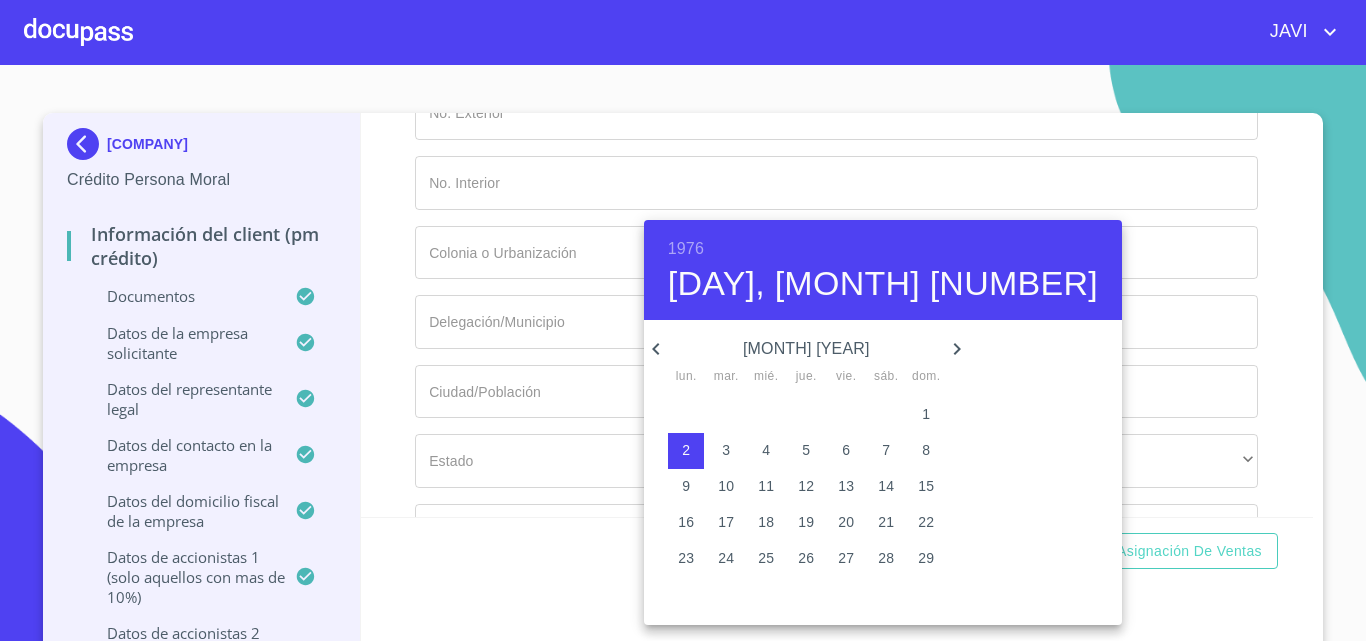 click at bounding box center (683, 320) 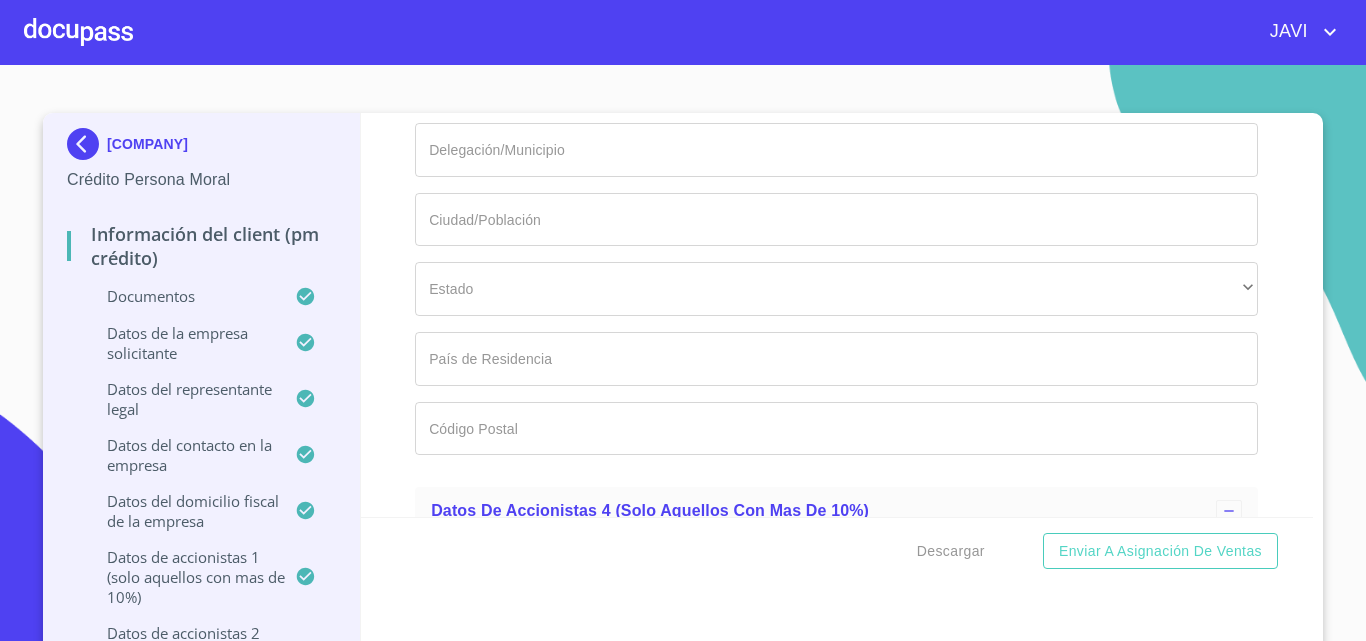 scroll, scrollTop: 16210, scrollLeft: 0, axis: vertical 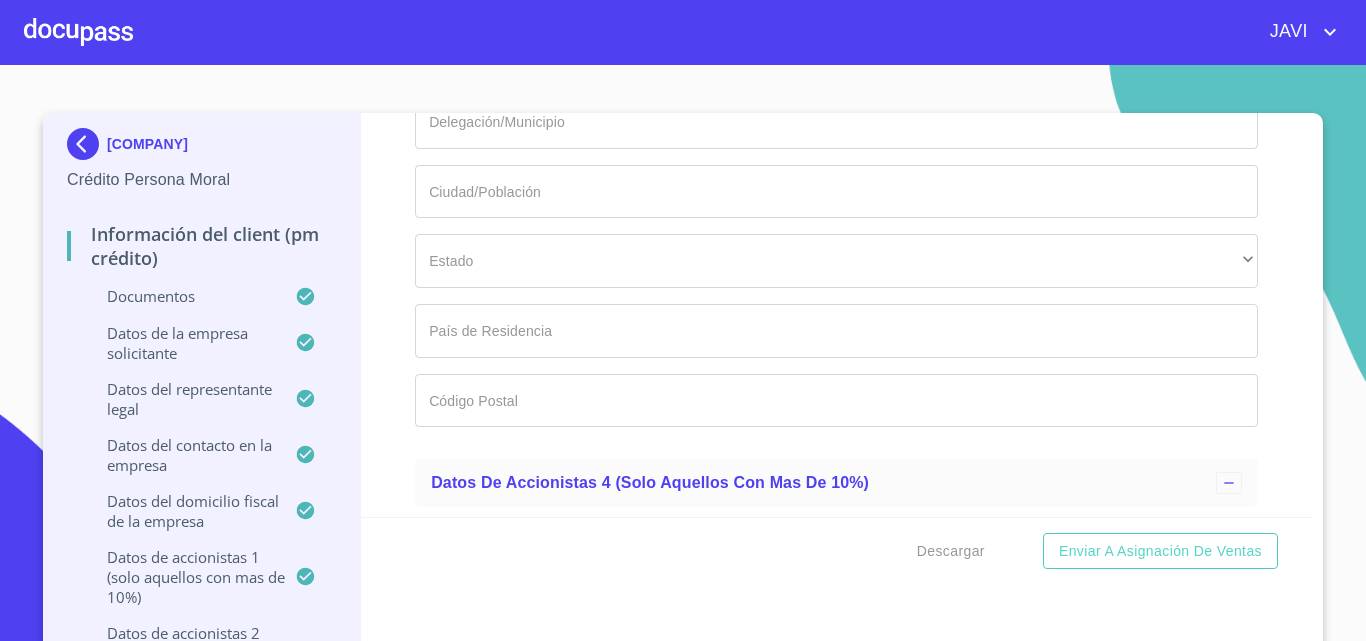 click on "Documento de identificación representante legal.   *" at bounding box center (813, -5929) 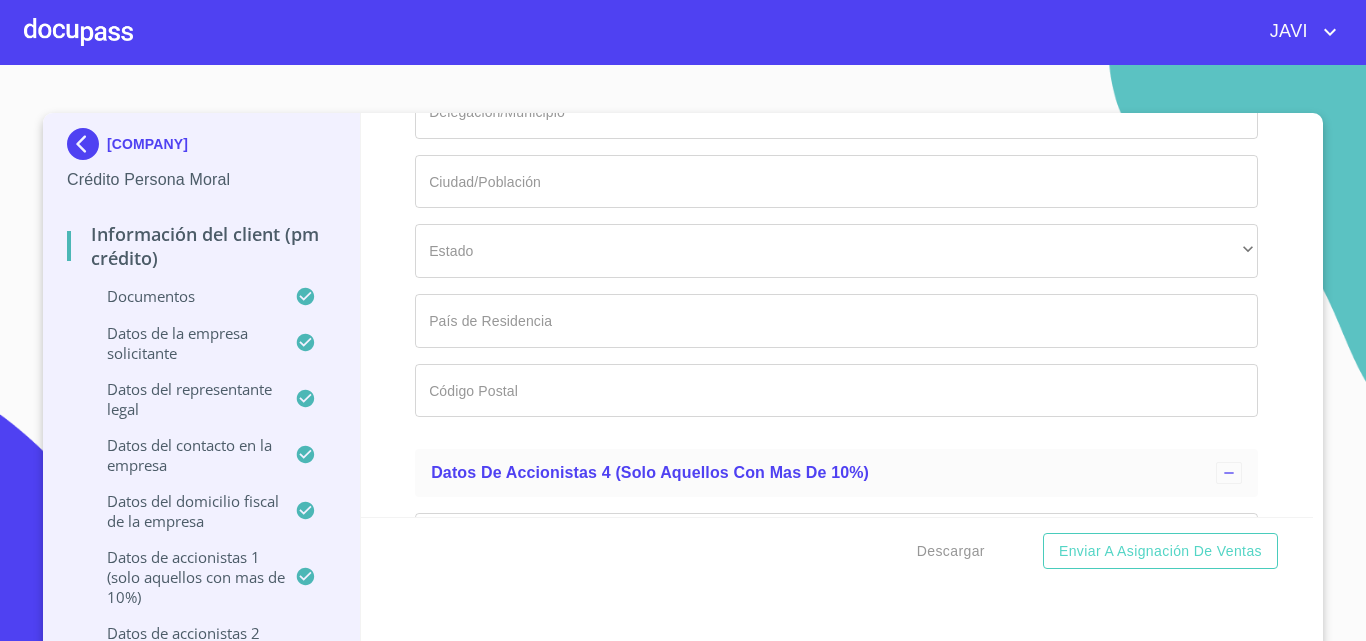 scroll, scrollTop: 16310, scrollLeft: 0, axis: vertical 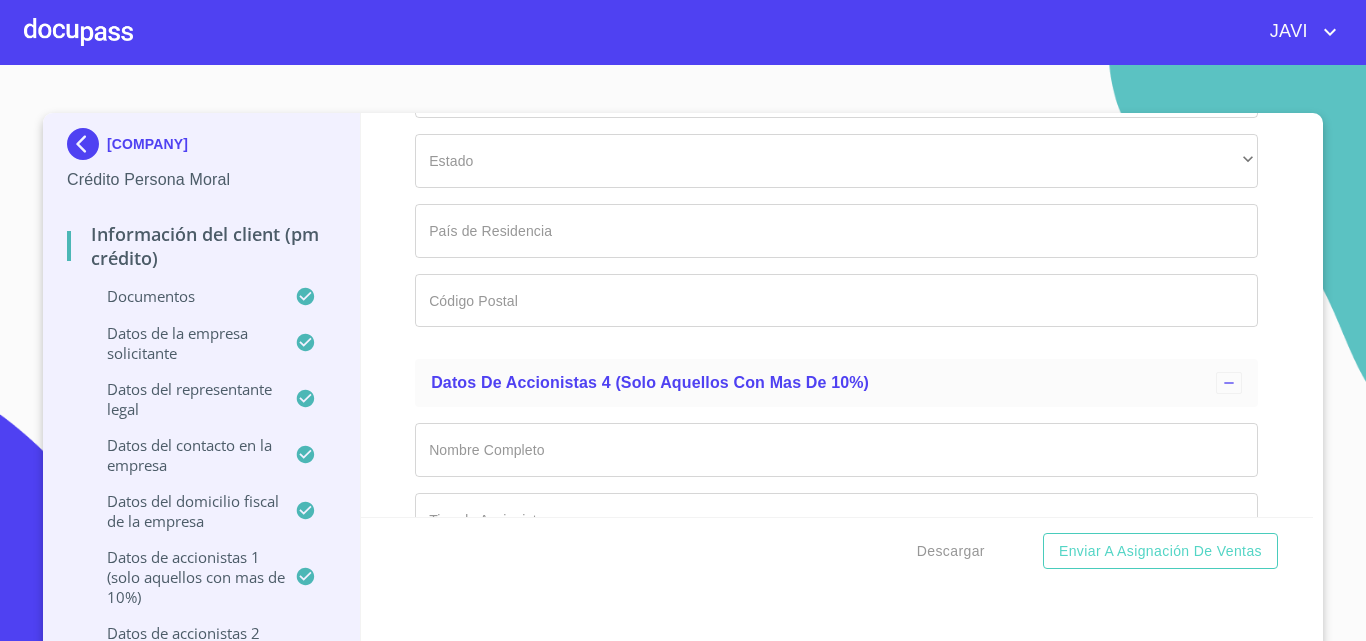 type on "[SANTA ROSA]" 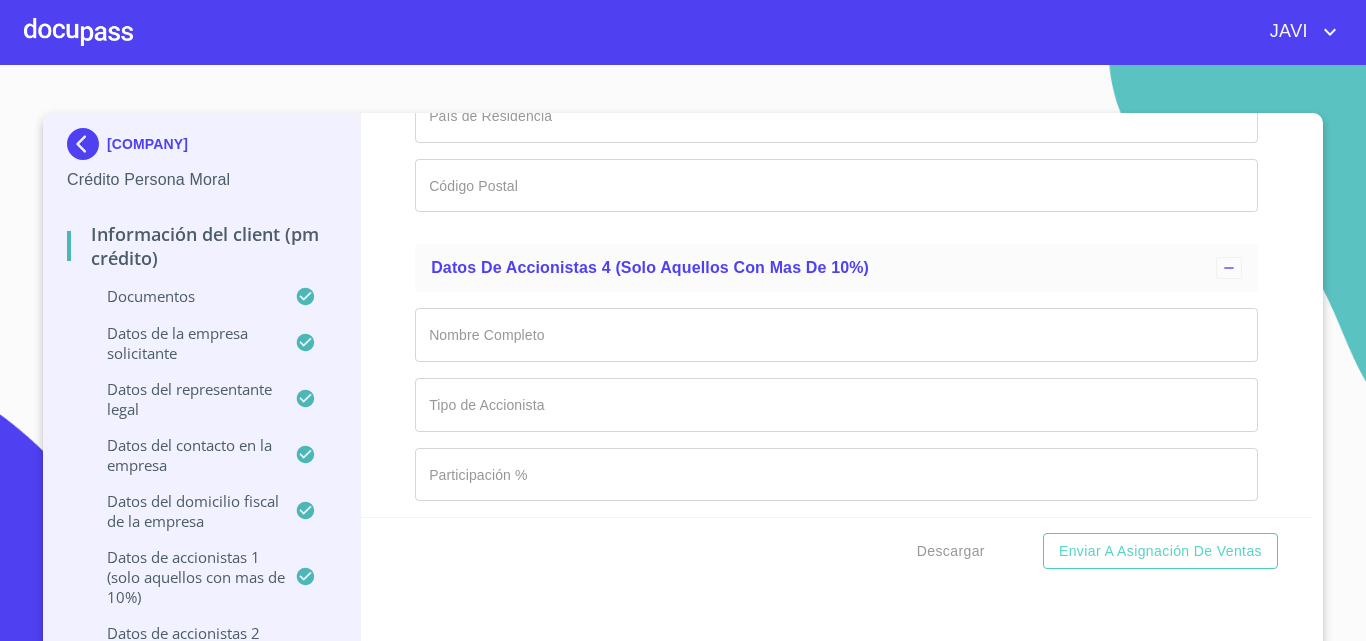 scroll, scrollTop: 16525, scrollLeft: 0, axis: vertical 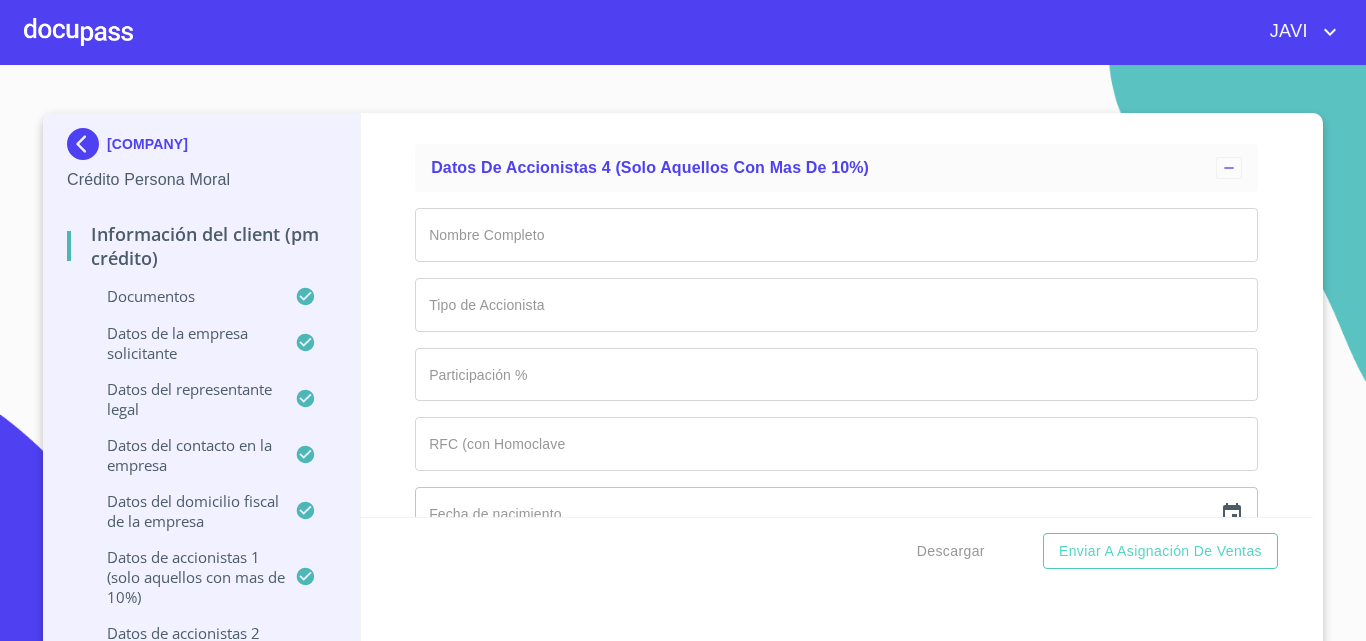 type on "TONALA" 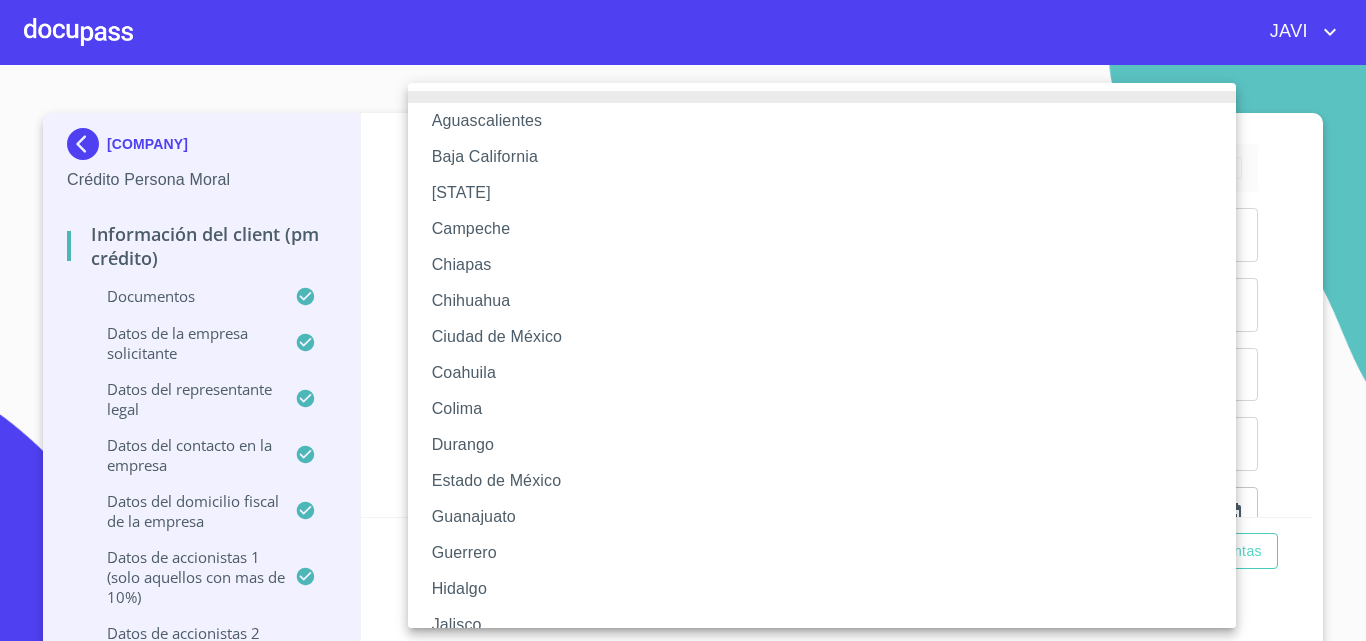 type 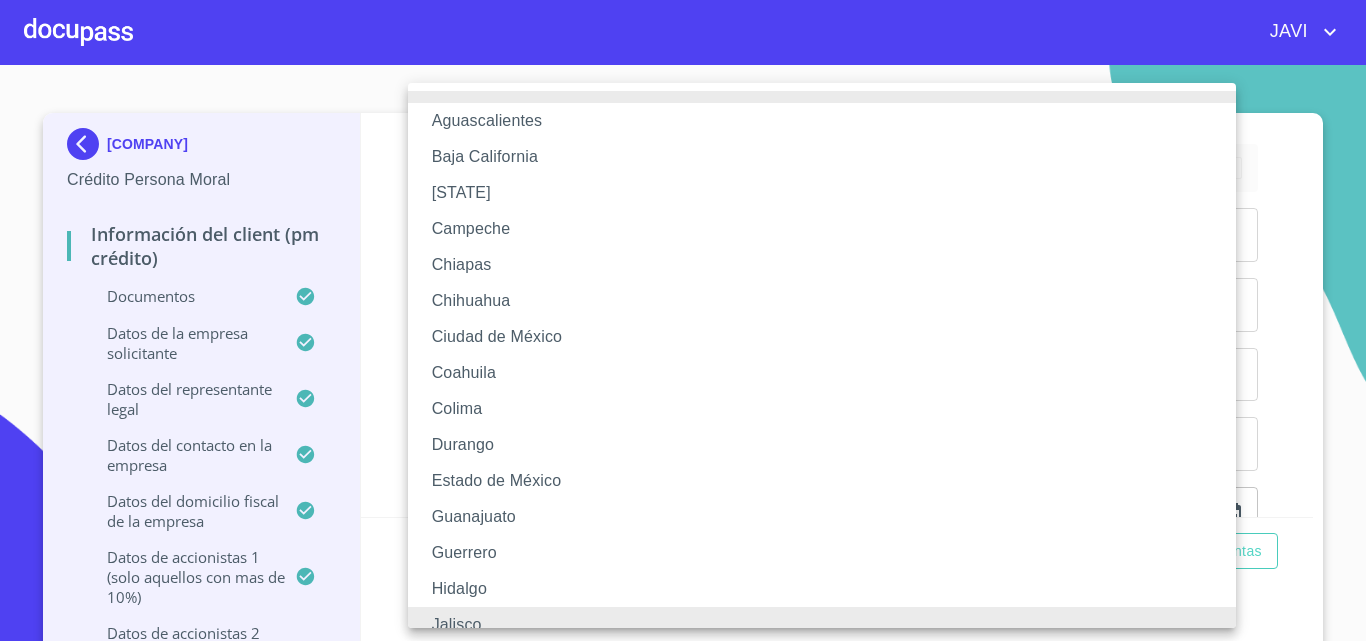 scroll, scrollTop: 15, scrollLeft: 0, axis: vertical 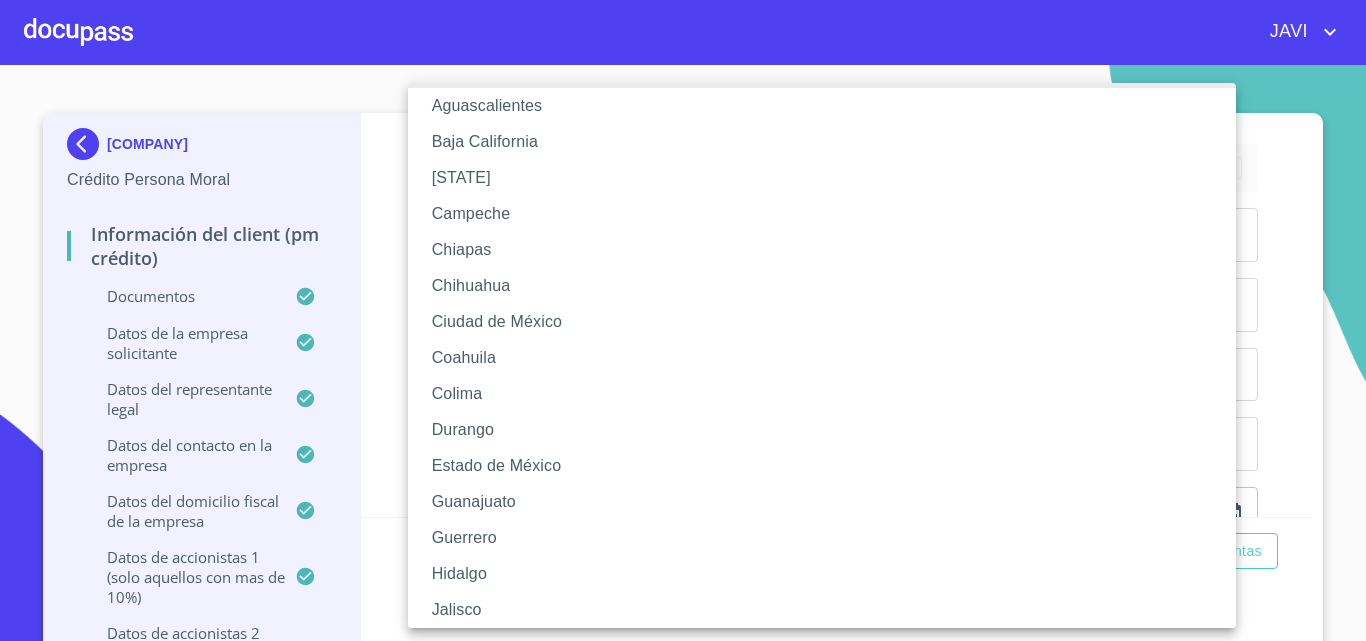 click on "Jalisco" at bounding box center (829, 610) 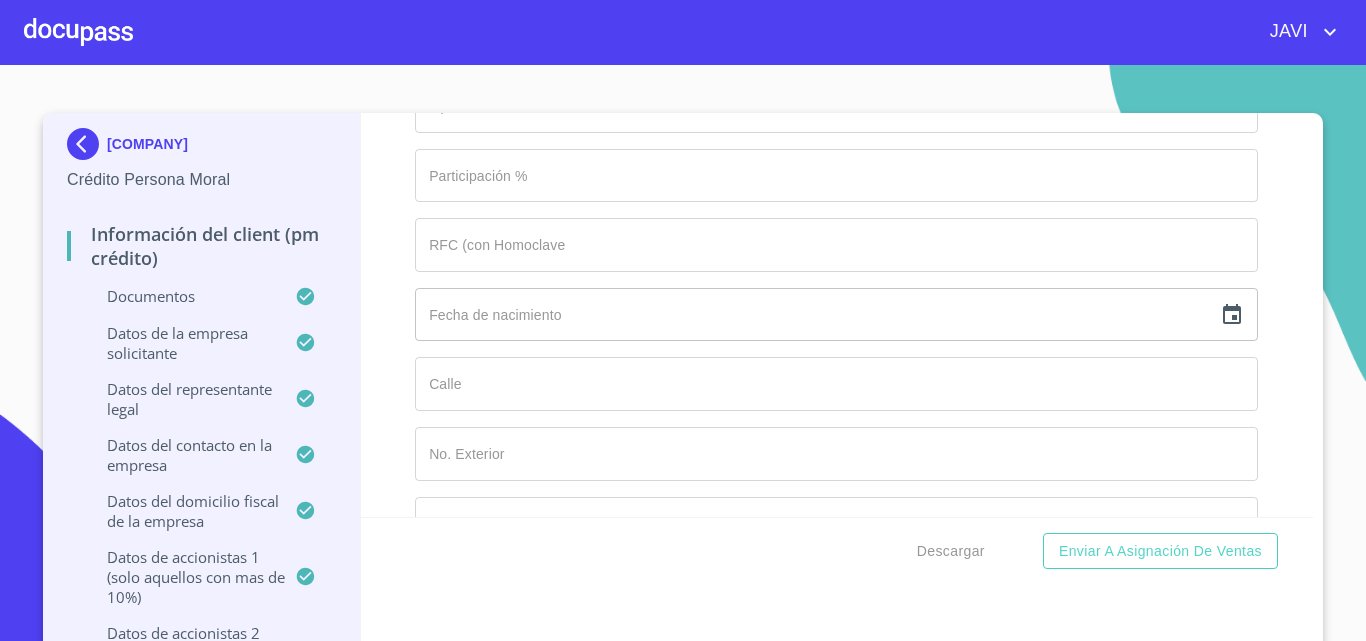 scroll, scrollTop: 16725, scrollLeft: 0, axis: vertical 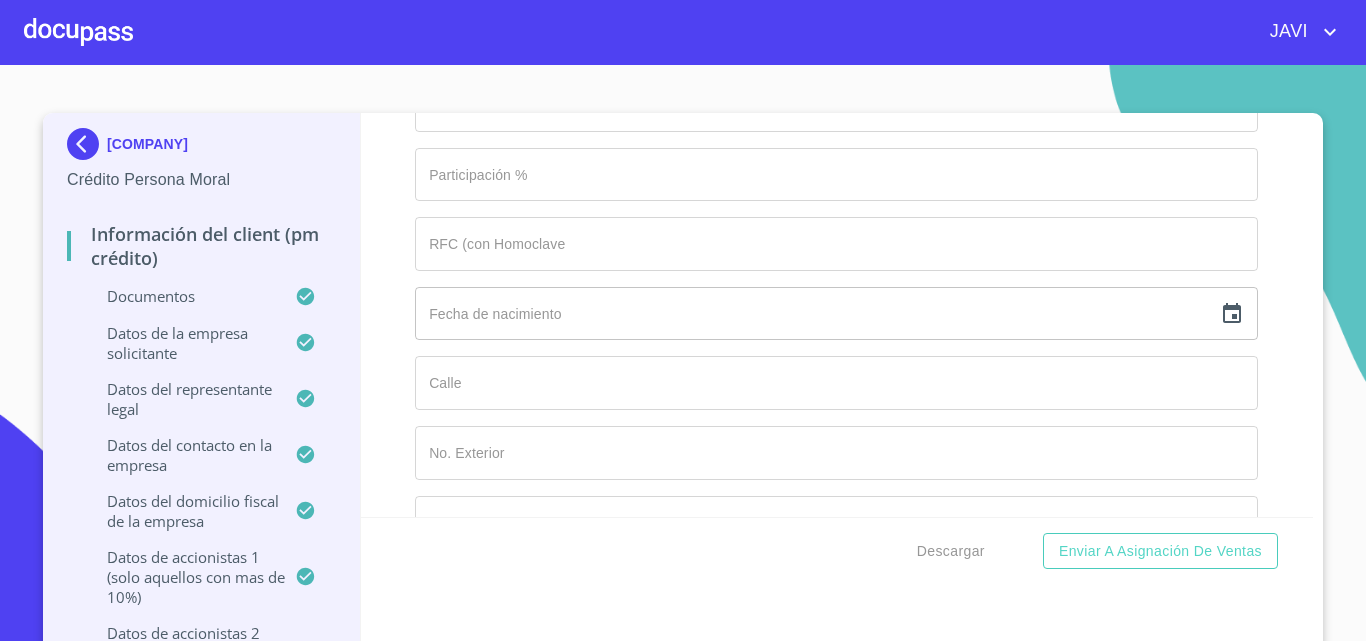 click on "Documento de identificación representante legal.   *" at bounding box center [813, -6444] 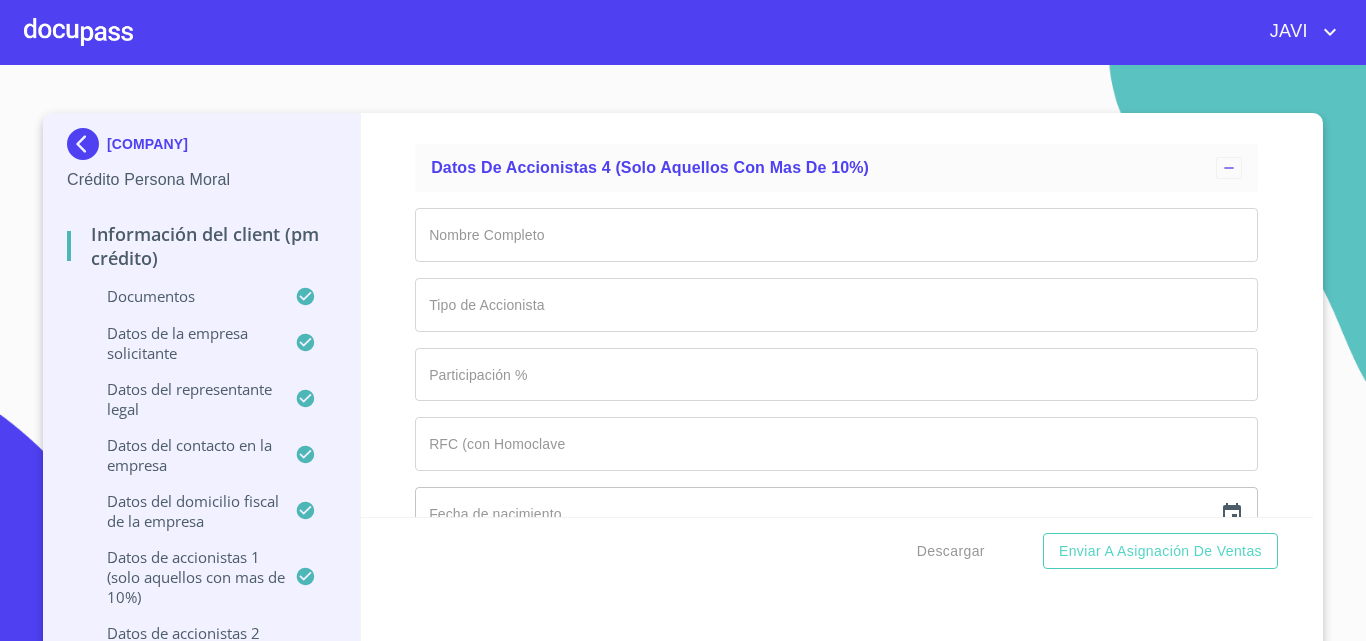 scroll, scrollTop: 16725, scrollLeft: 0, axis: vertical 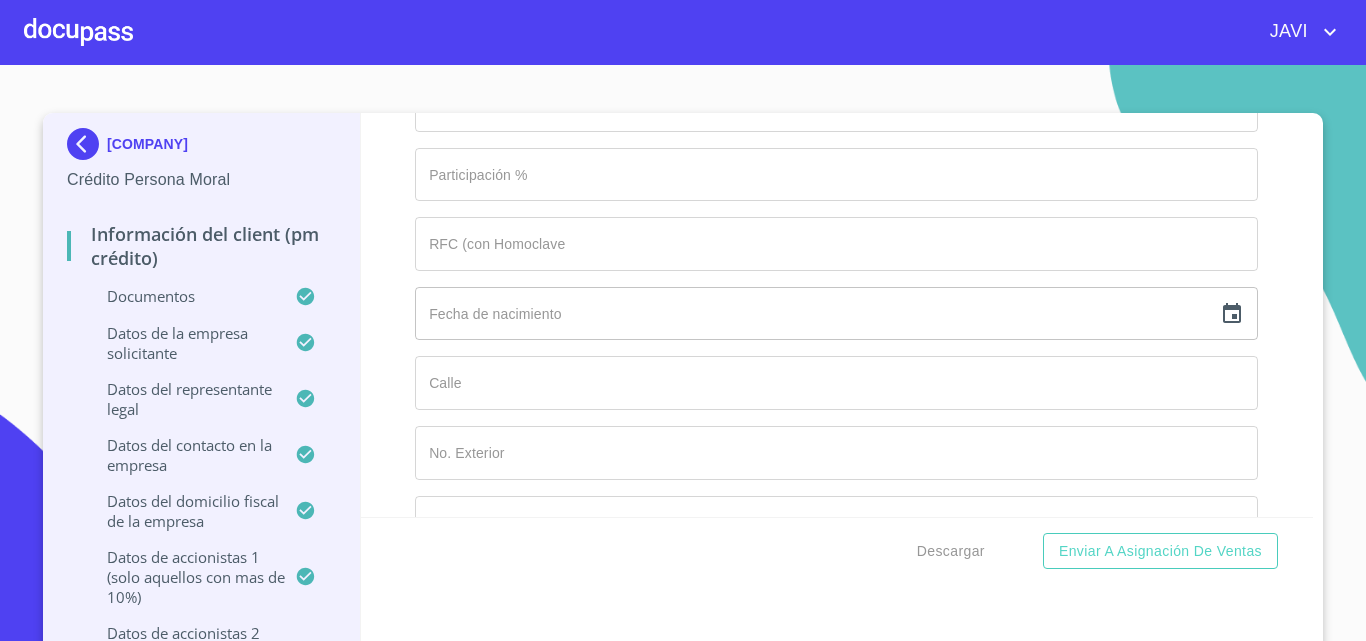 type on "[PHONE]" 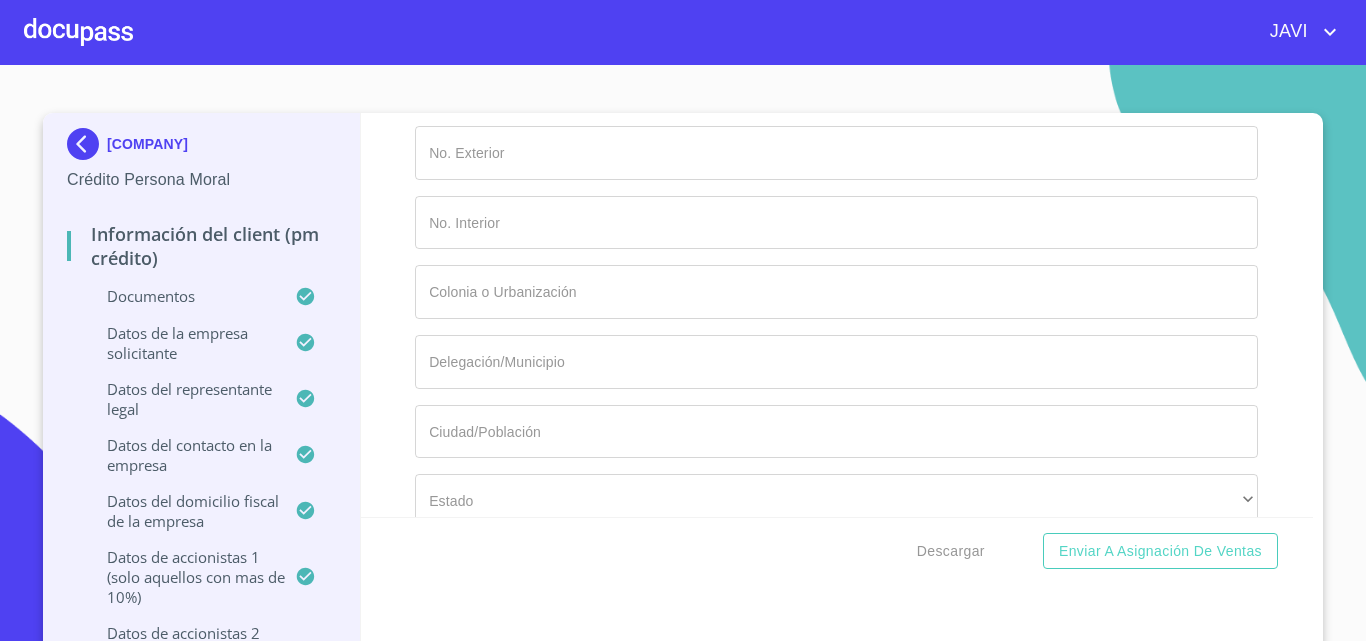 click on "Documento de identificación representante legal.   *" at bounding box center [813, -6744] 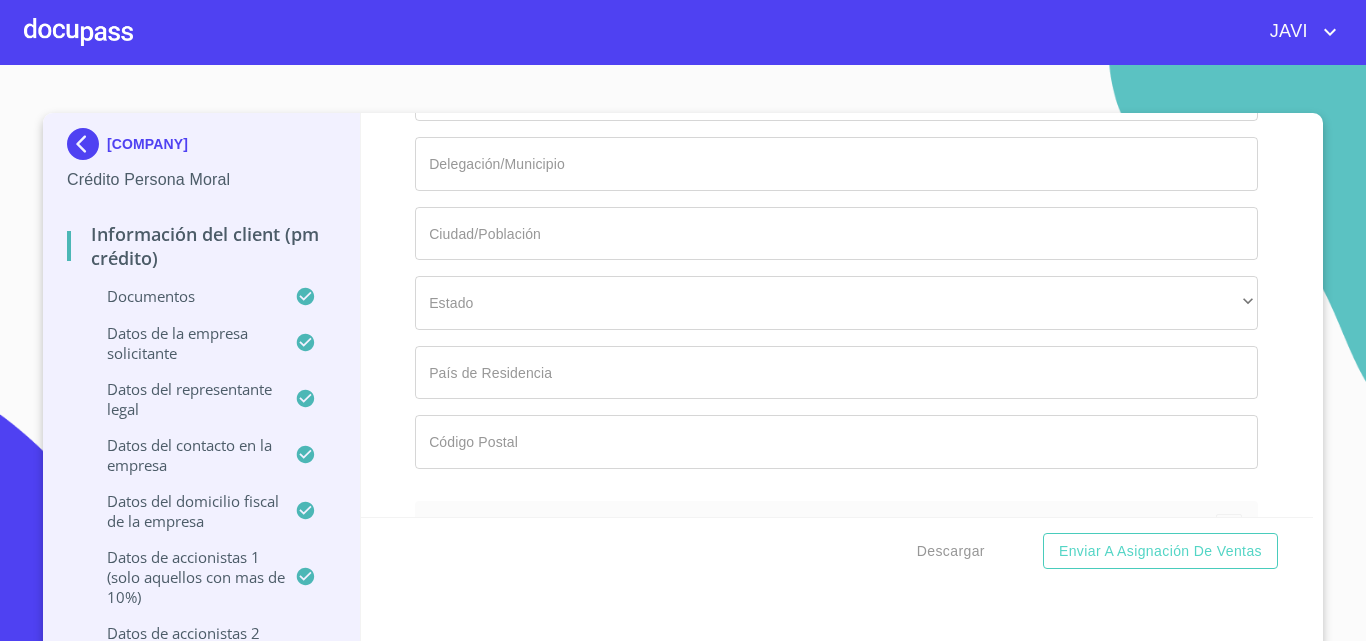 scroll, scrollTop: 17225, scrollLeft: 0, axis: vertical 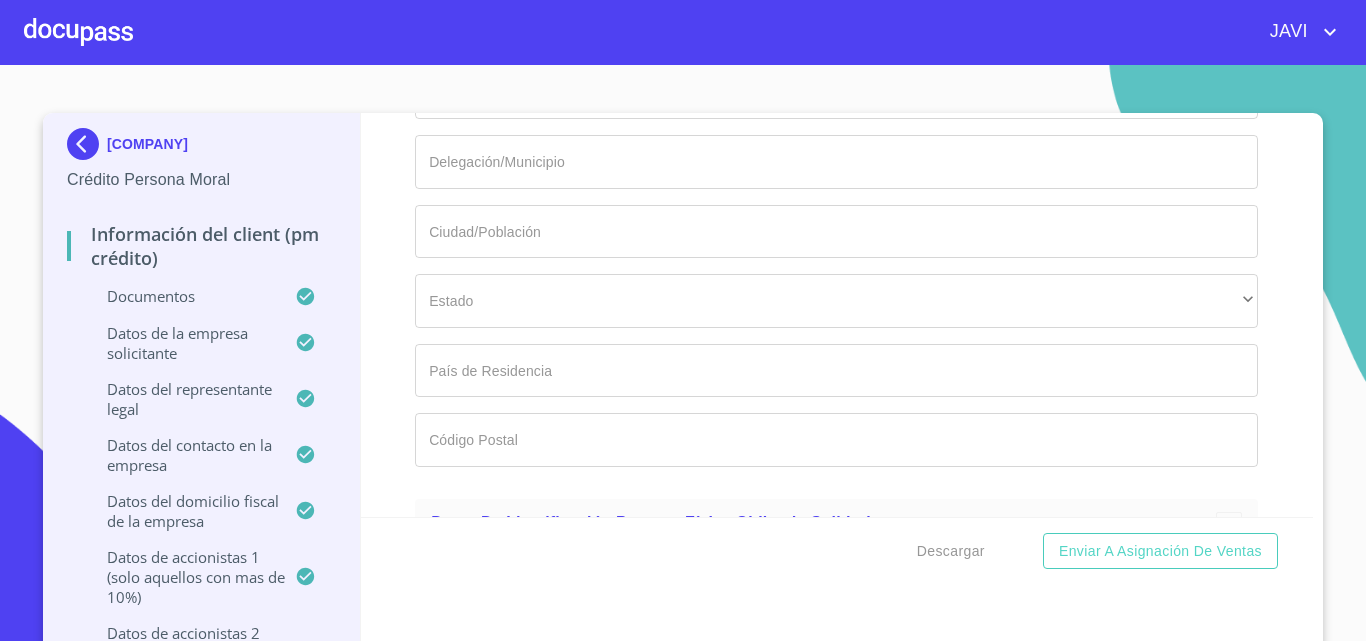 type on "[CURP]" 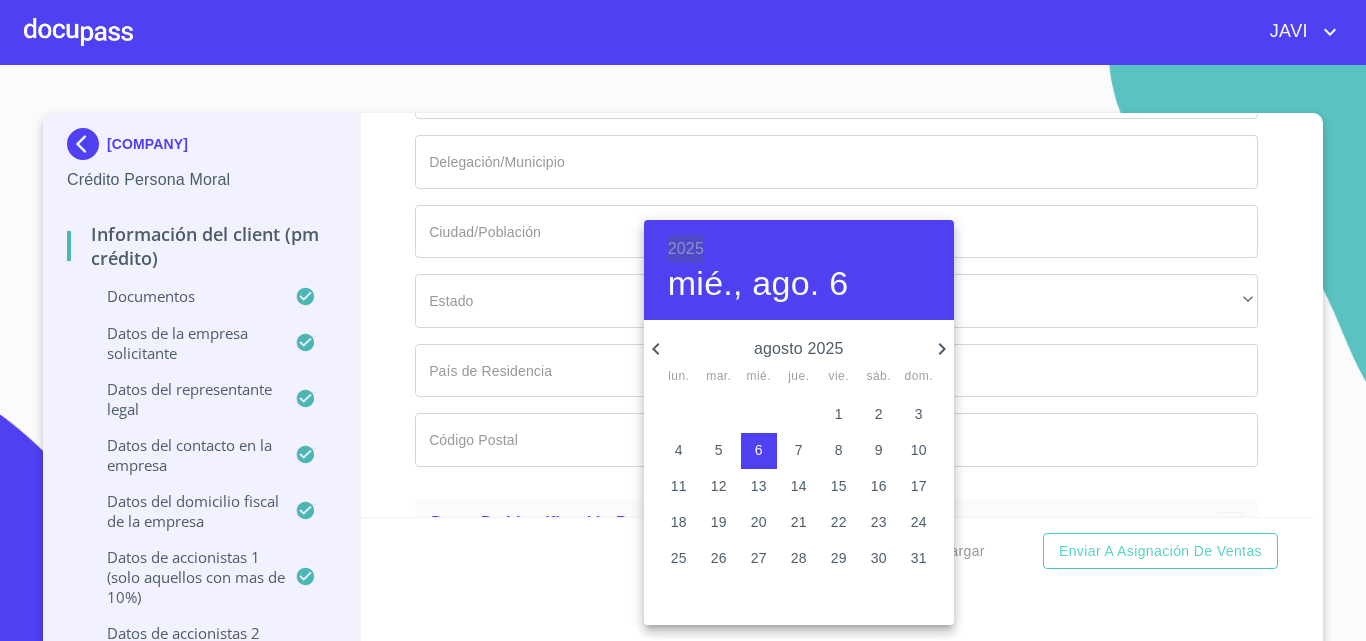 click on "2025" at bounding box center [686, 249] 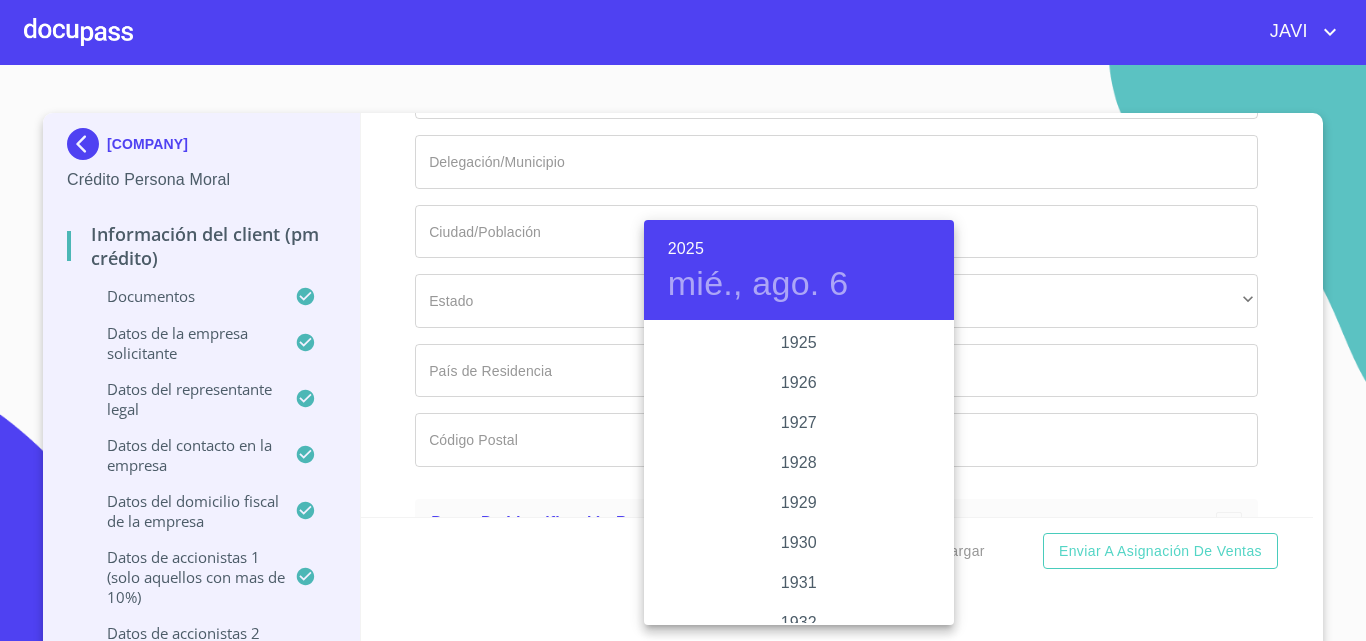 scroll, scrollTop: 3880, scrollLeft: 0, axis: vertical 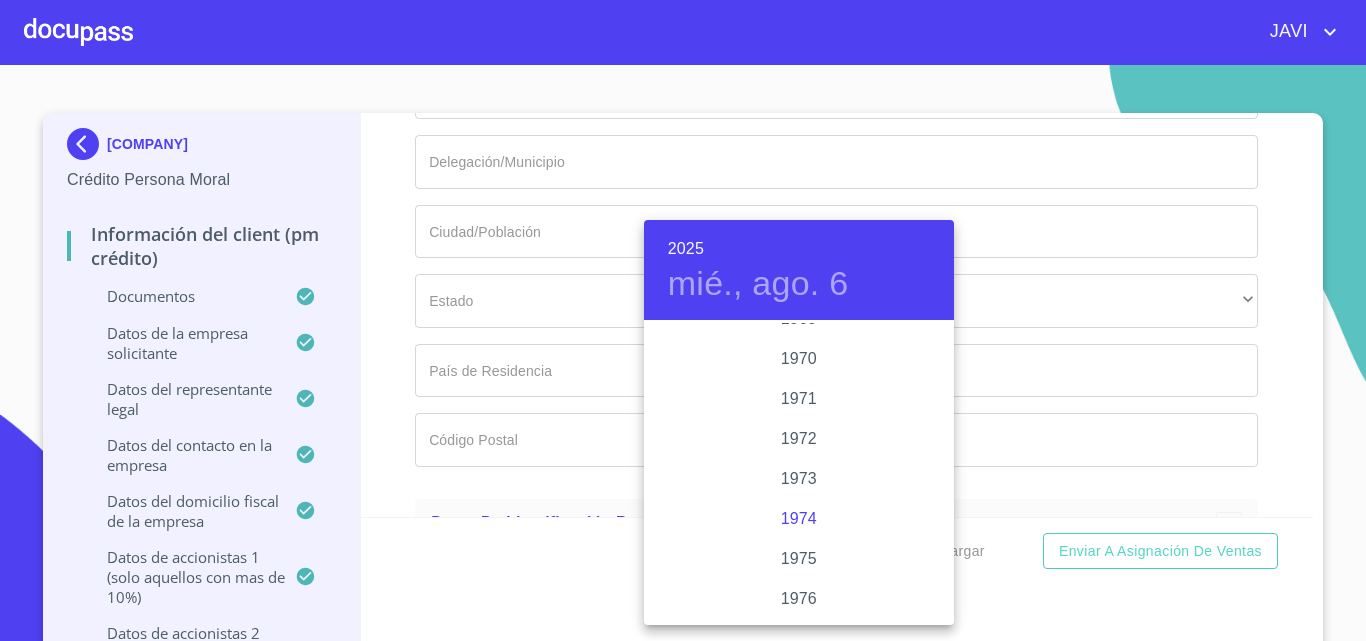 click on "1974" at bounding box center (799, 519) 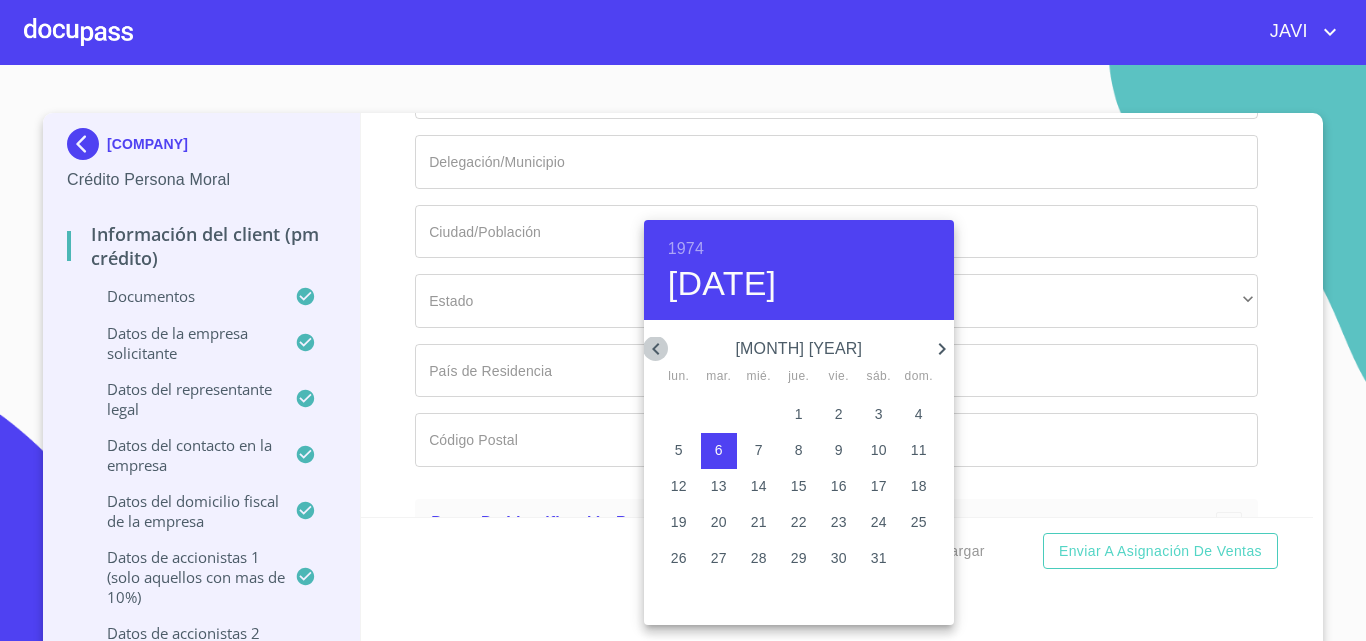 click 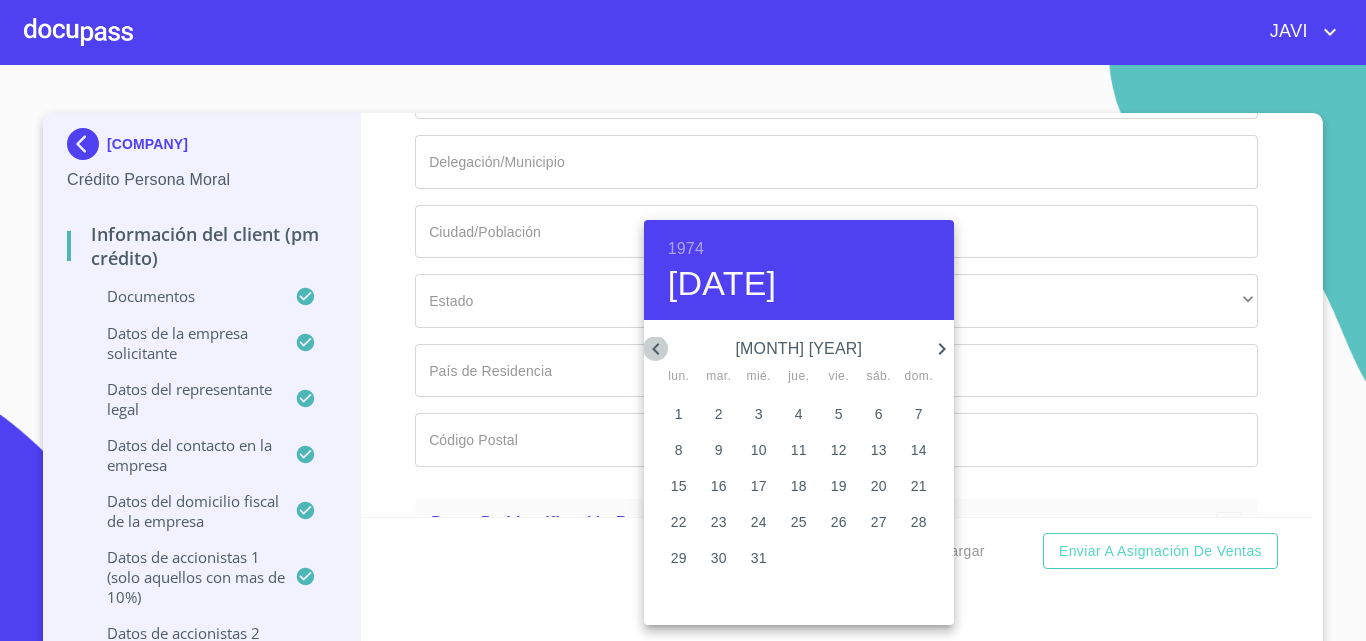 click 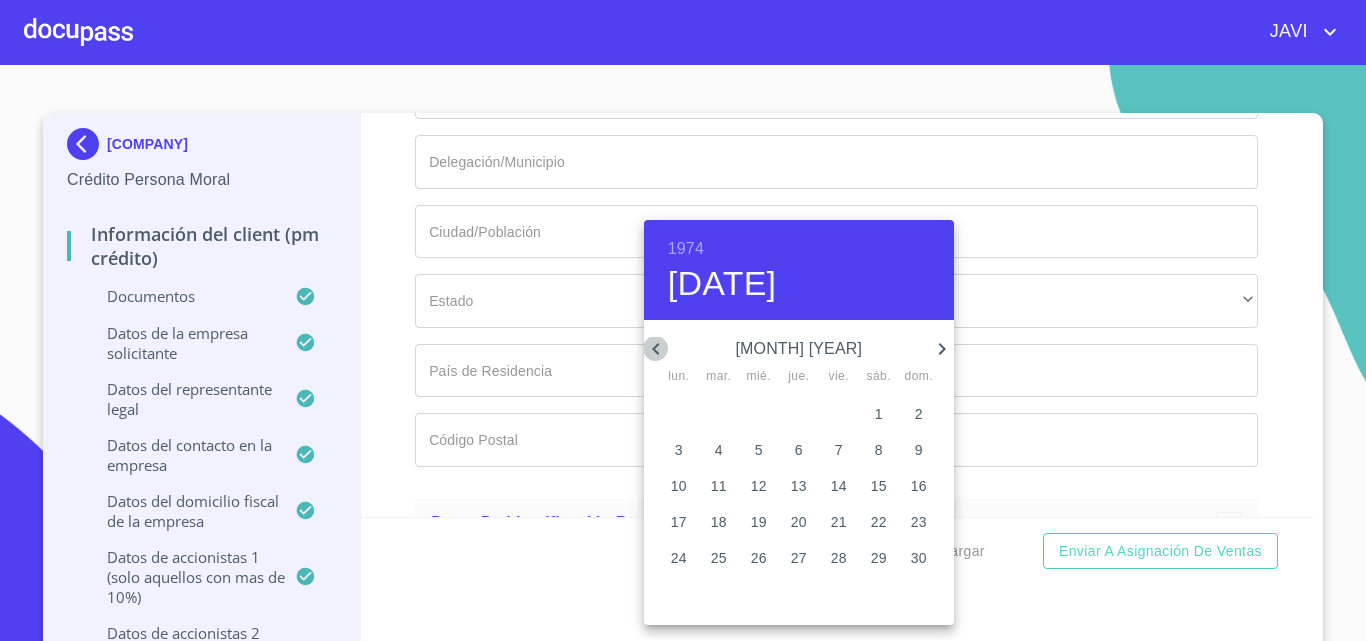 click 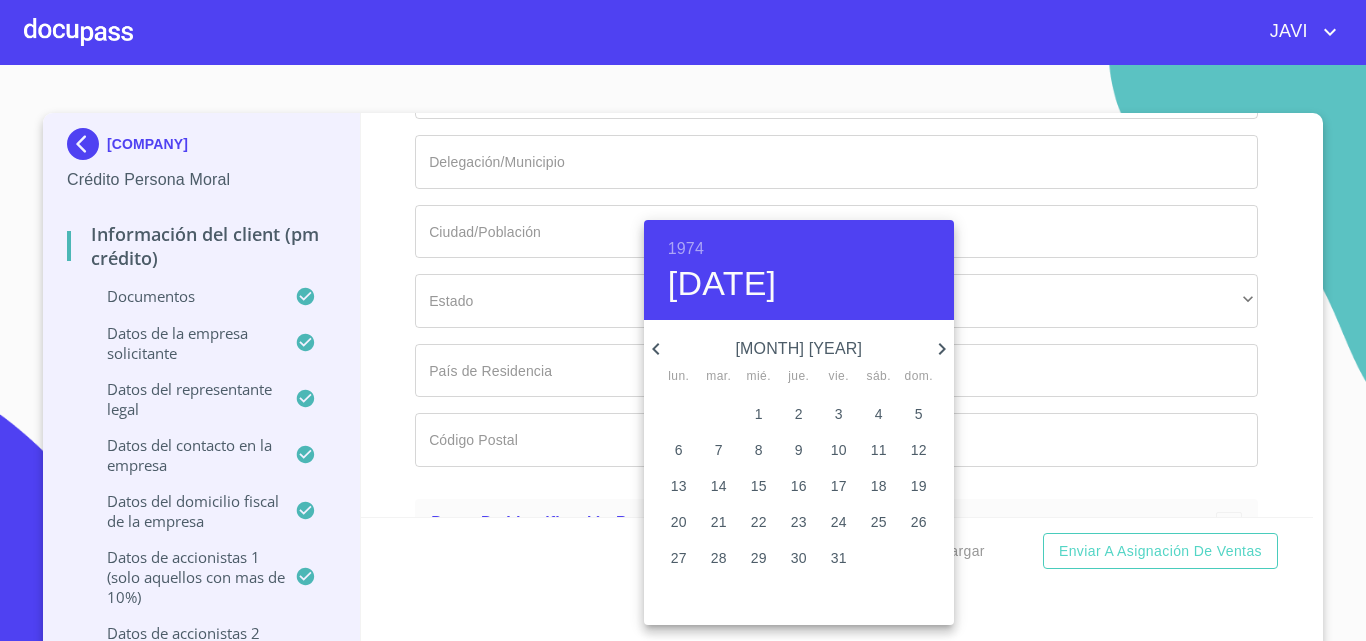 click 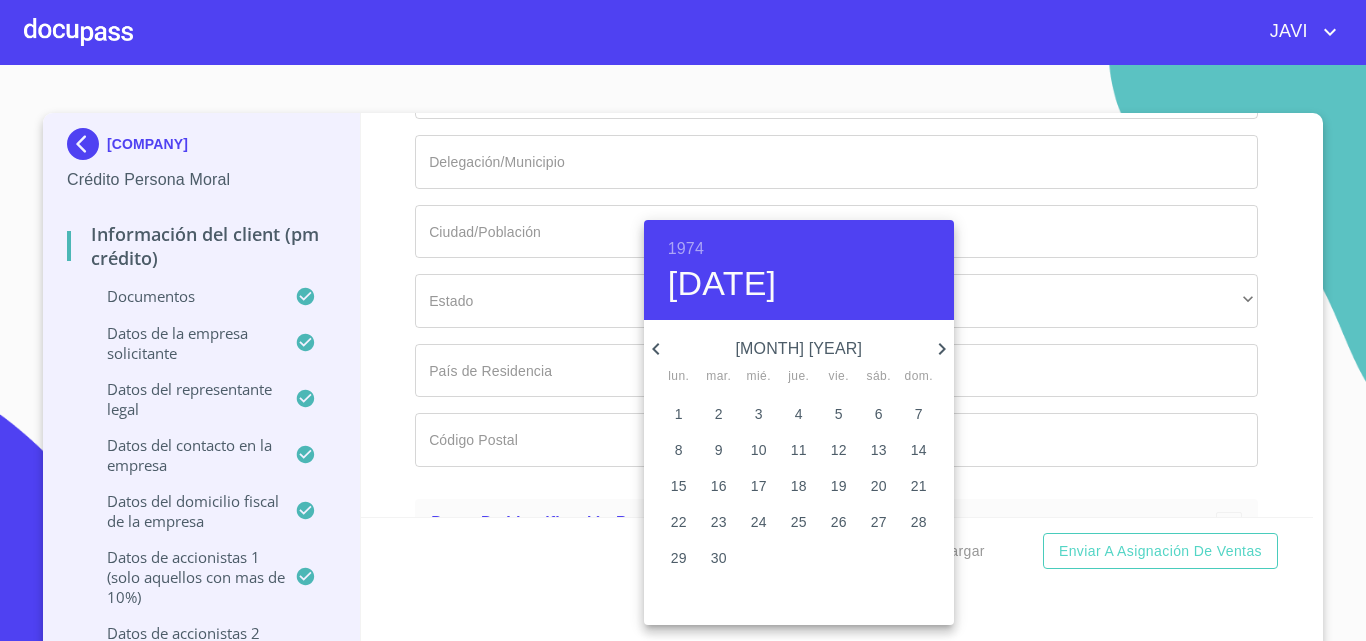 click on "27" at bounding box center [879, 522] 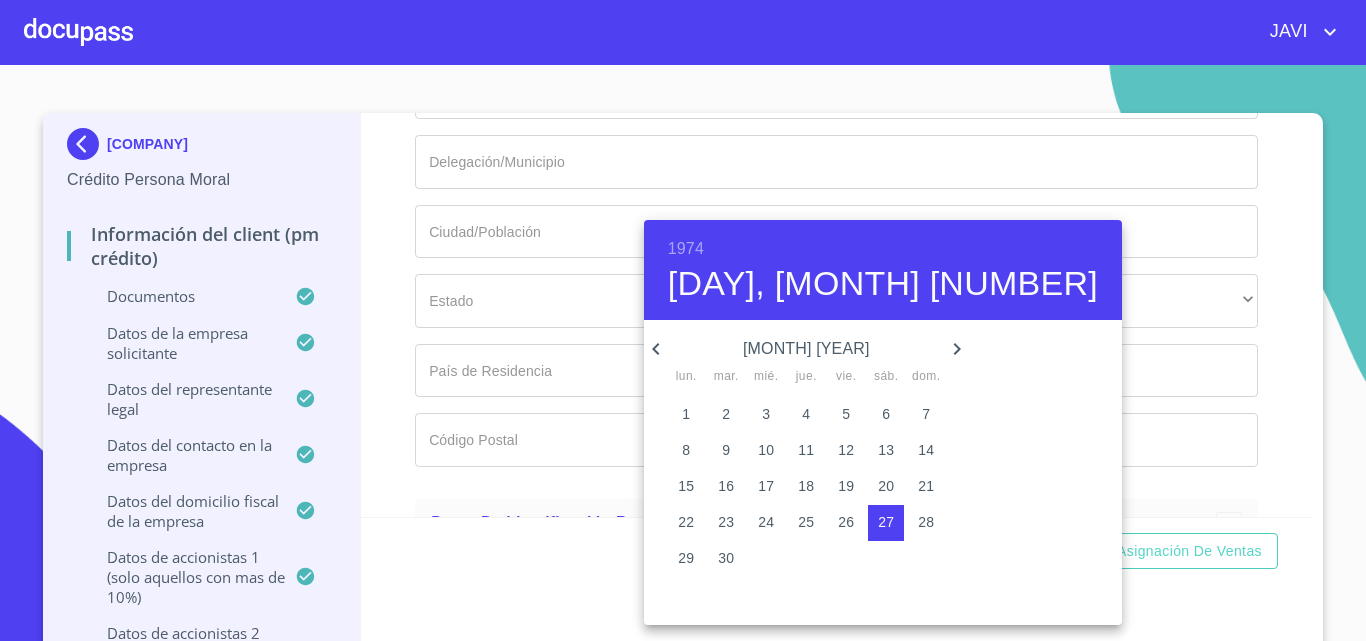 click at bounding box center [683, 320] 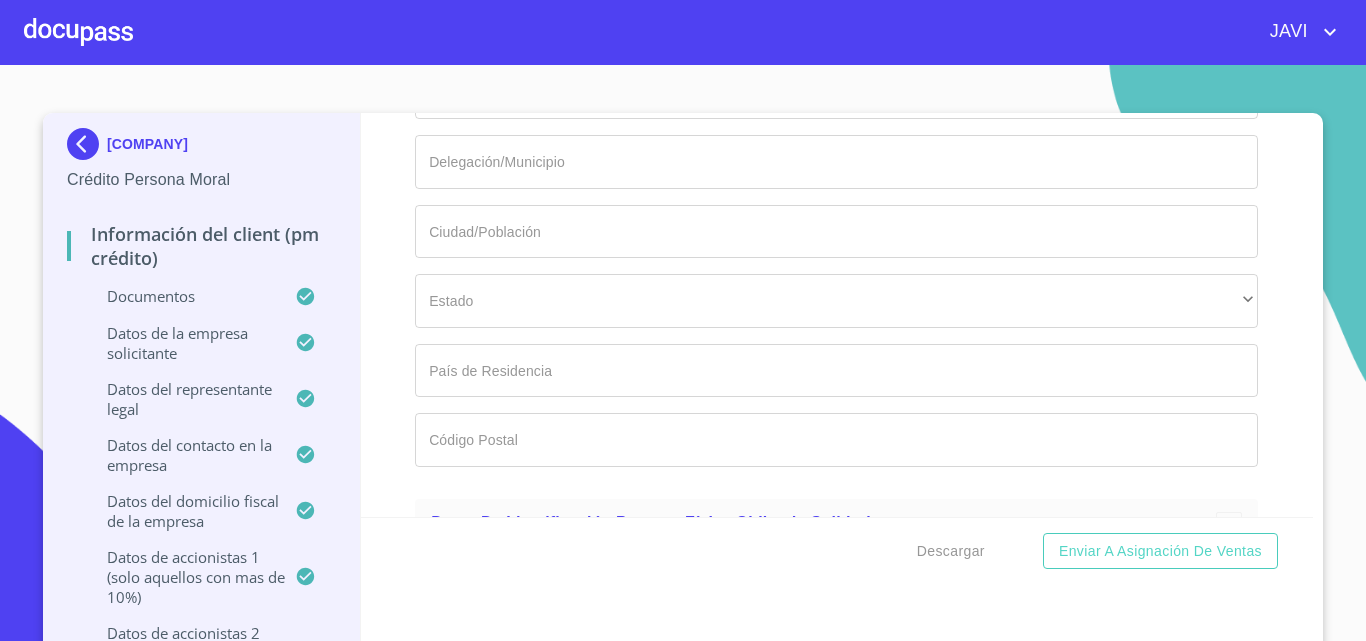 click on "Documento de identificación representante legal.   *" at bounding box center (836, -1171) 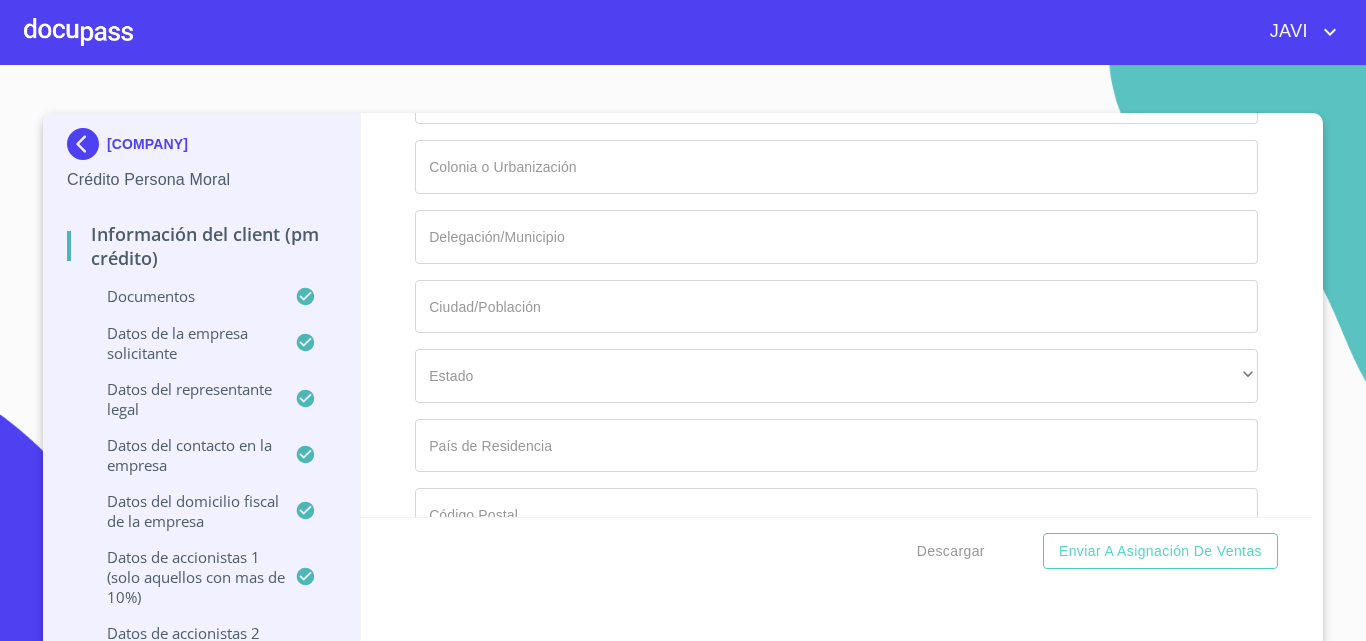 scroll, scrollTop: 17225, scrollLeft: 0, axis: vertical 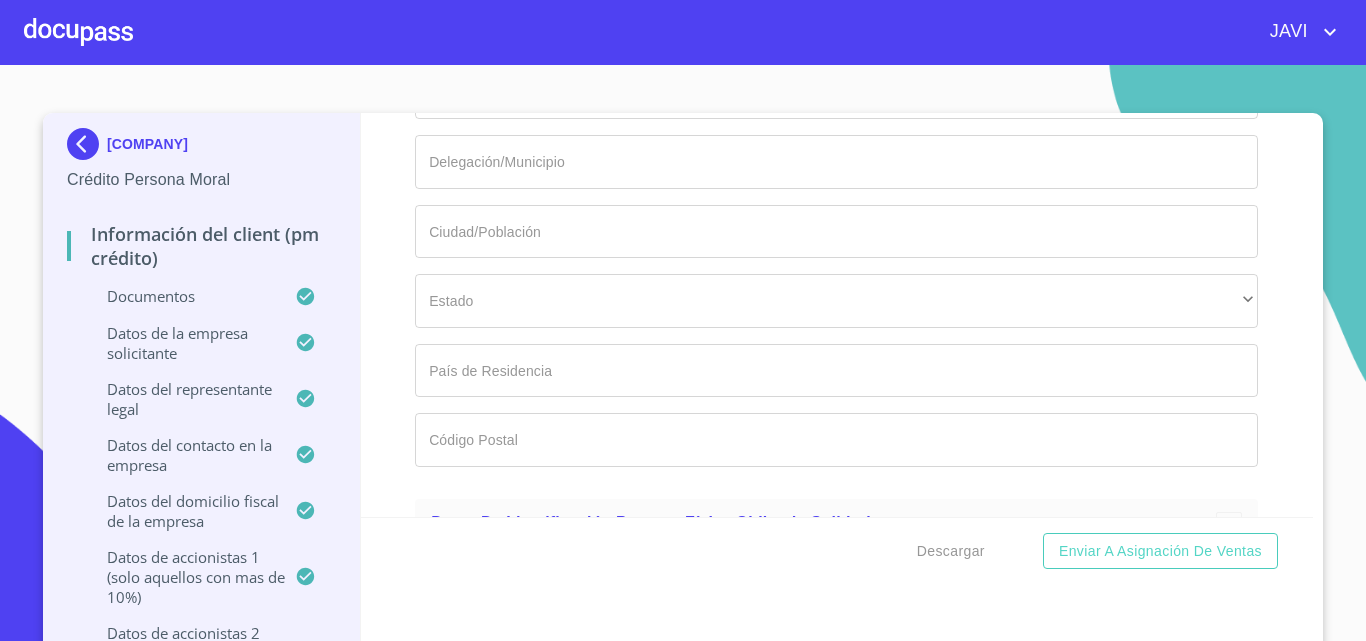 click on "[SANTA]" at bounding box center (813, -6944) 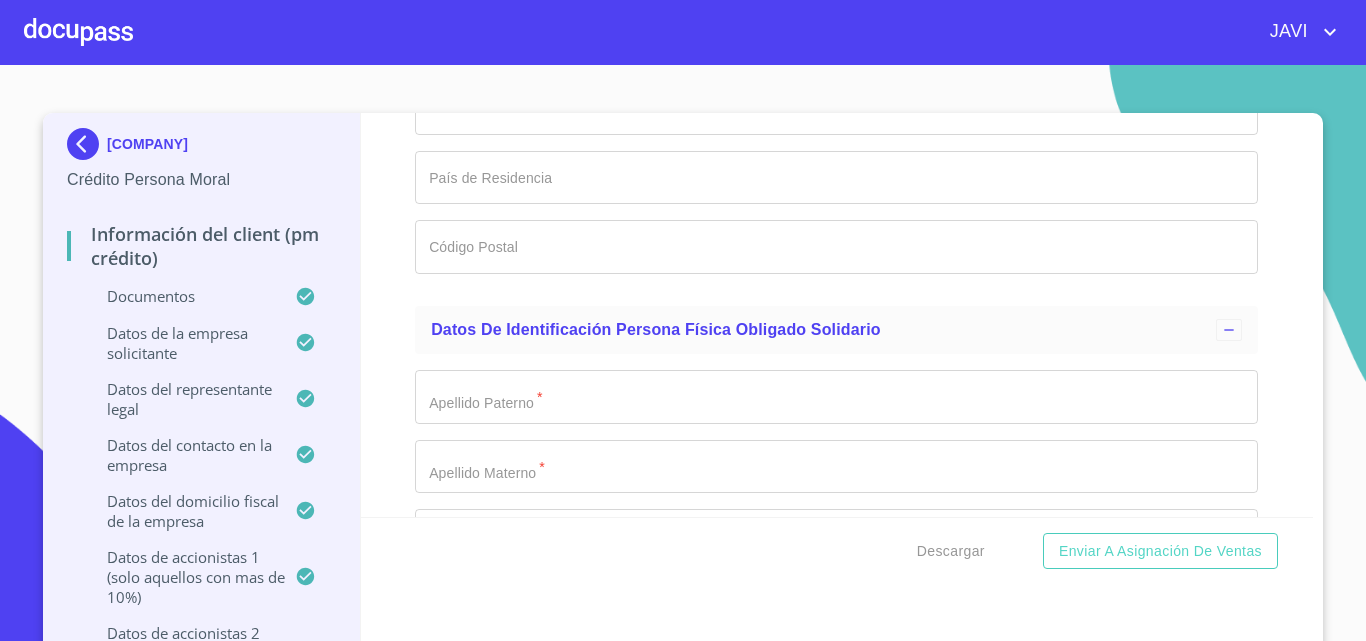 scroll, scrollTop: 17425, scrollLeft: 0, axis: vertical 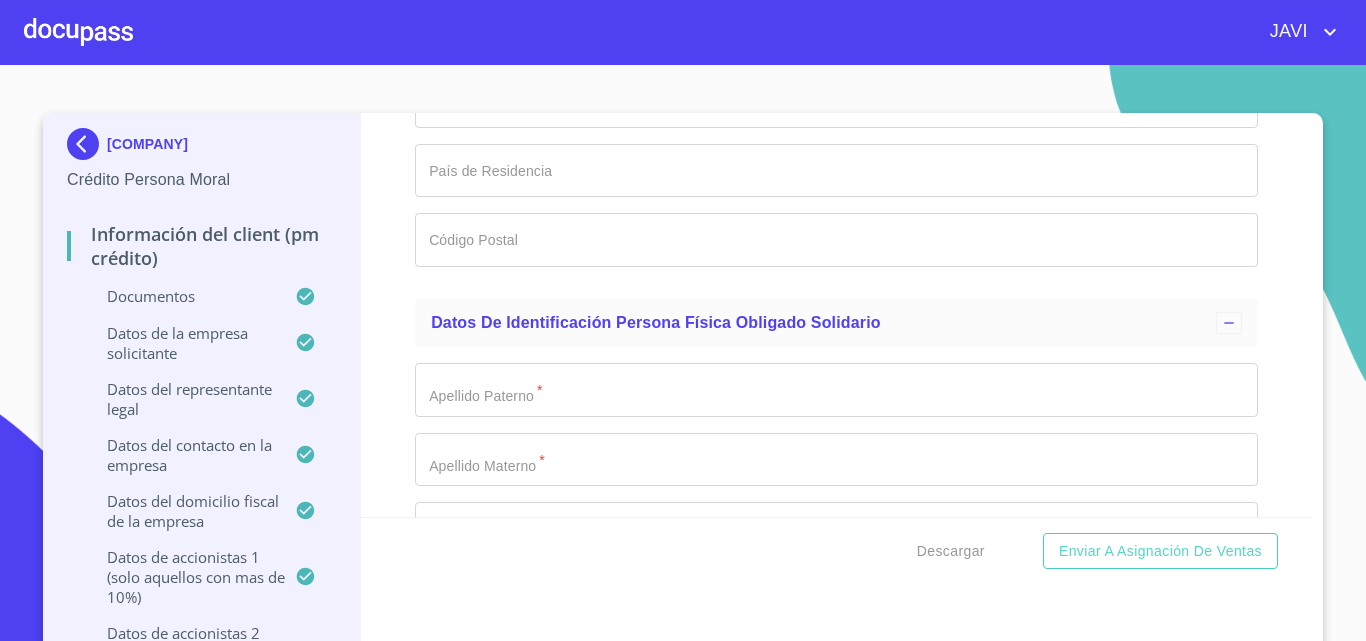 type on "483" 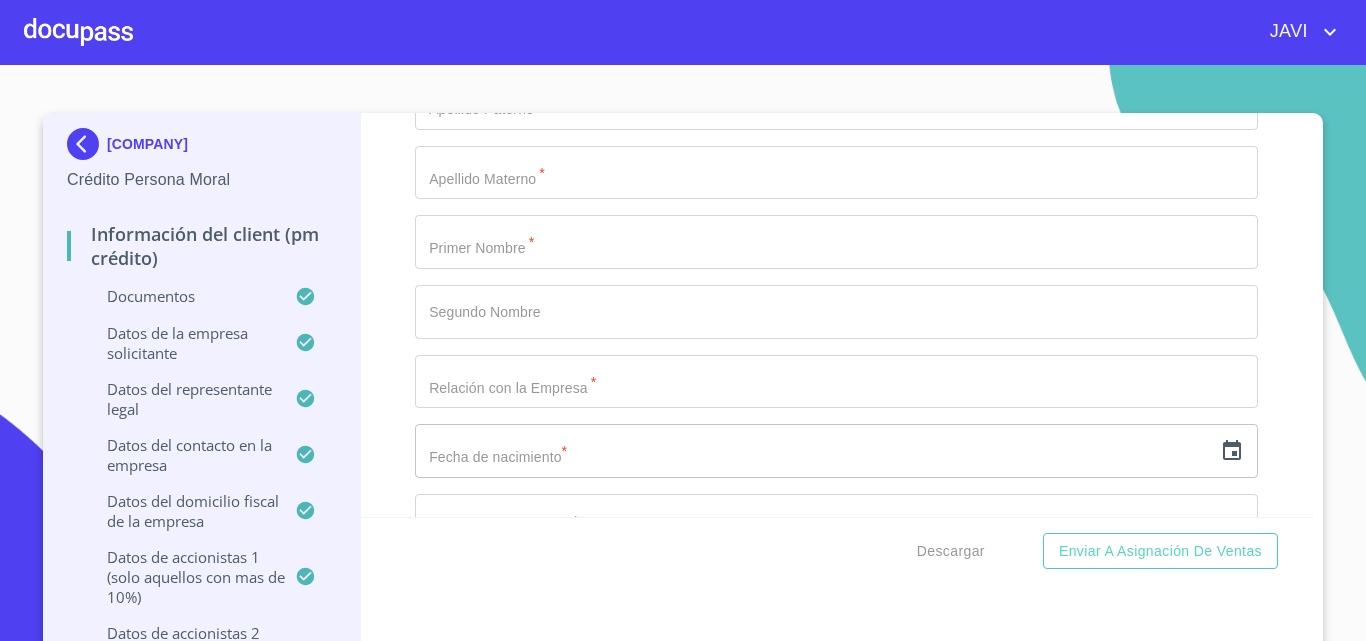 scroll, scrollTop: 17725, scrollLeft: 0, axis: vertical 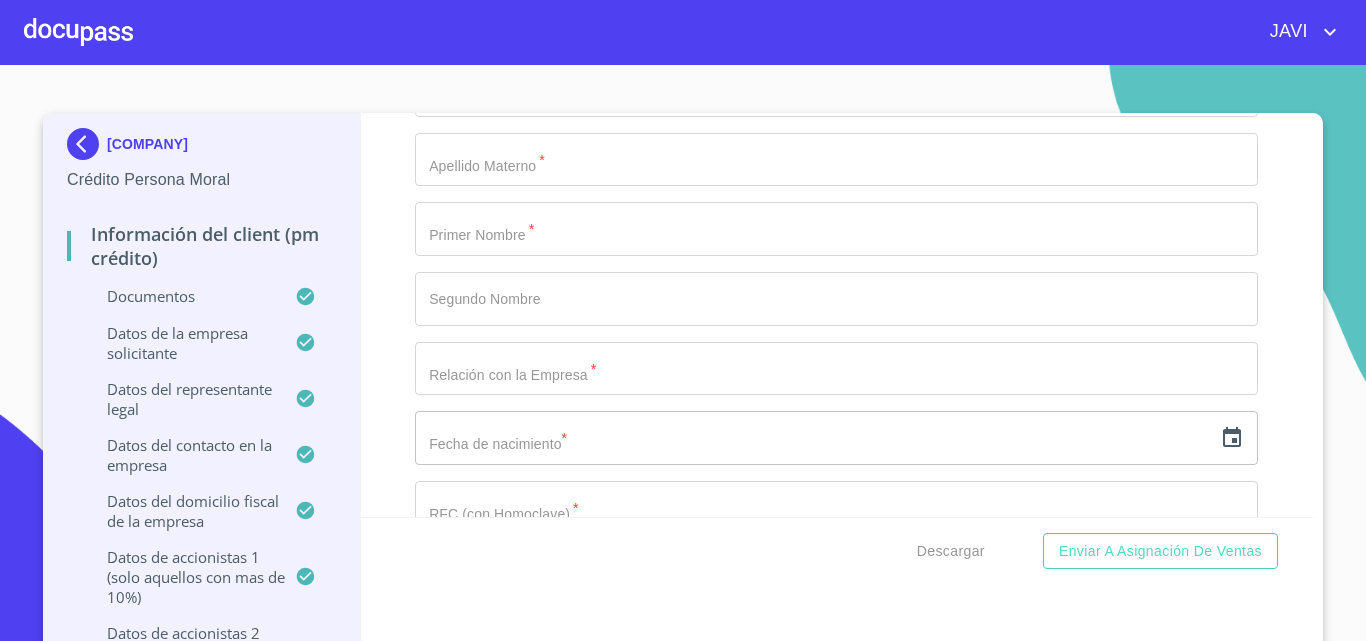 type on "TONALA" 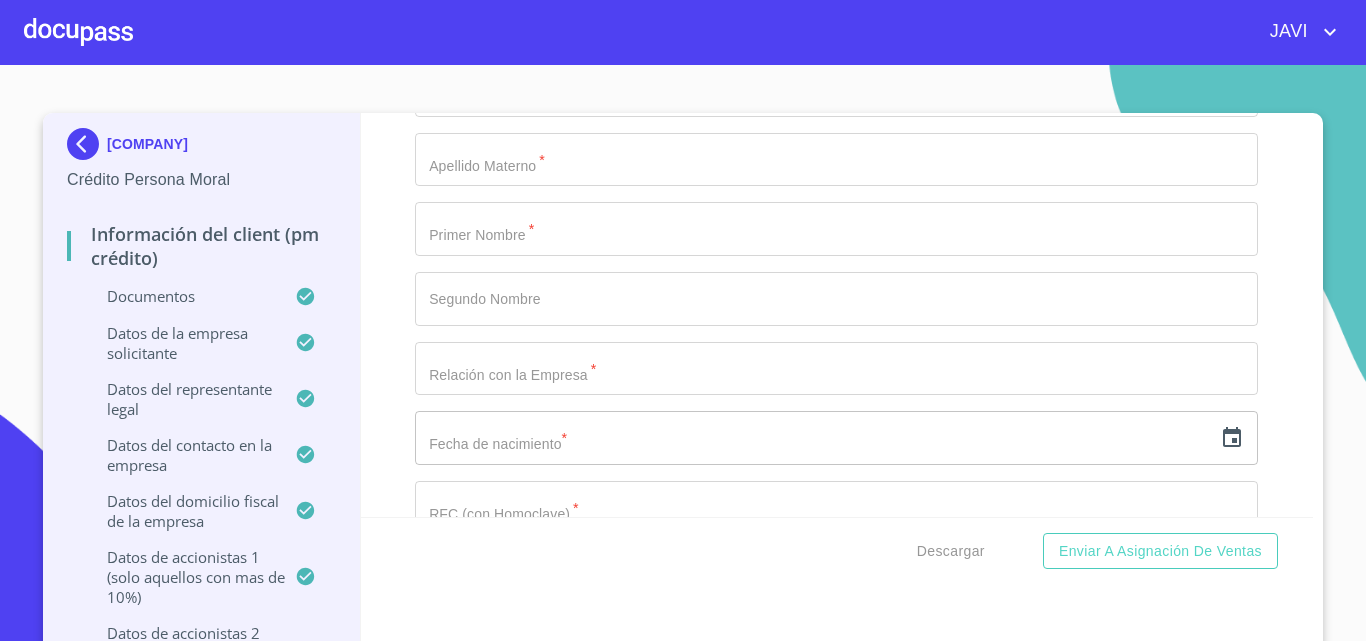 type on "TONALA" 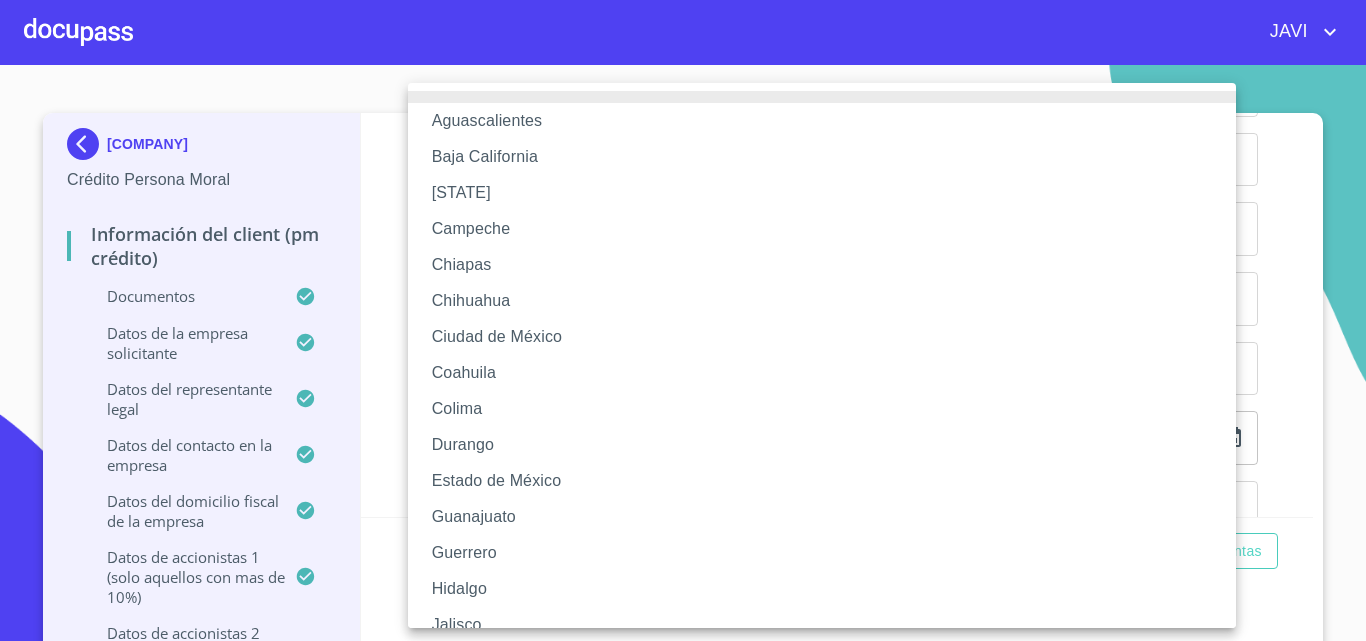 type 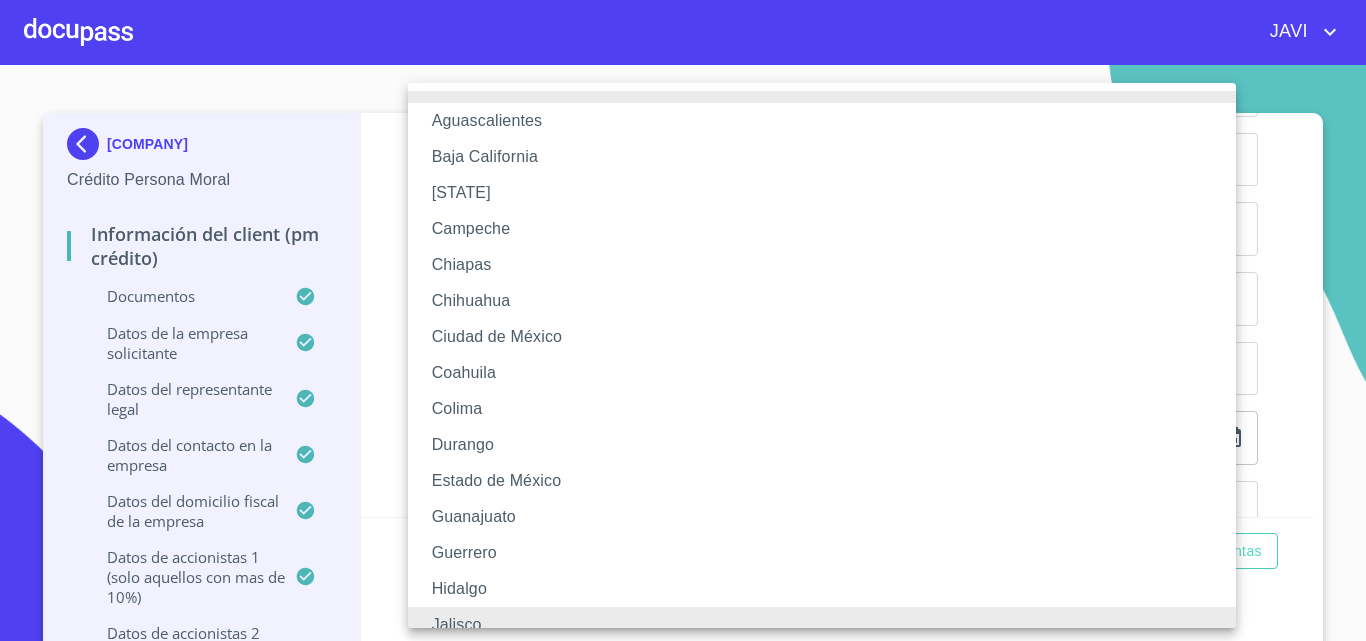 scroll, scrollTop: 15, scrollLeft: 0, axis: vertical 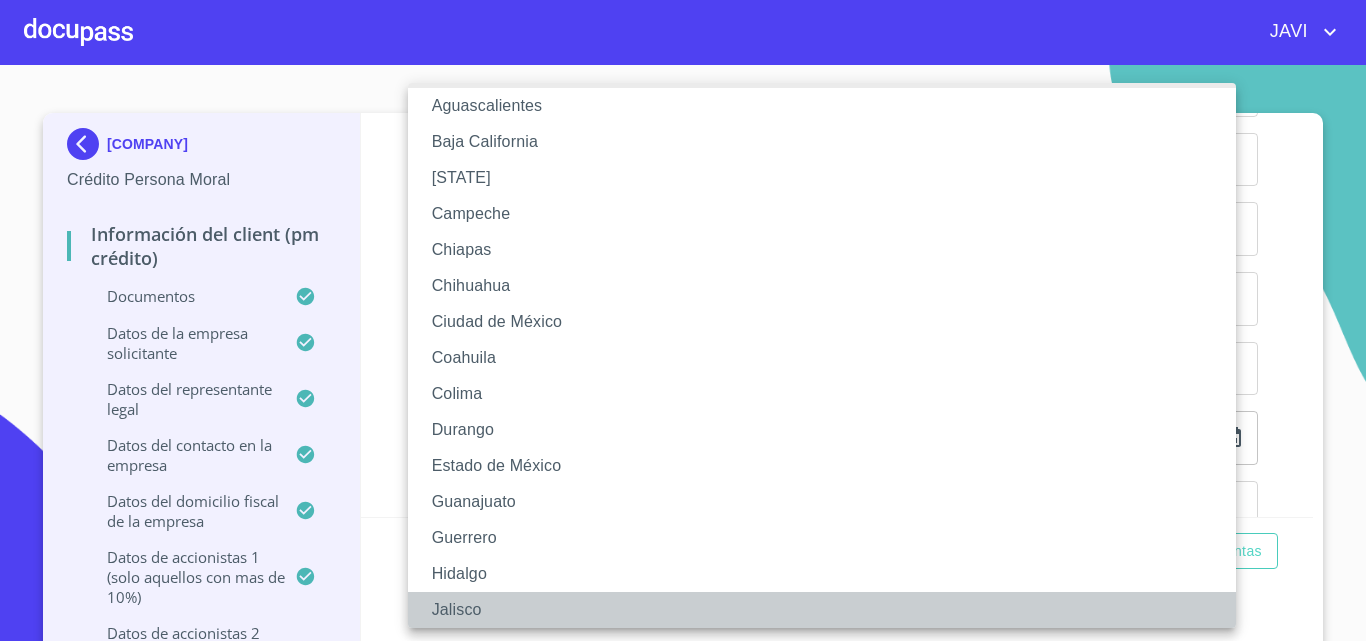 click on "Jalisco" at bounding box center [829, 610] 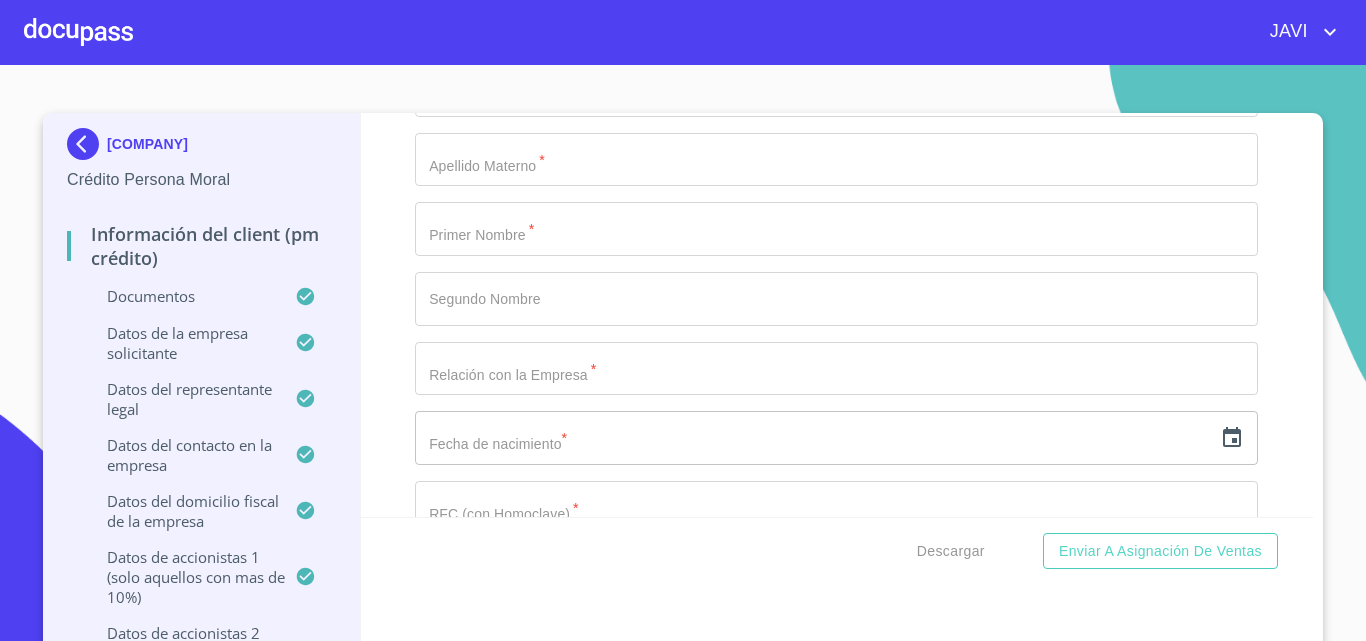 click on "Documento de identificación representante legal.   *" at bounding box center (813, -7444) 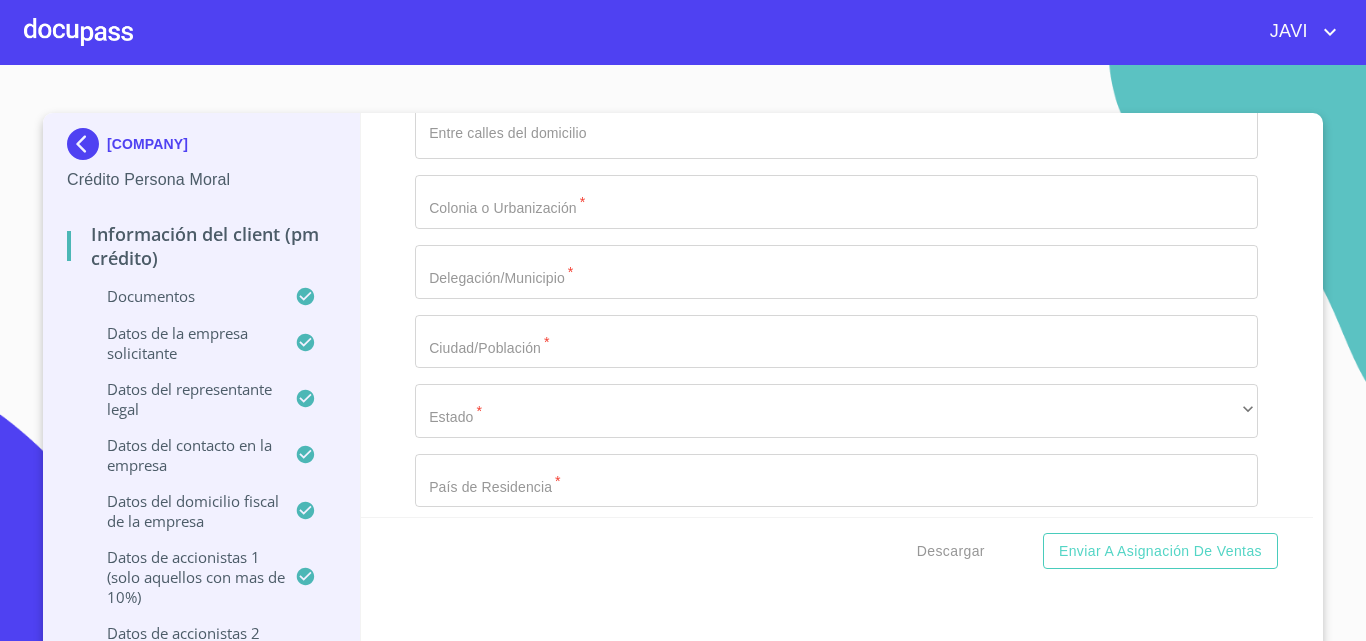 scroll, scrollTop: 19025, scrollLeft: 0, axis: vertical 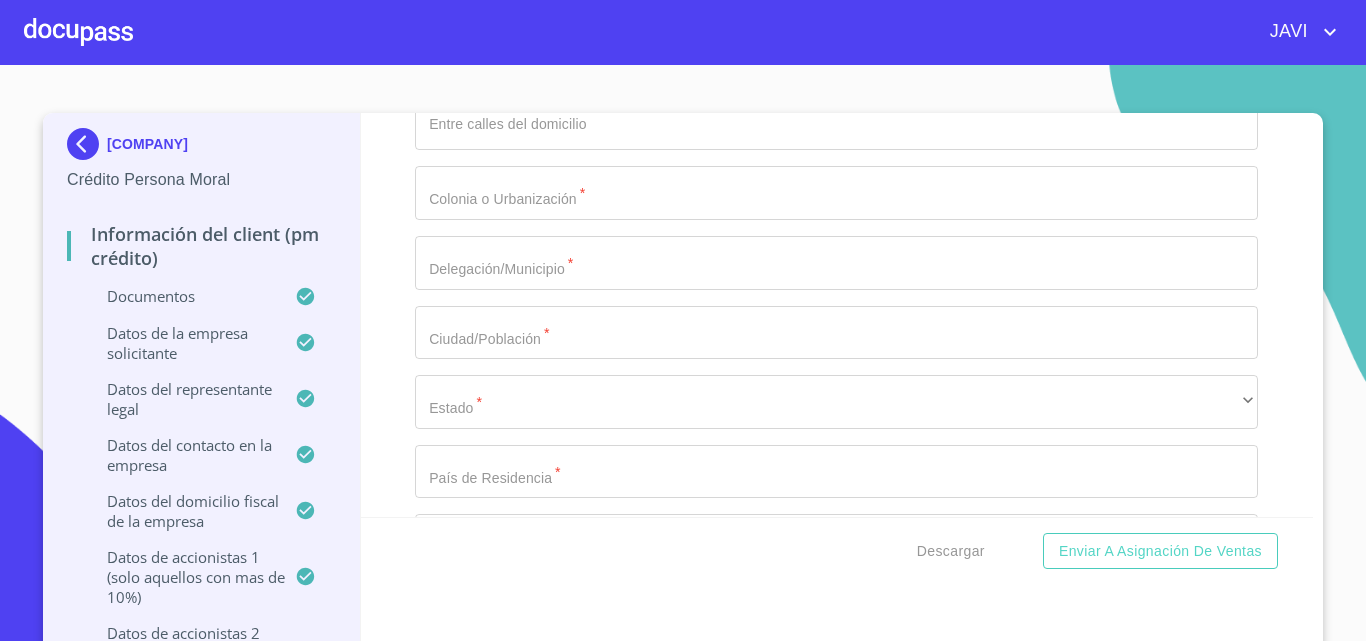 type on "[PHONE]" 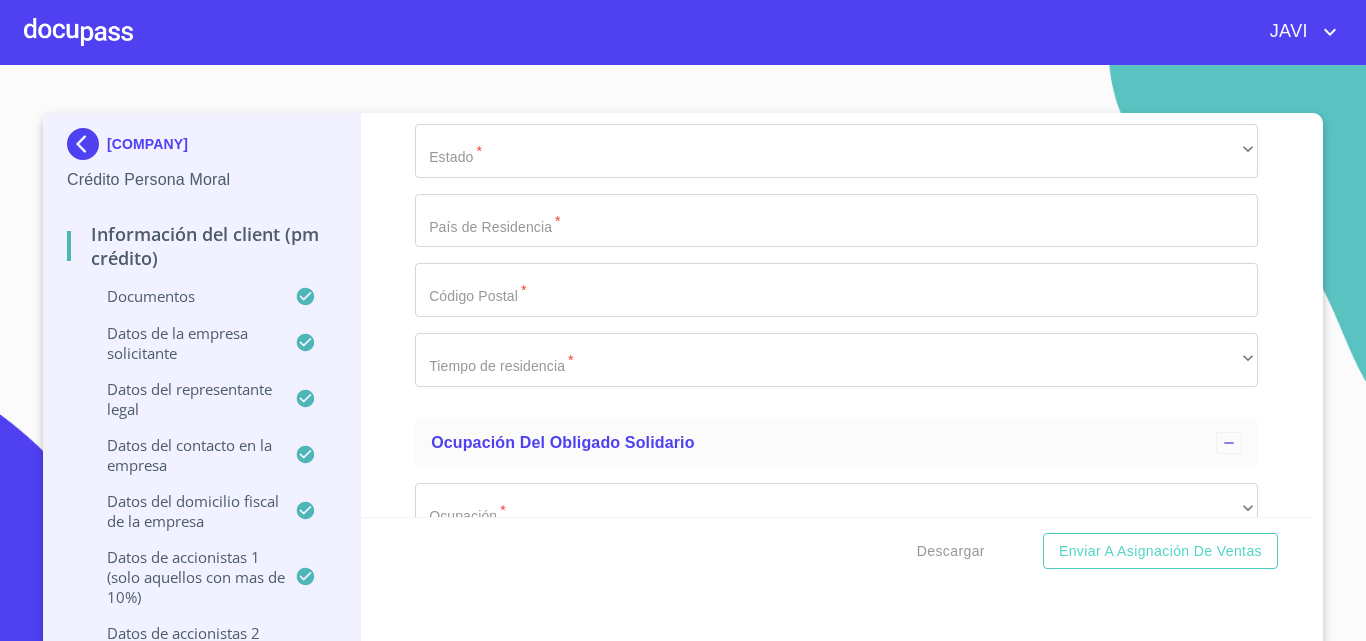 scroll, scrollTop: 19325, scrollLeft: 0, axis: vertical 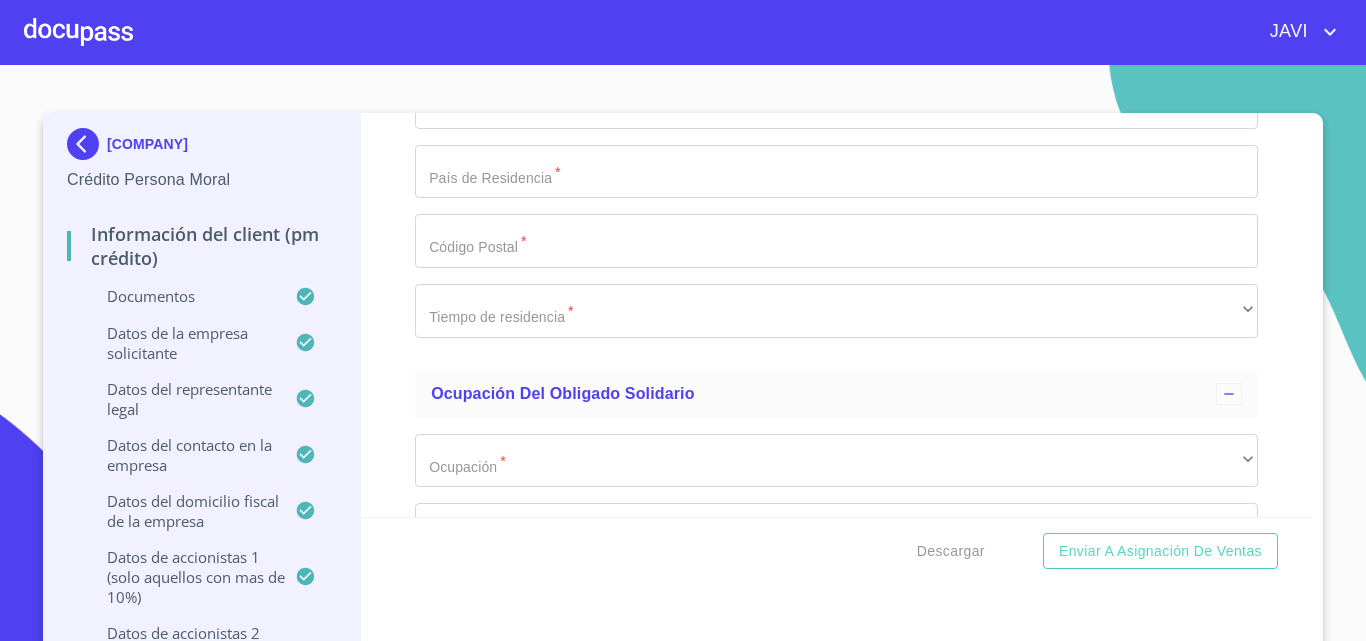 type on "DANIEL" 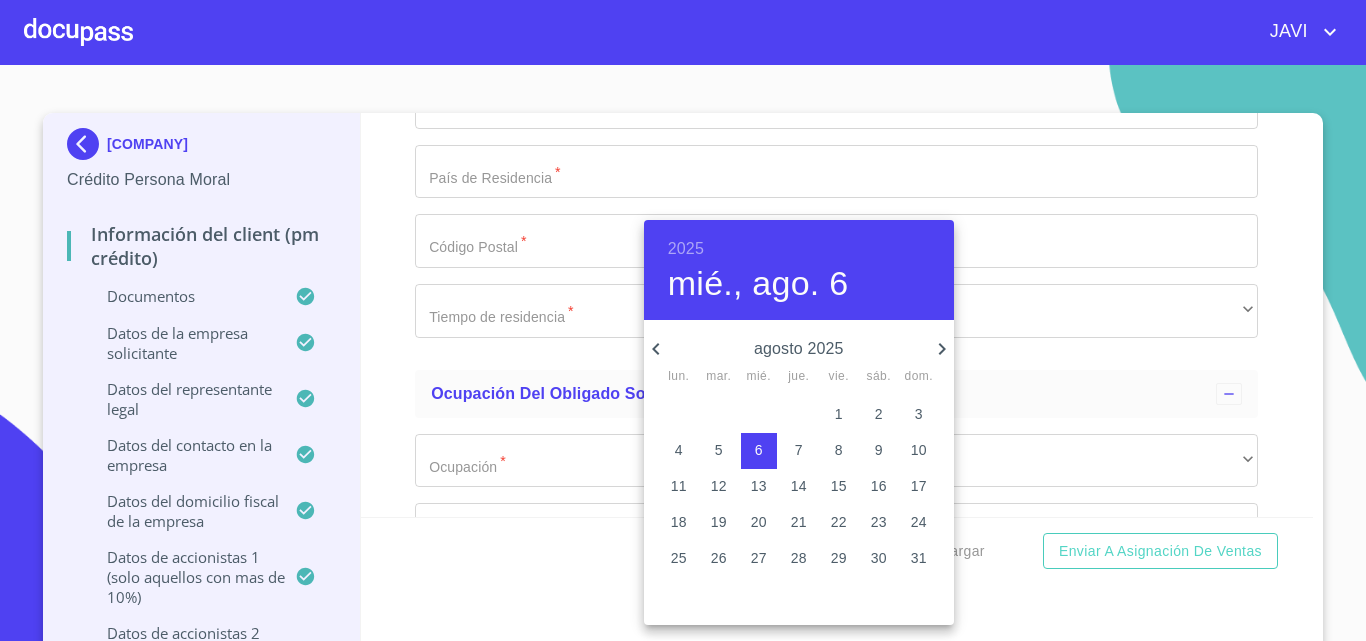 click on "2025" at bounding box center [686, 249] 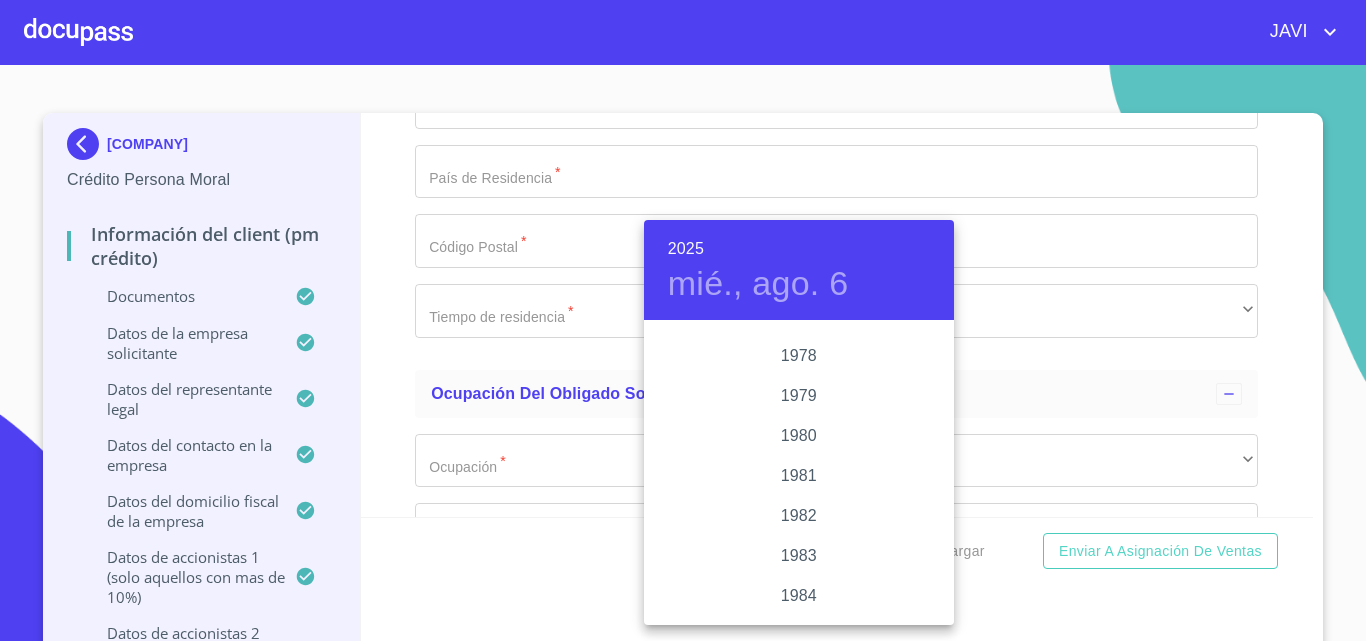 scroll, scrollTop: 2046, scrollLeft: 0, axis: vertical 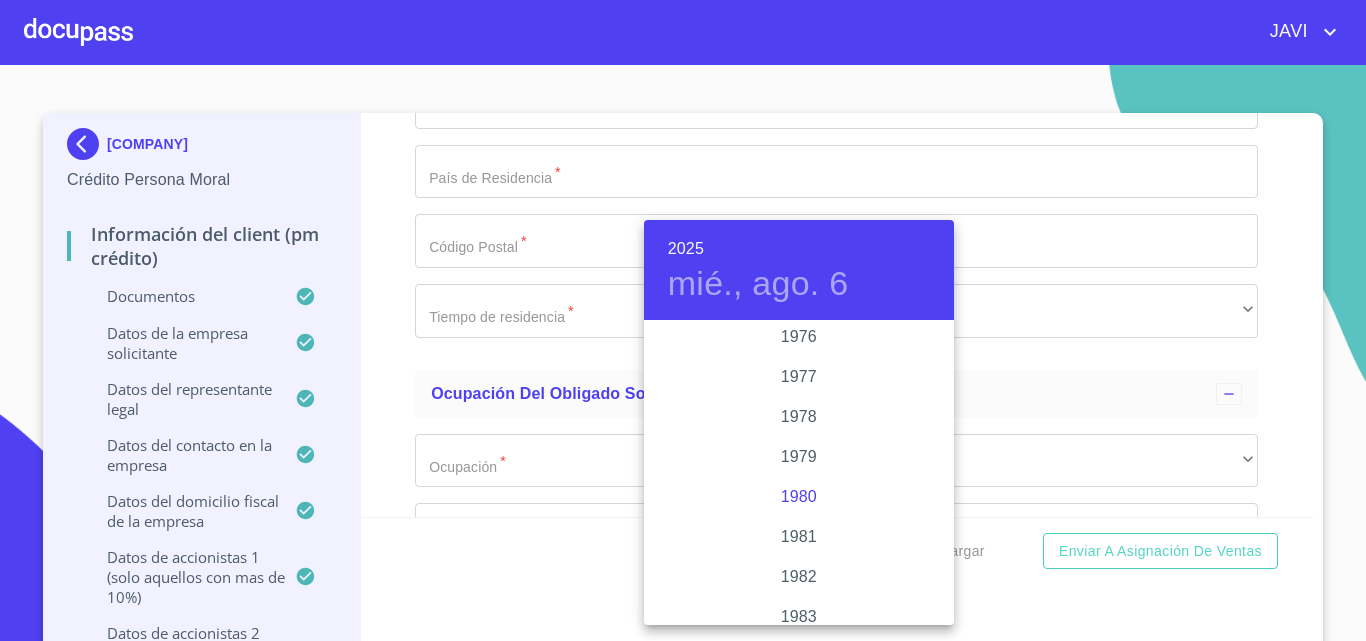 click on "1980" at bounding box center (799, 497) 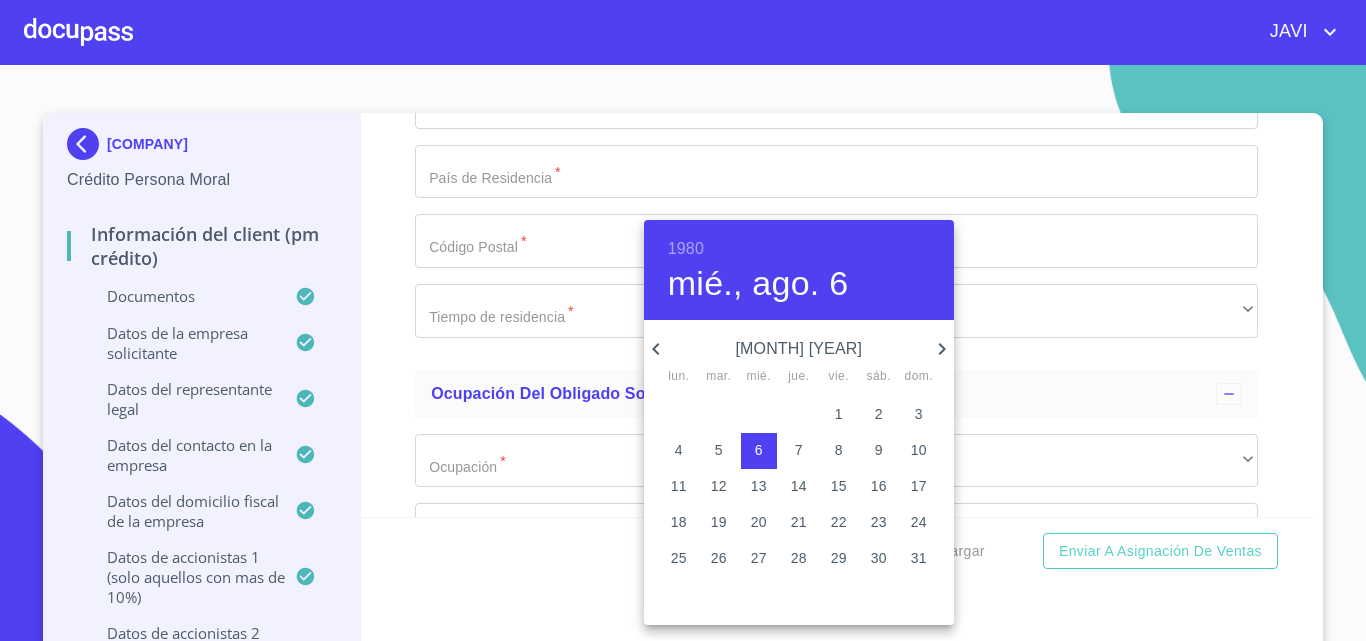 click 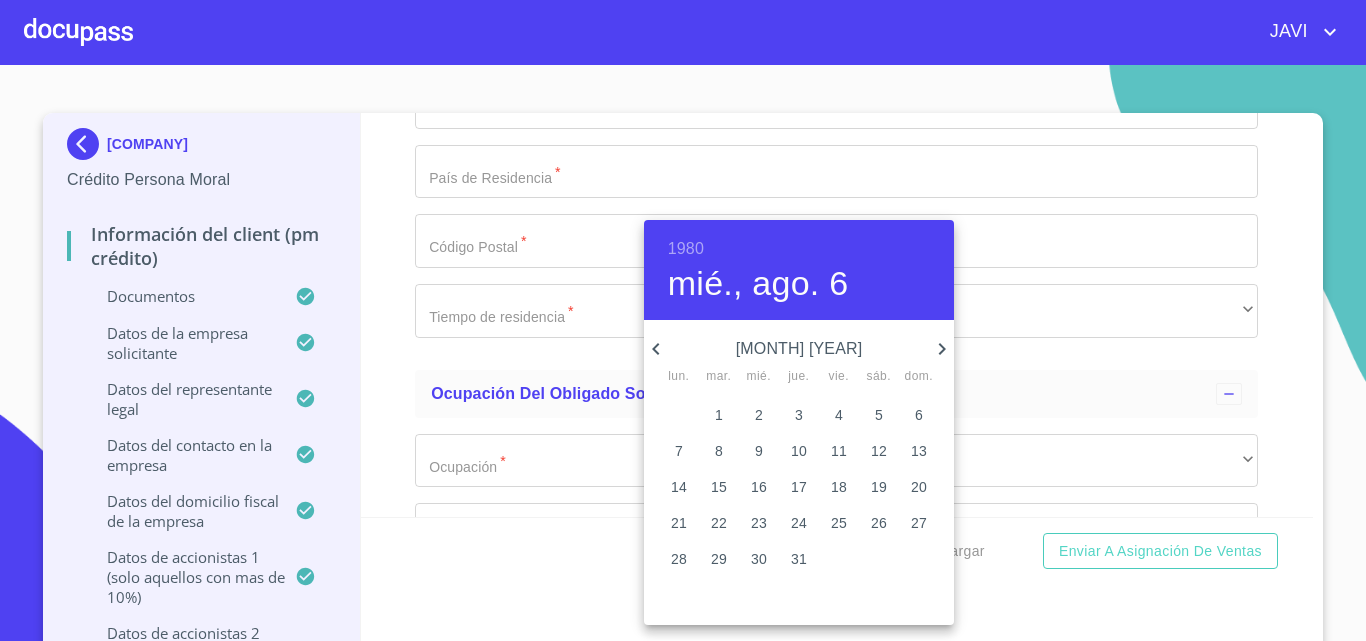 click 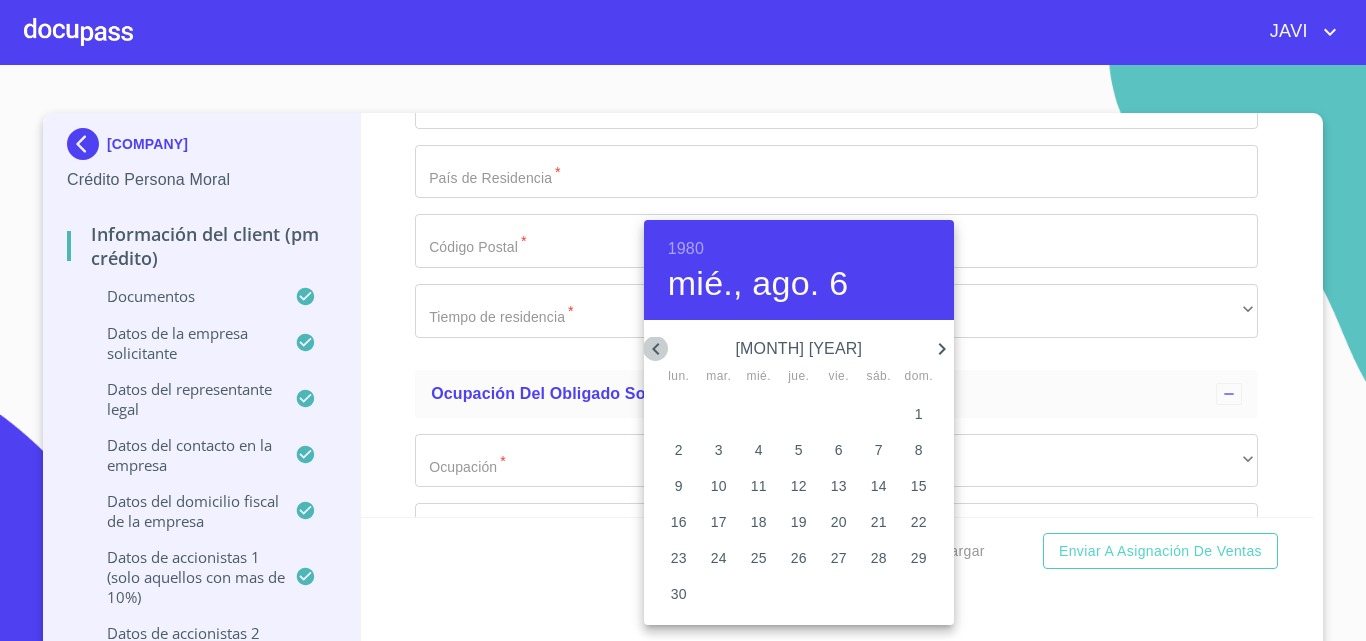 click 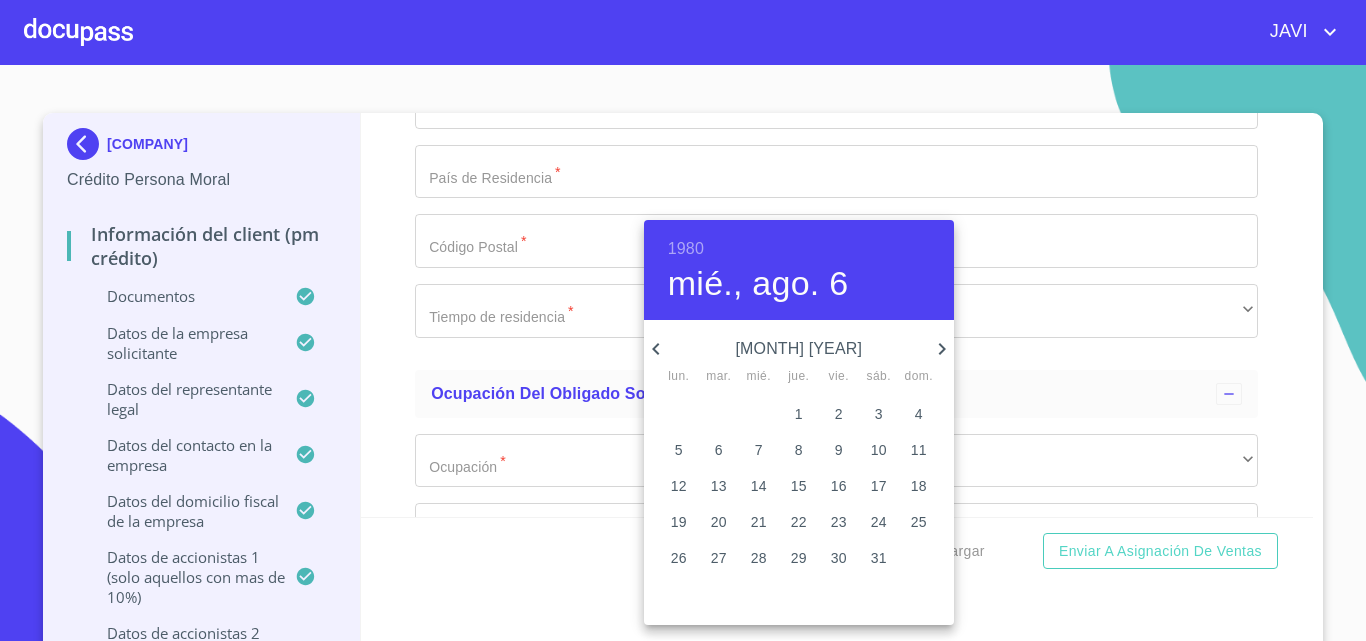 click on "20" at bounding box center (719, 522) 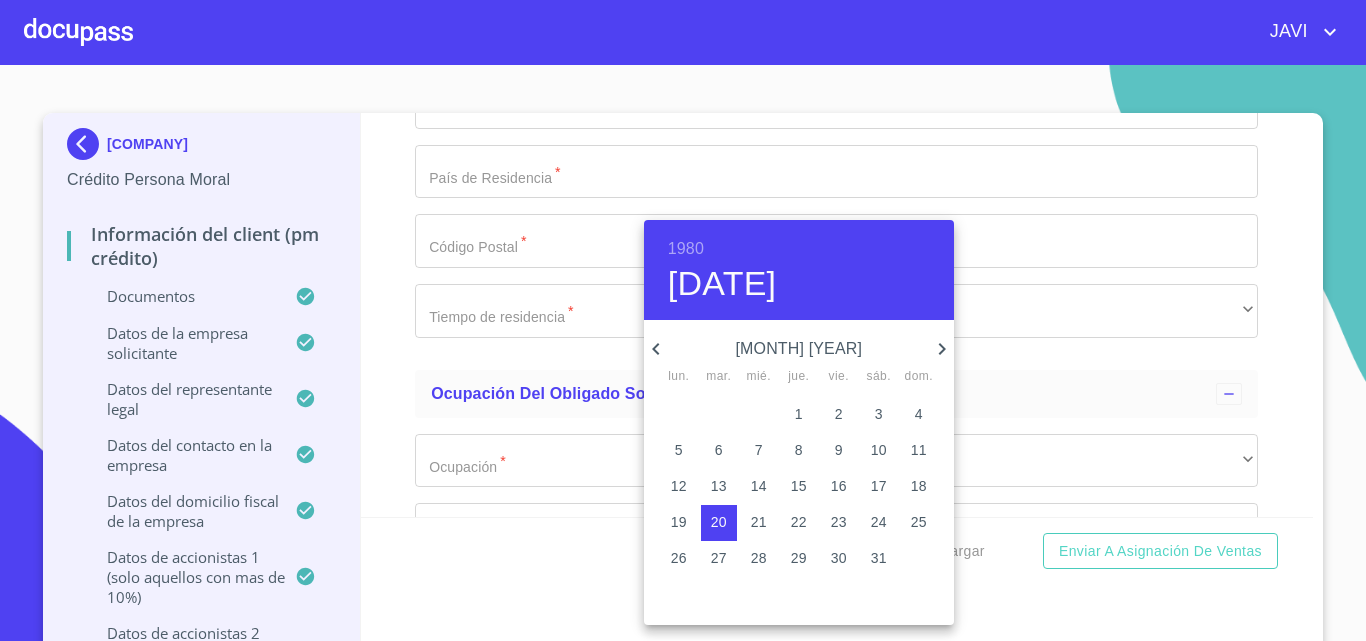 click at bounding box center (683, 320) 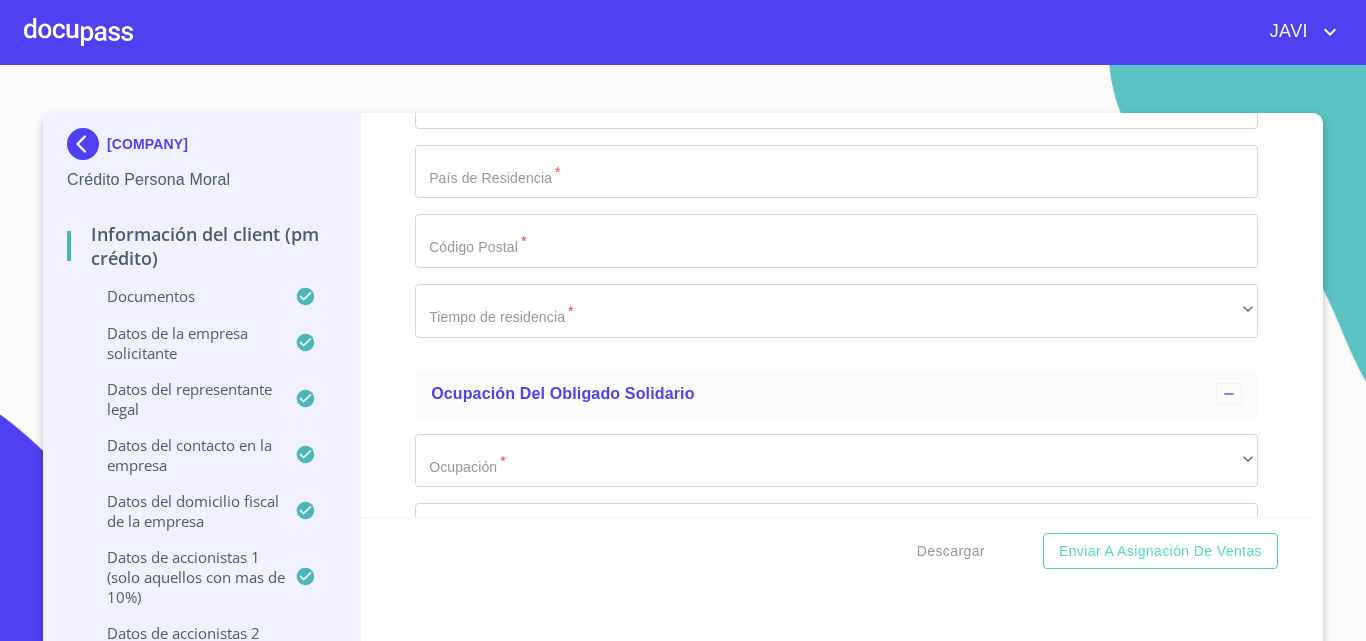 click on "Documento de identificación representante legal.   *" at bounding box center [836, -1092] 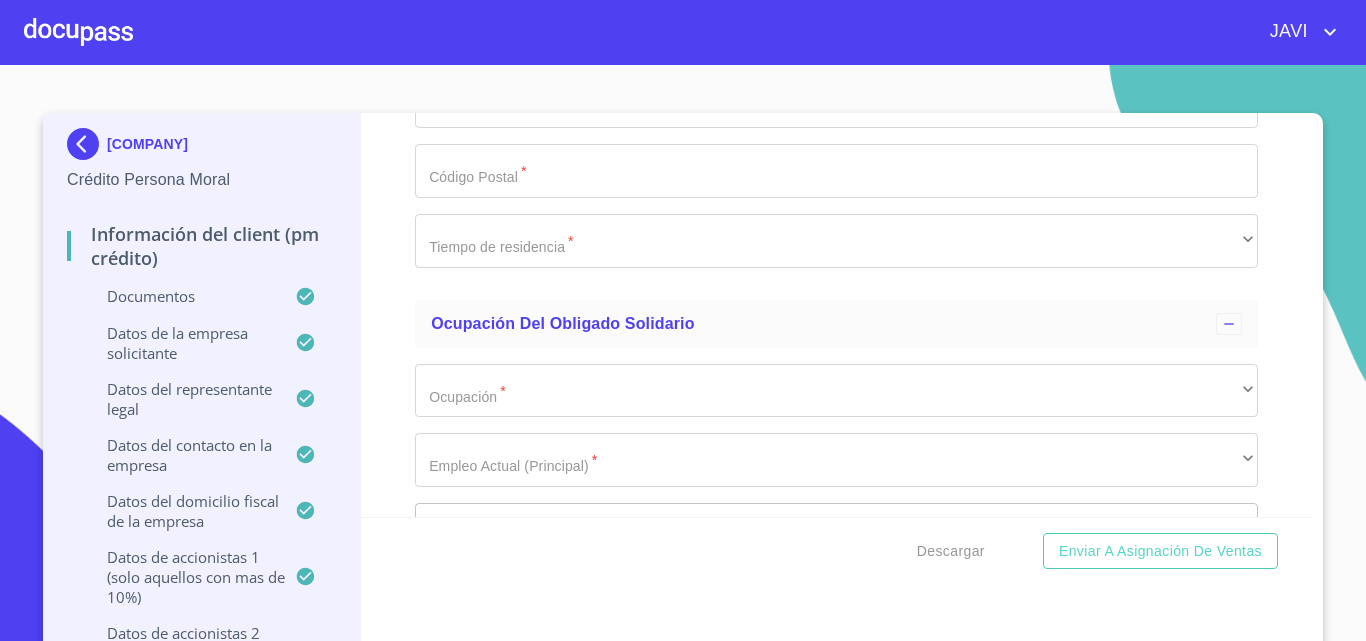 scroll, scrollTop: 19425, scrollLeft: 0, axis: vertical 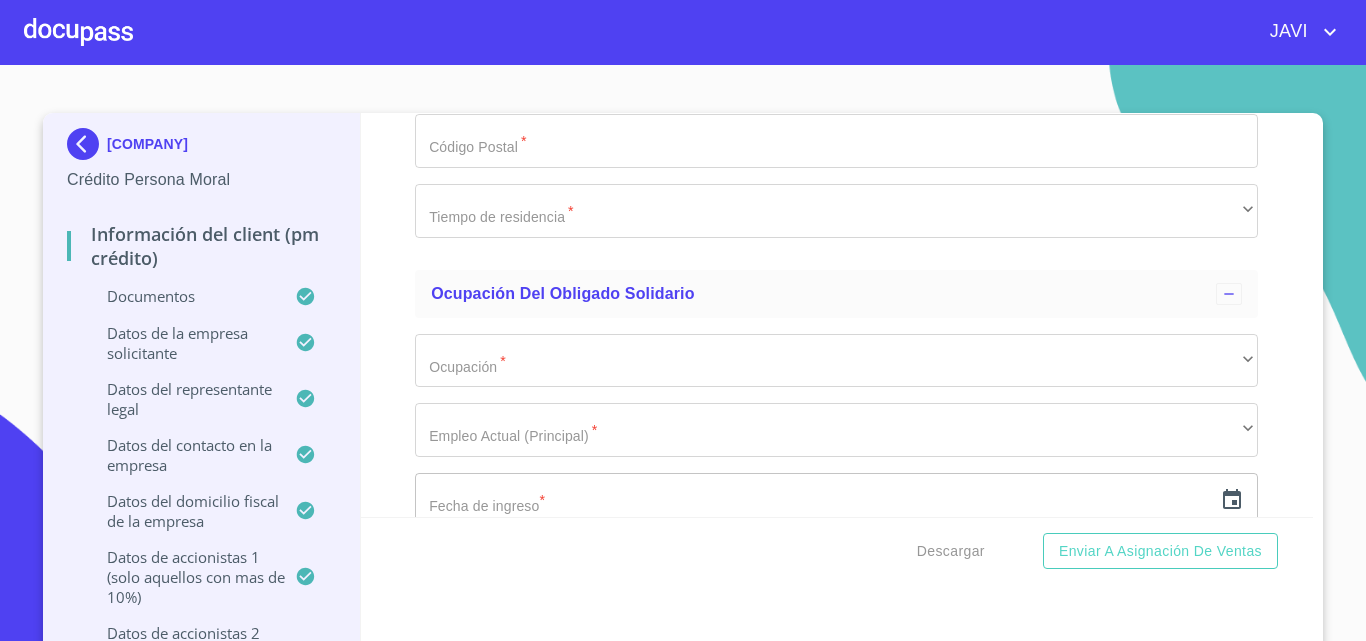 type on "[CURP]" 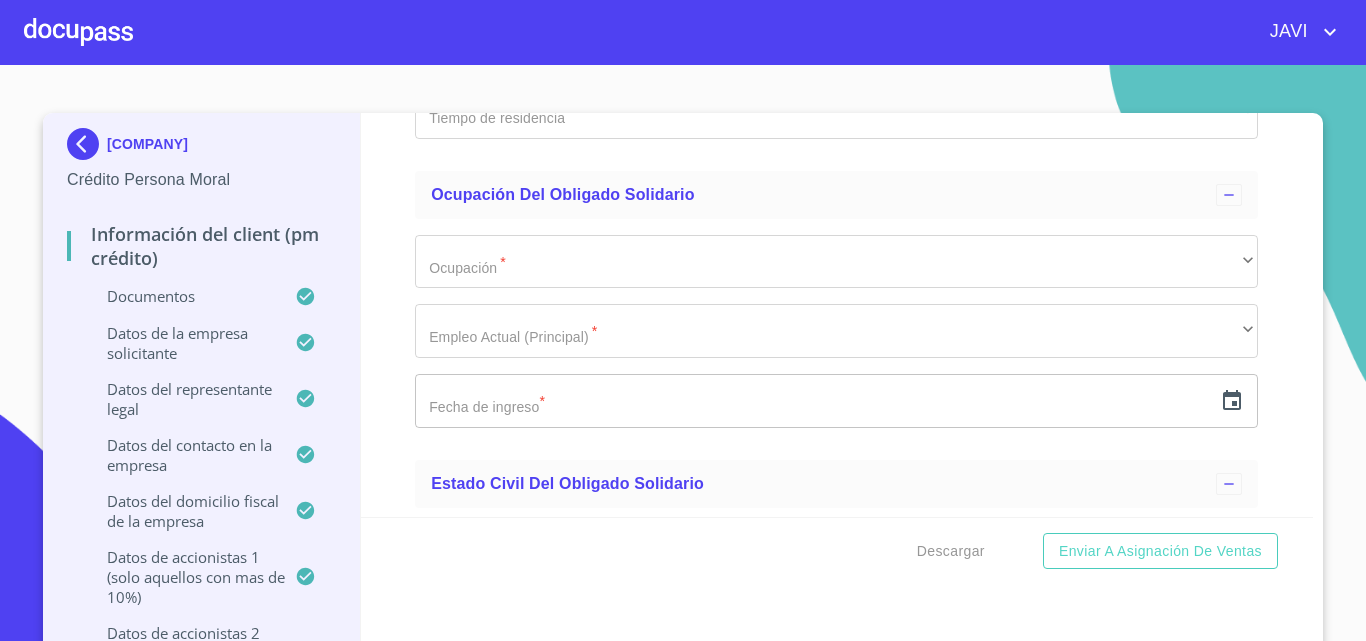 scroll, scrollTop: 19525, scrollLeft: 0, axis: vertical 